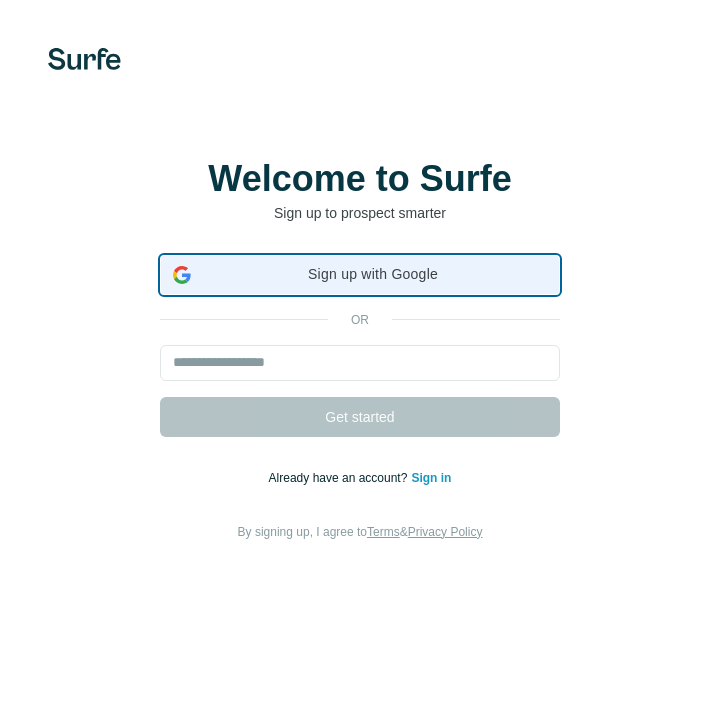scroll, scrollTop: 0, scrollLeft: 0, axis: both 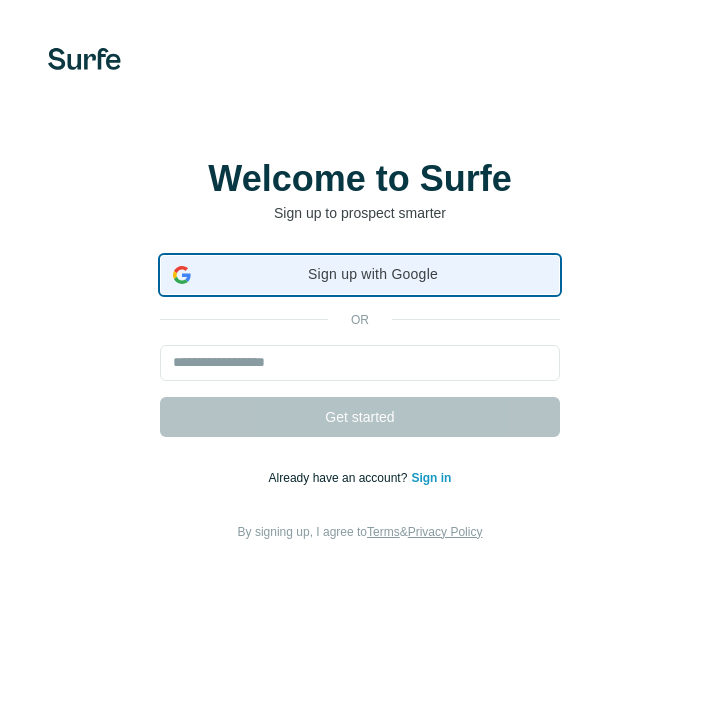 click on "Sign up with Google Sign up with Google. Opens in new tab" at bounding box center (360, 275) 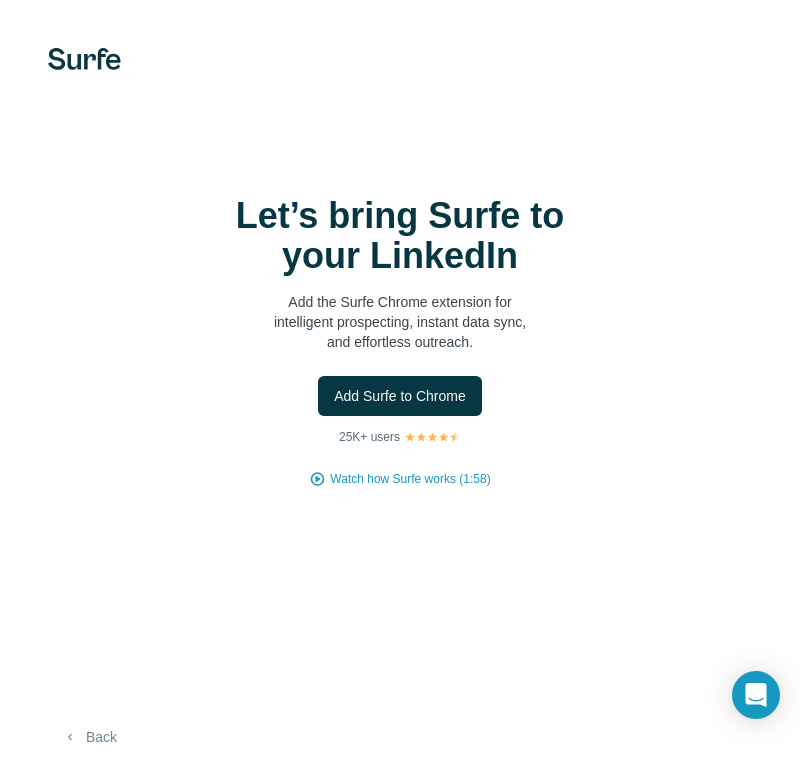 click on "Back" at bounding box center (89, 737) 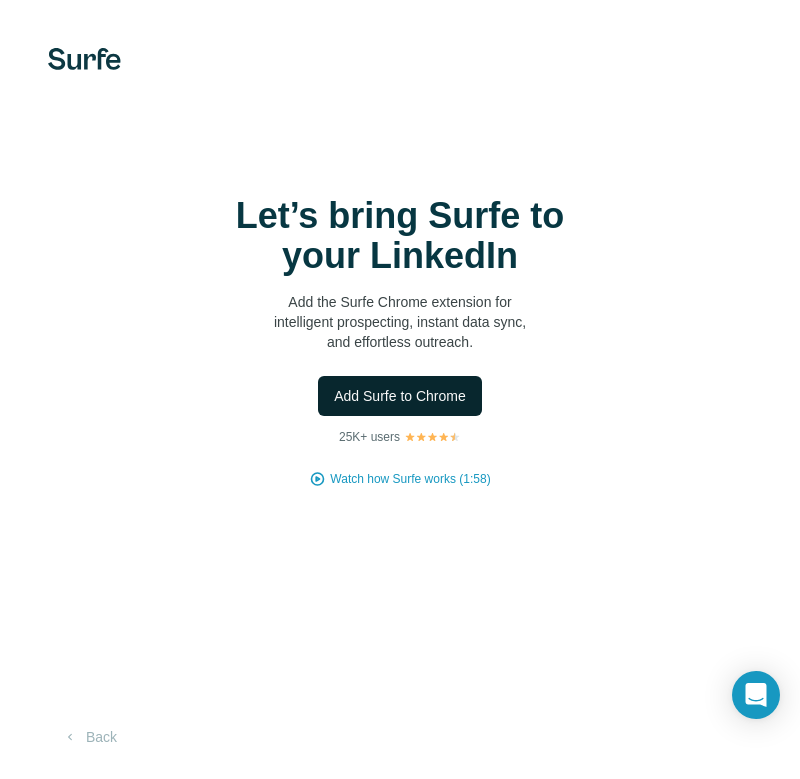 click on "Add Surfe to Chrome" at bounding box center (400, 396) 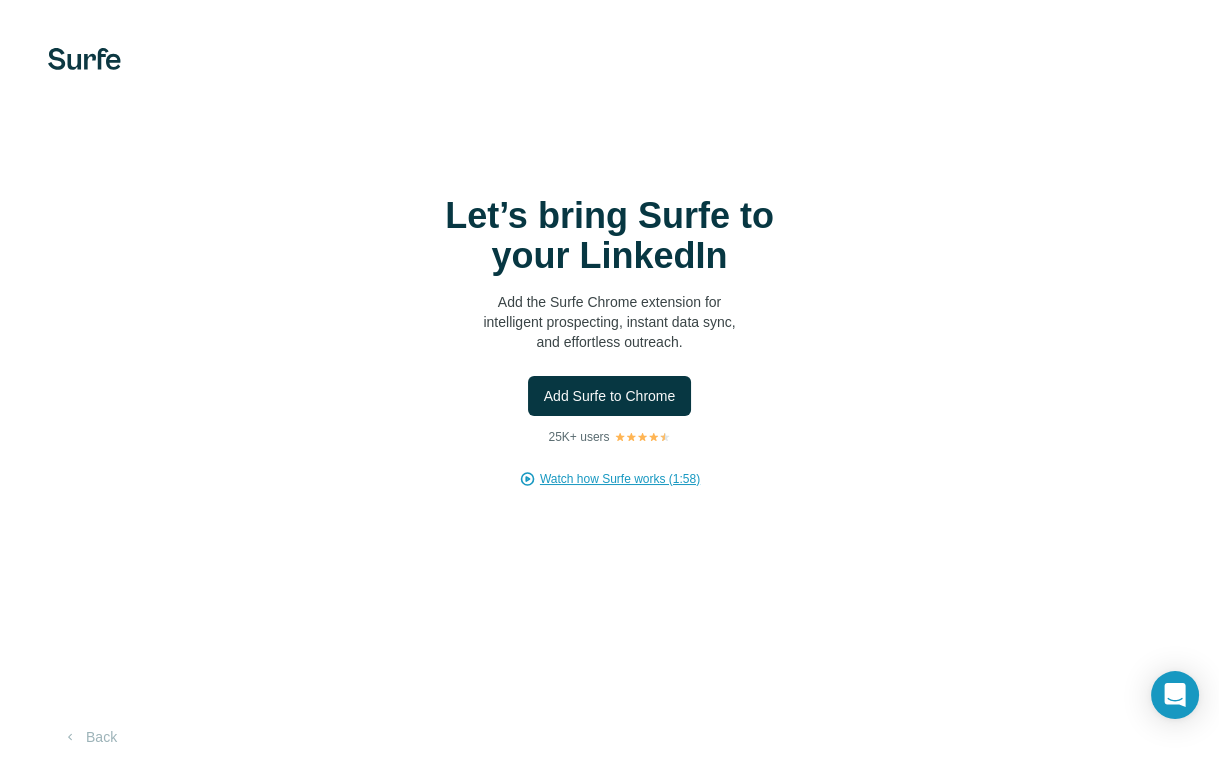 click on "Watch how Surfe works (1:58)" at bounding box center [620, 479] 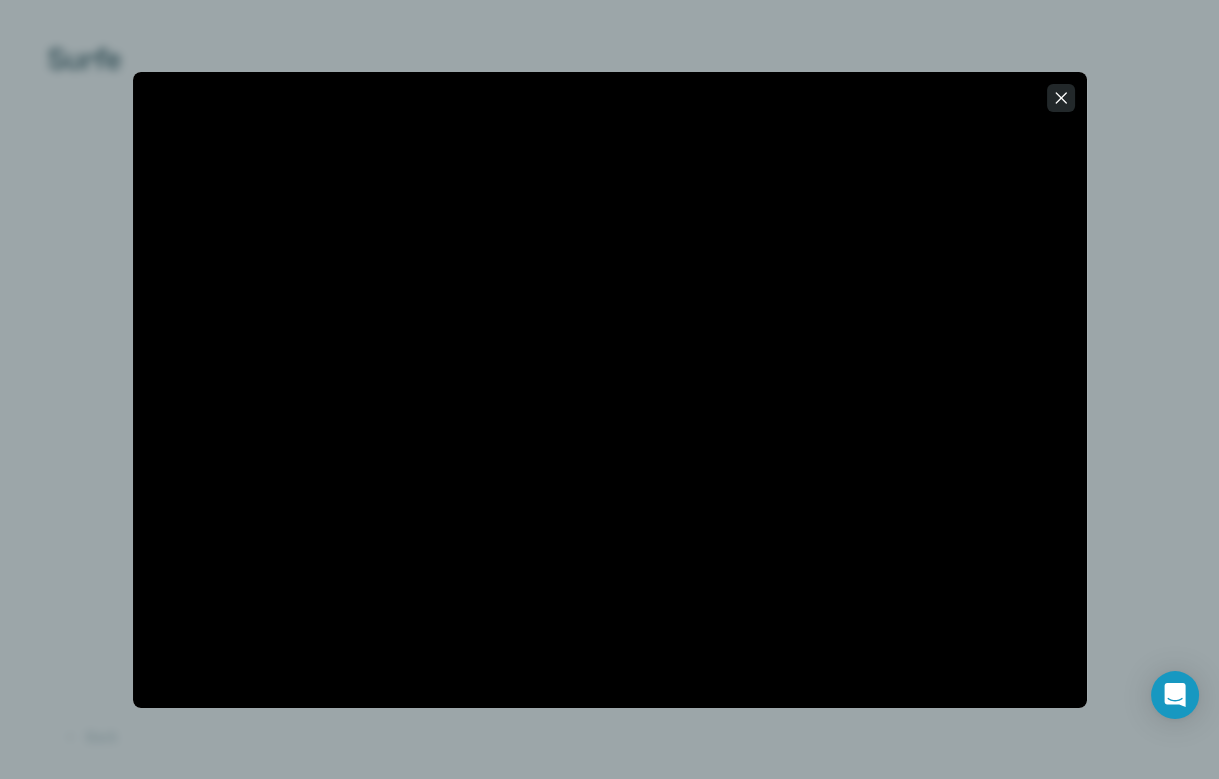 click 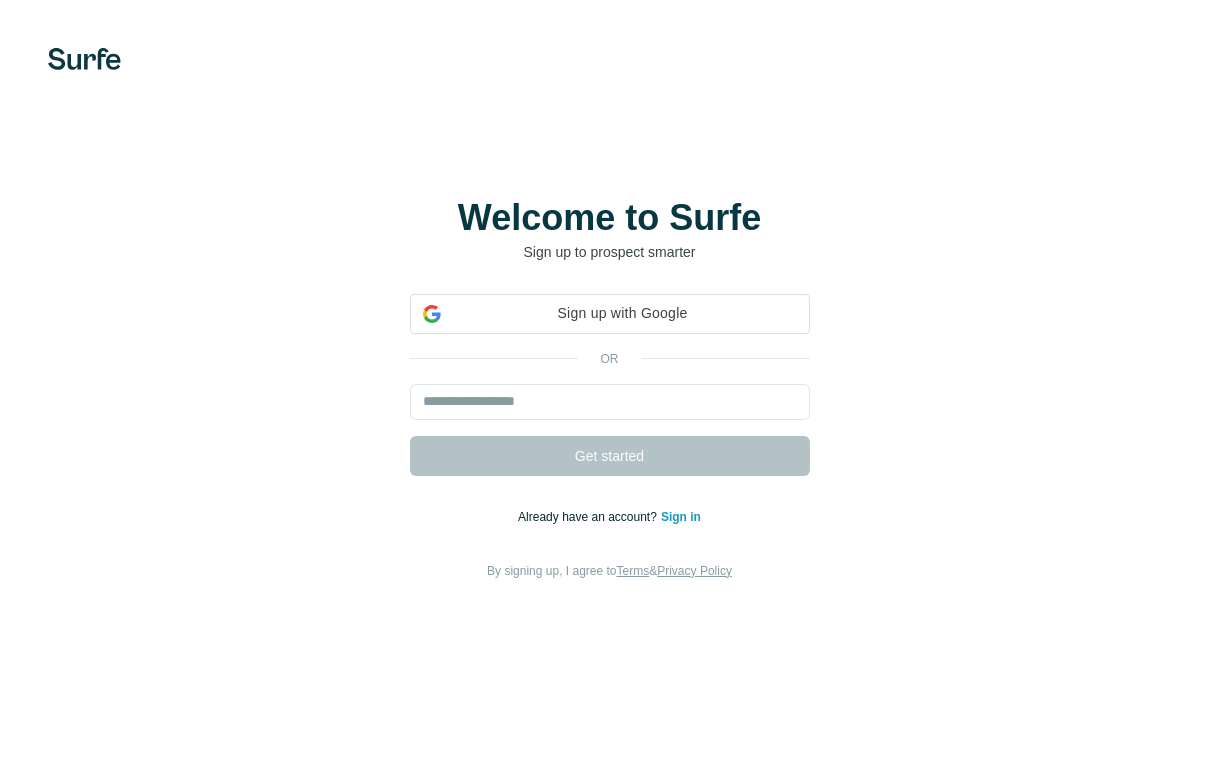scroll, scrollTop: 0, scrollLeft: 0, axis: both 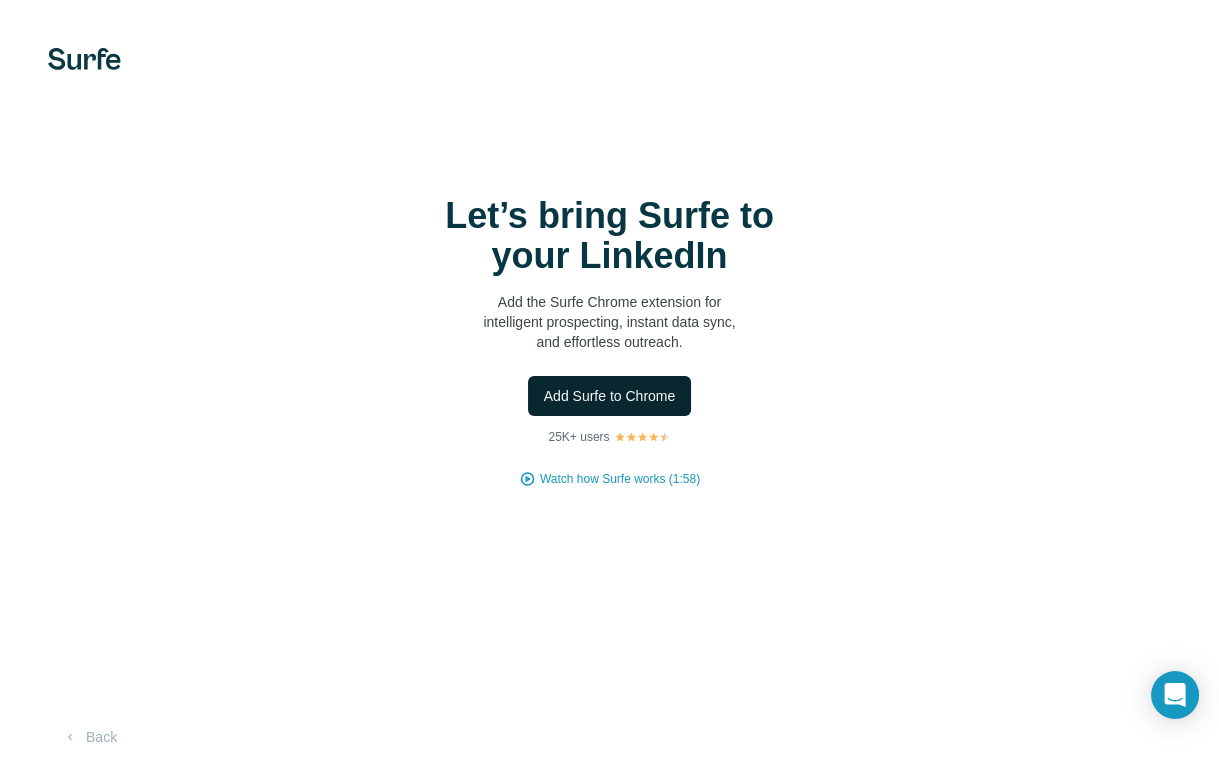 click on "Add Surfe to Chrome" at bounding box center [610, 396] 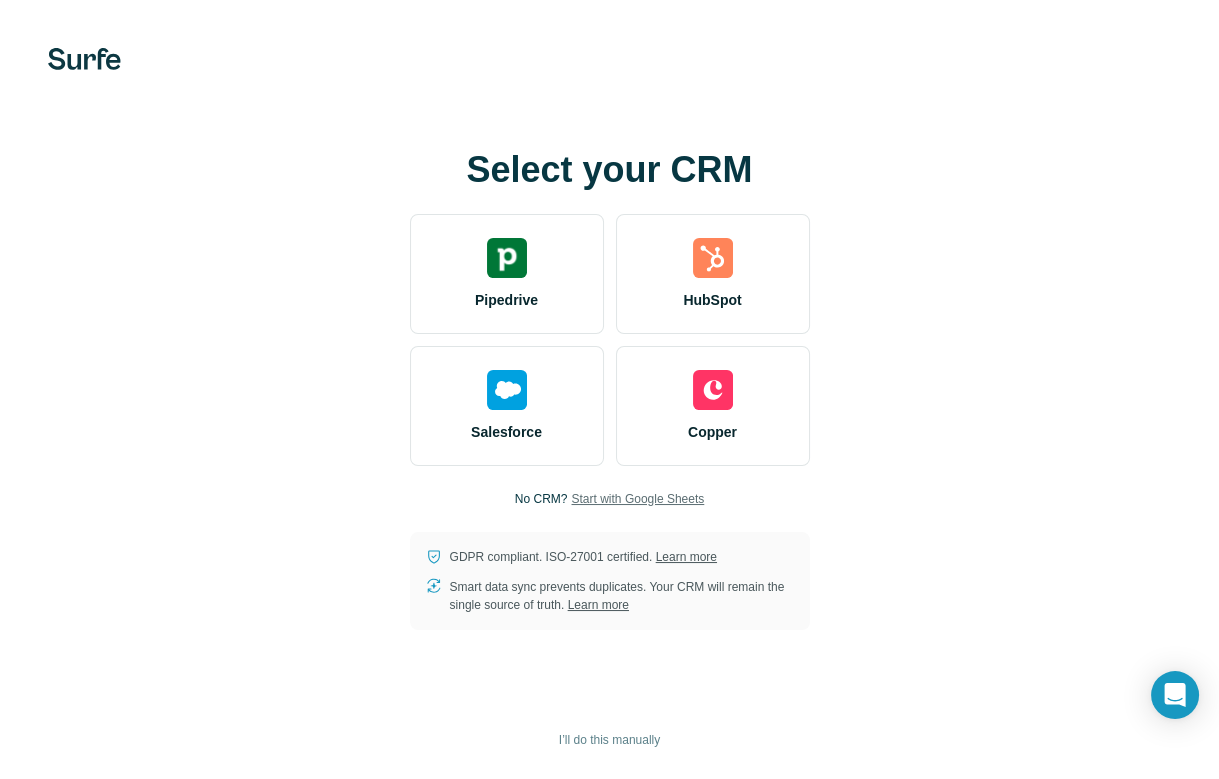 click on "Start with Google Sheets" at bounding box center (637, 499) 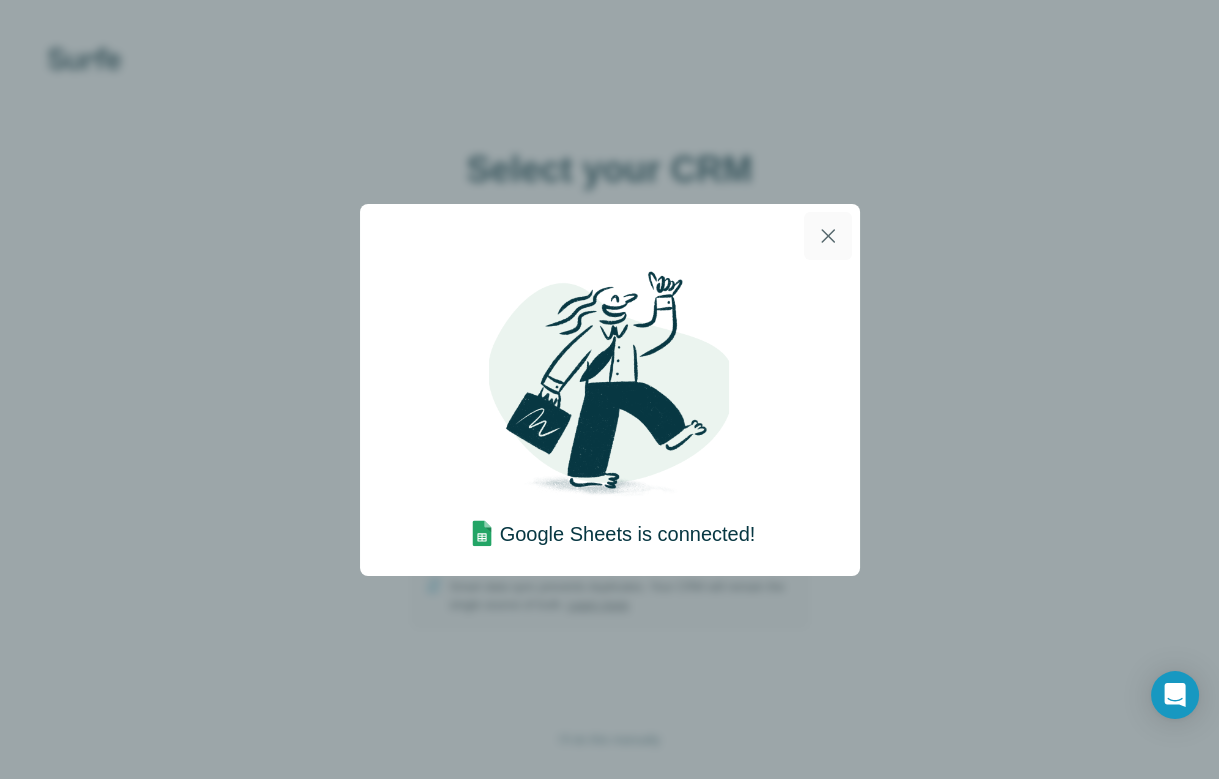click 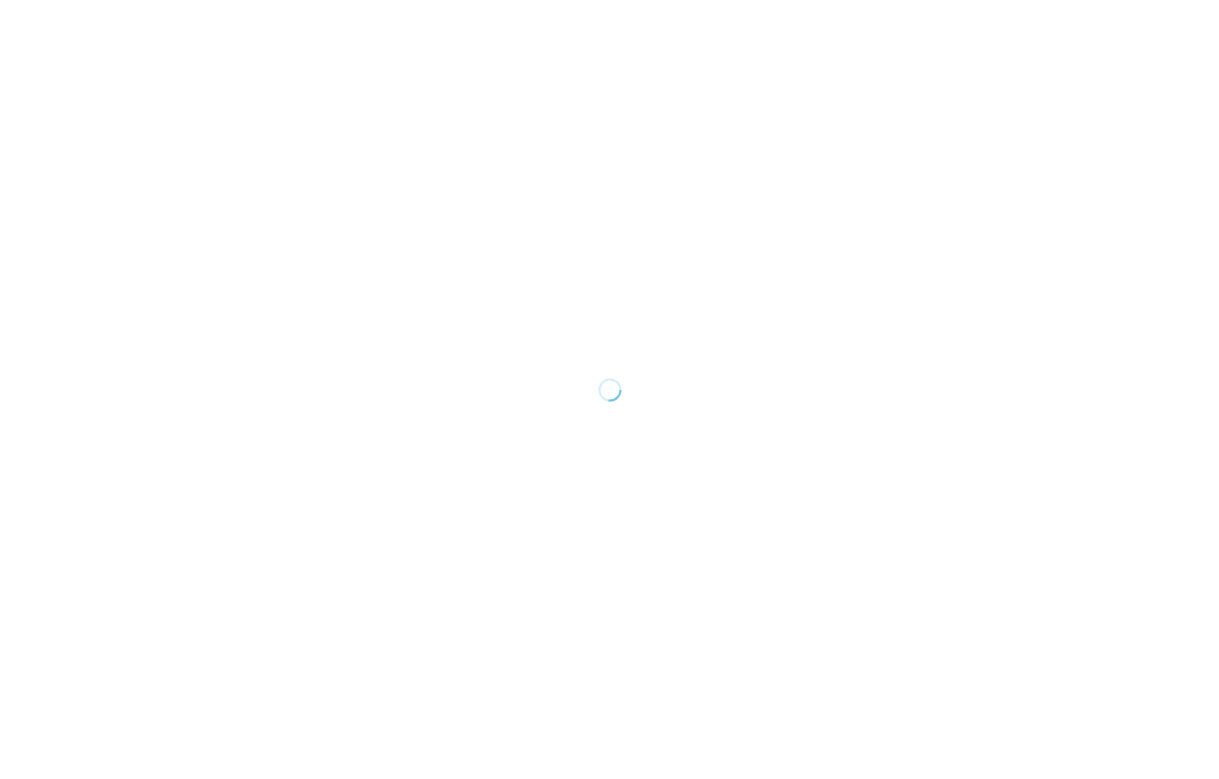 scroll, scrollTop: 0, scrollLeft: 0, axis: both 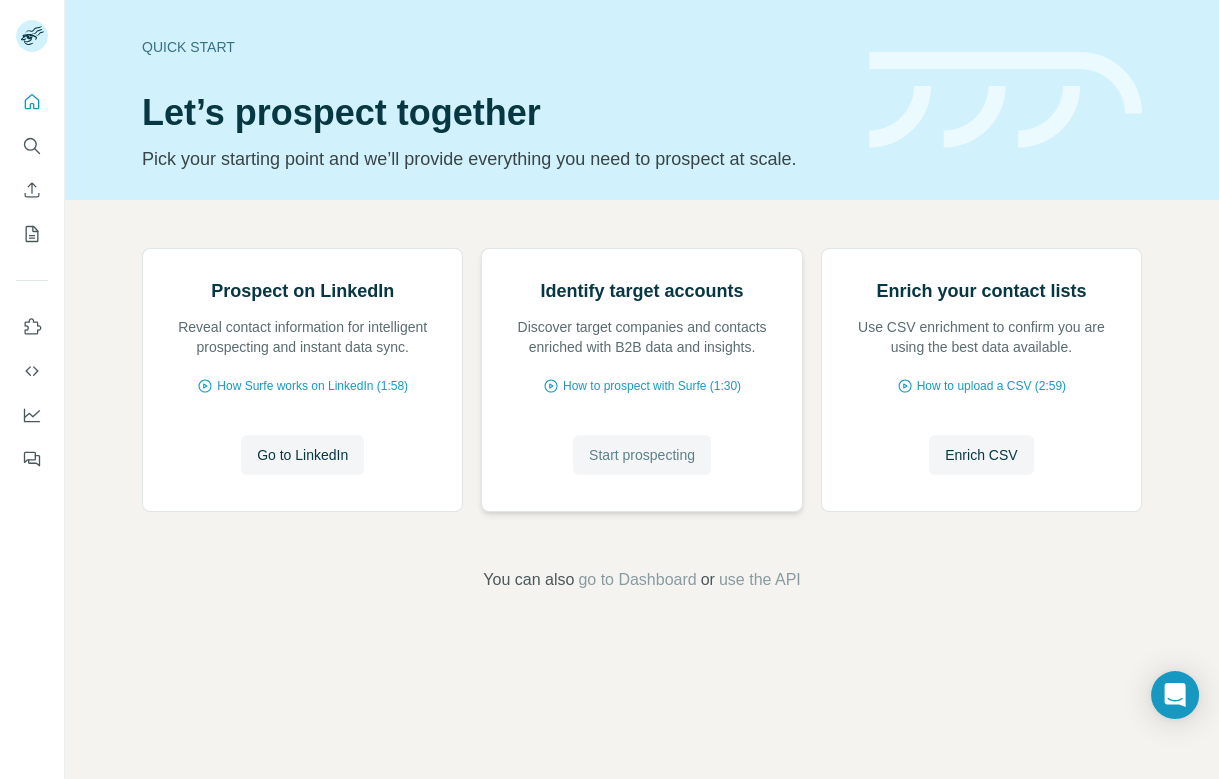click on "Start prospecting" at bounding box center [642, 455] 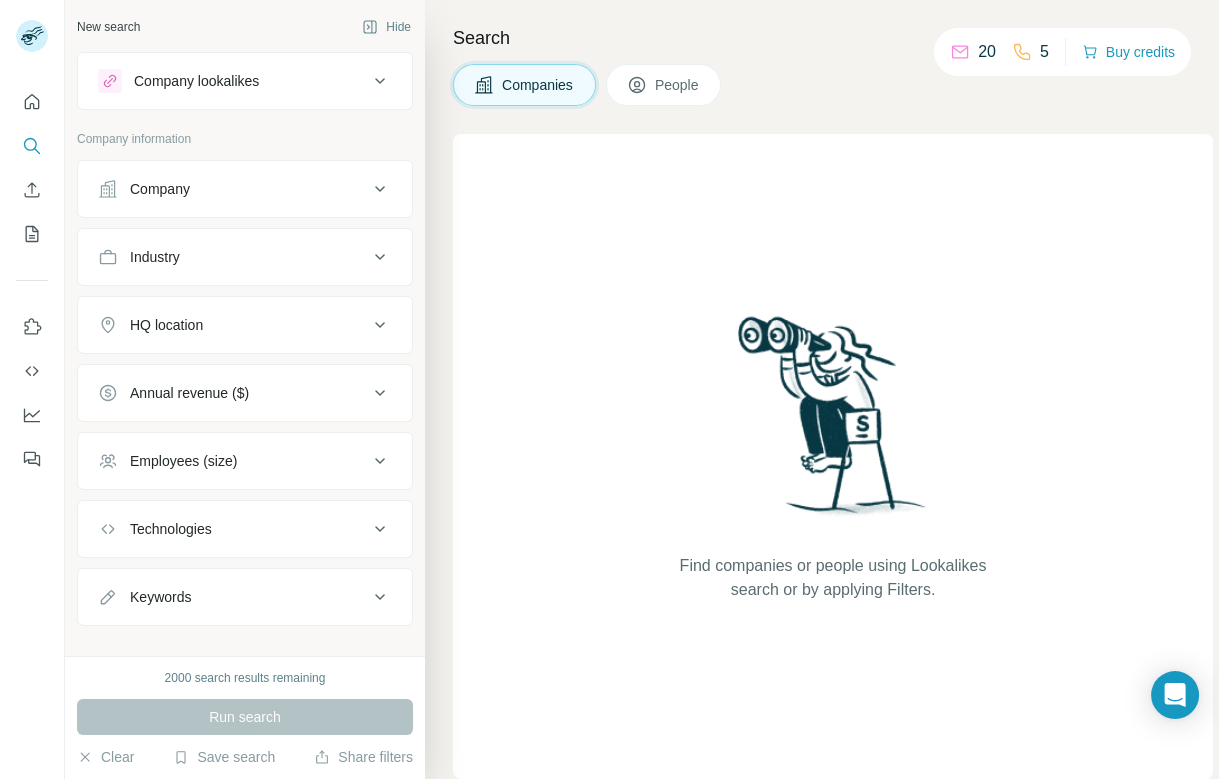click on "Company lookalikes" at bounding box center [245, 81] 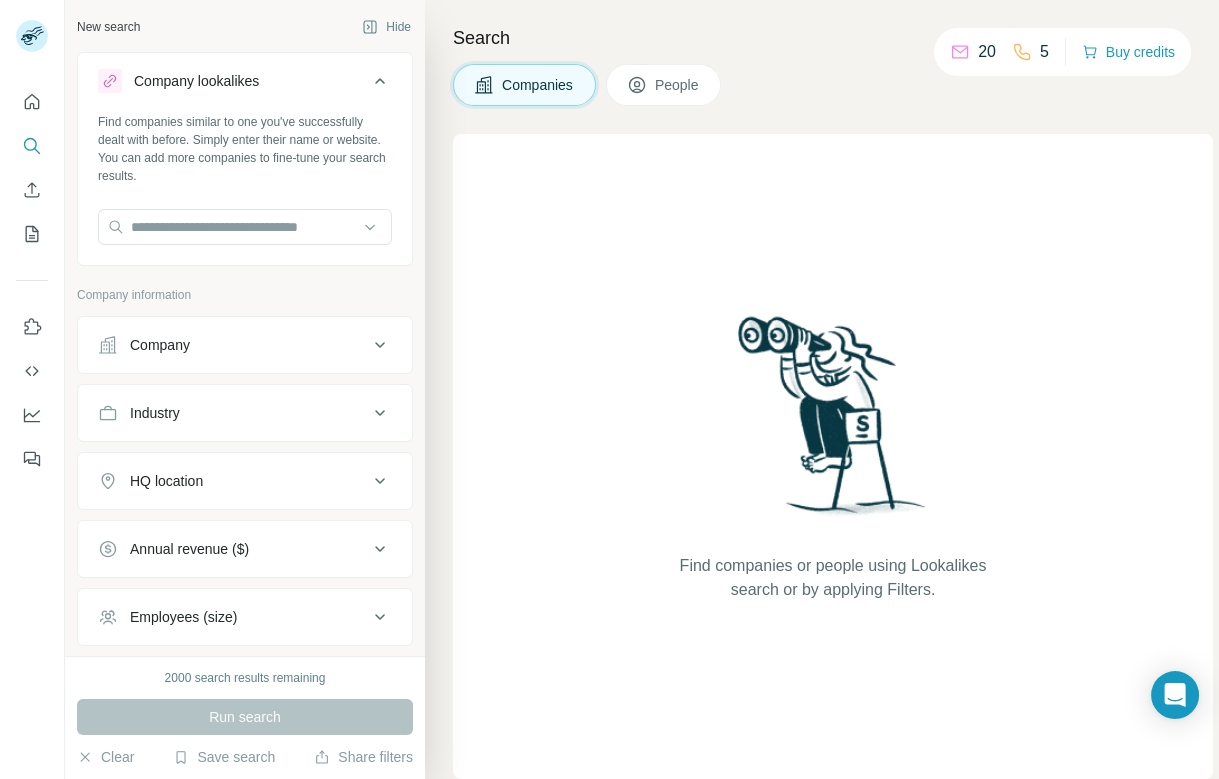type 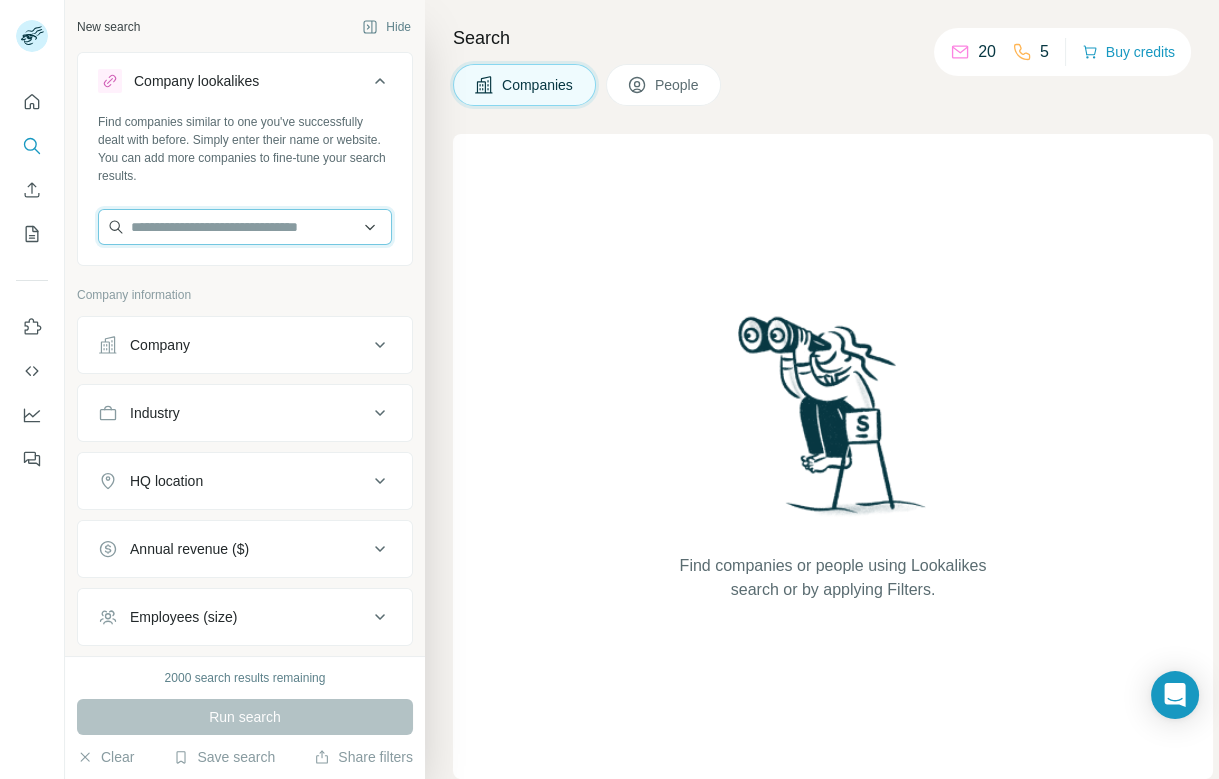 click at bounding box center (245, 227) 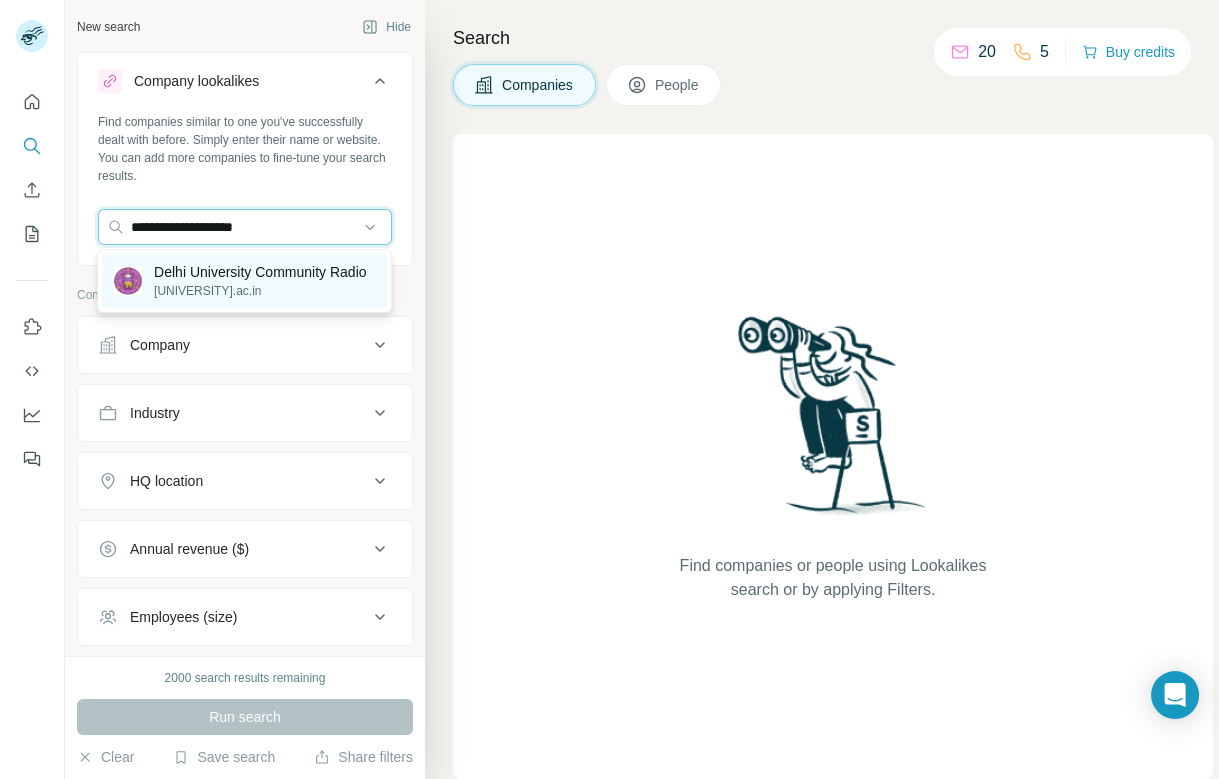 type on "**********" 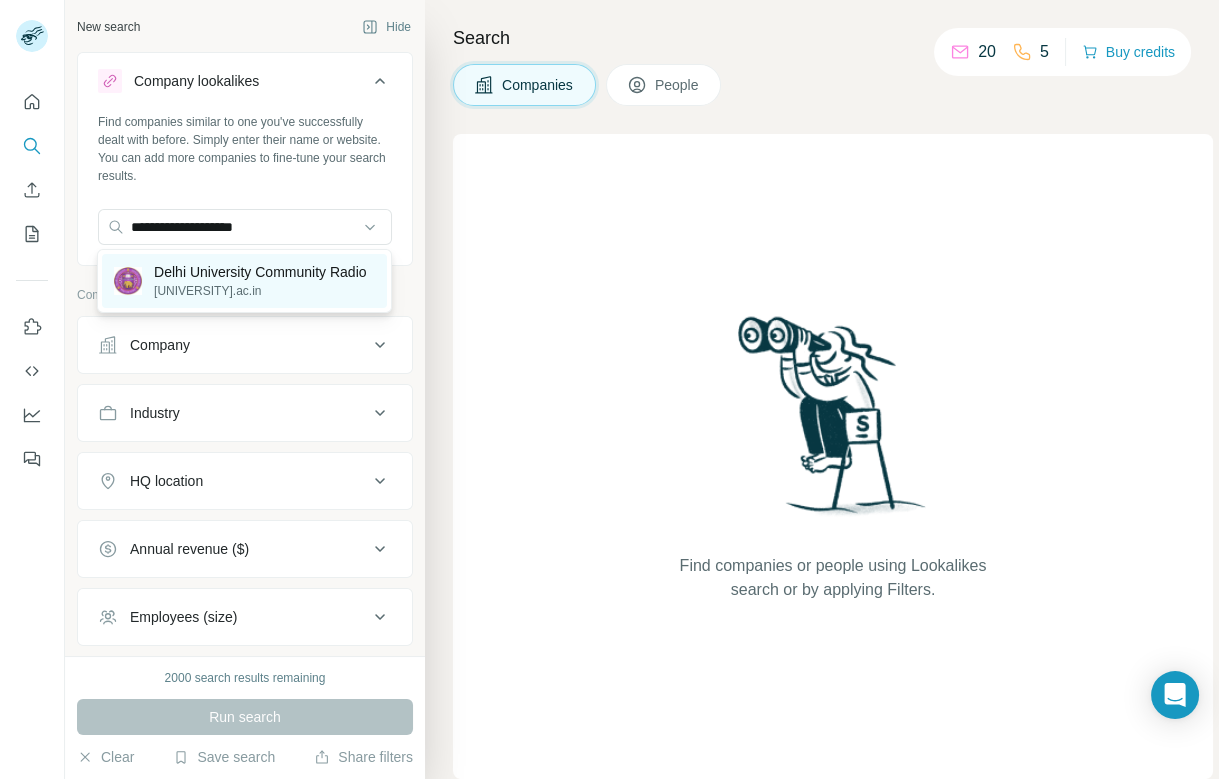click on "Delhi University Community Radio" at bounding box center [260, 272] 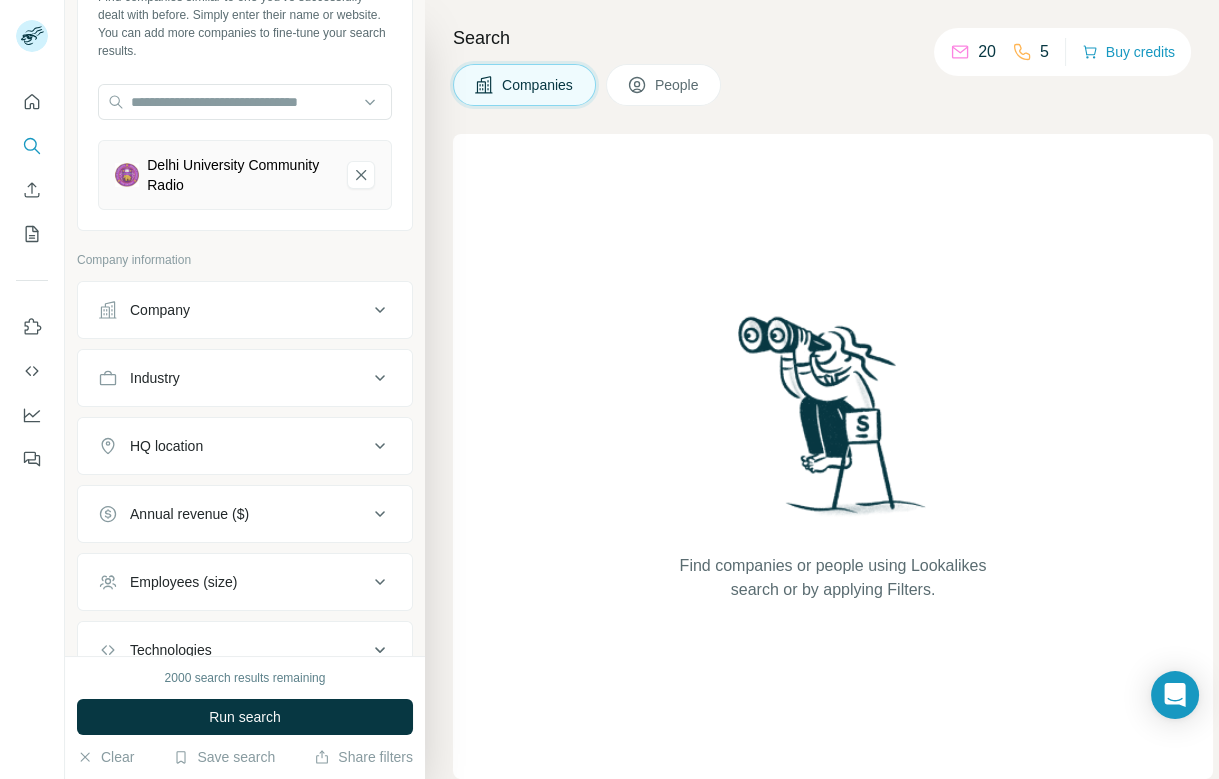 scroll, scrollTop: 146, scrollLeft: 0, axis: vertical 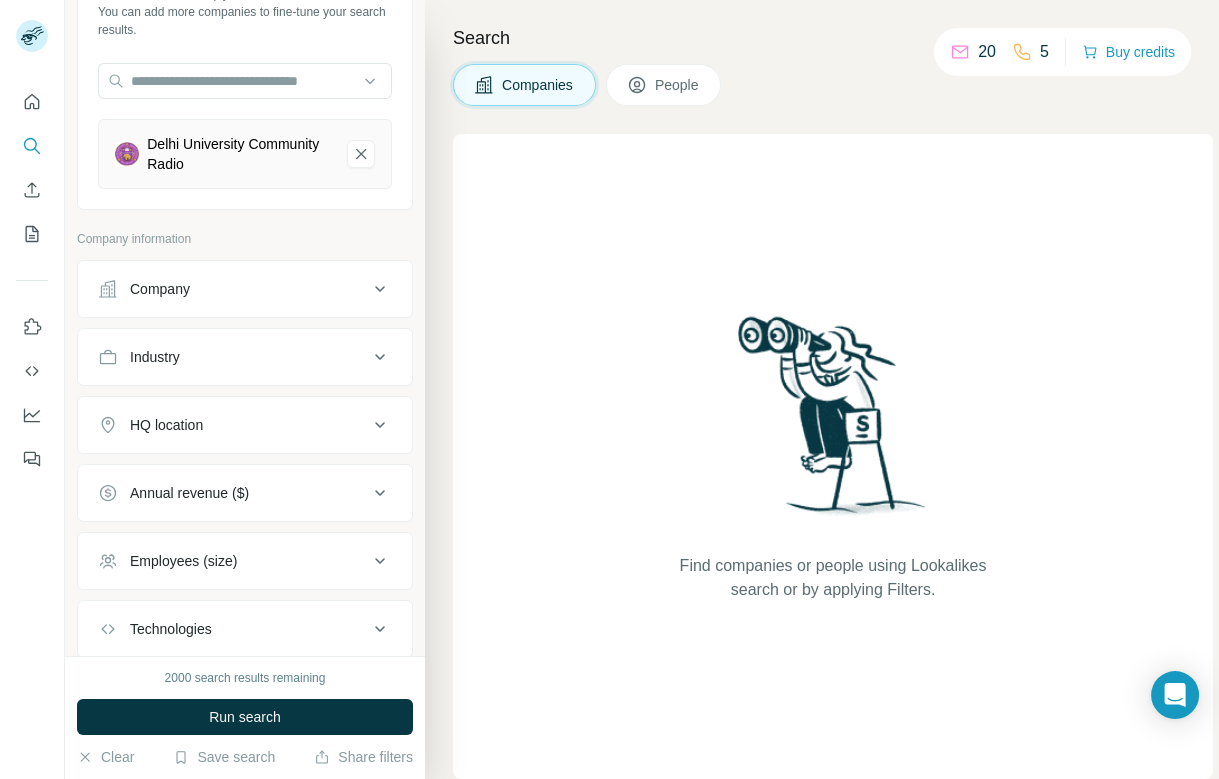 click on "Industry" at bounding box center (233, 357) 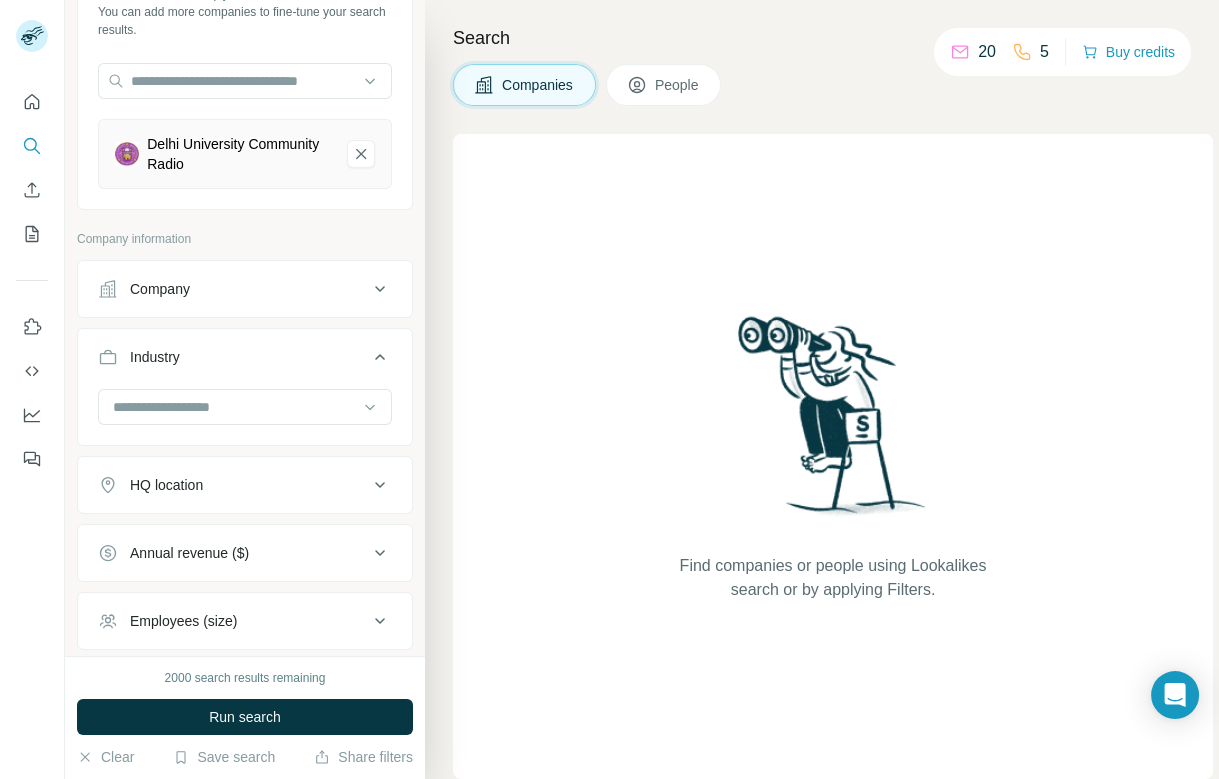 click on "HQ location" at bounding box center [245, 485] 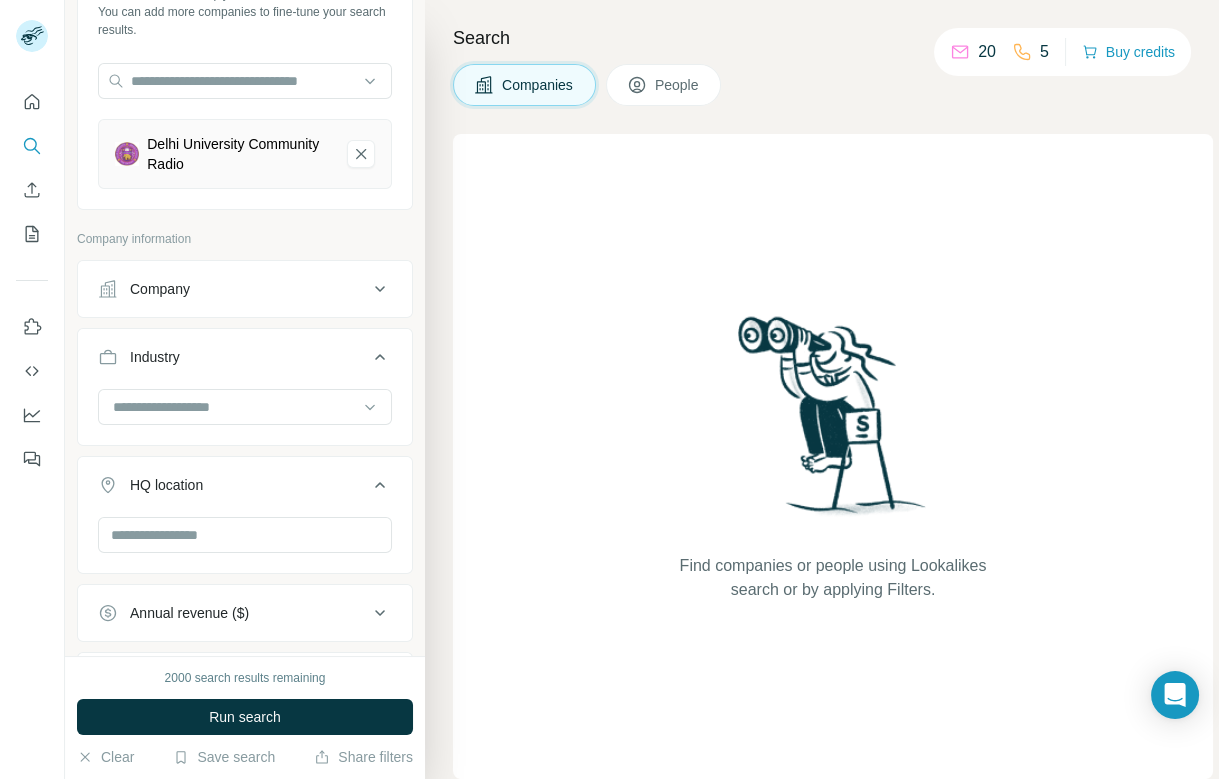 click on "HQ location" at bounding box center [233, 485] 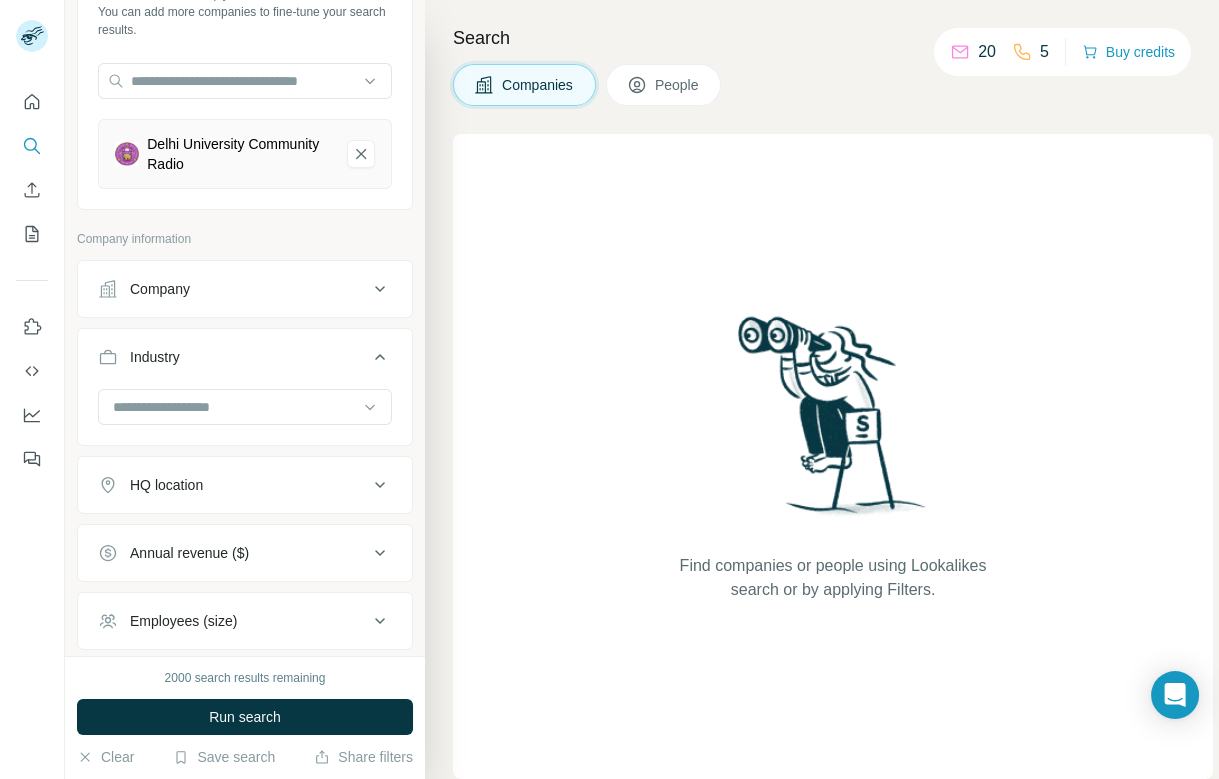 click on "HQ location" at bounding box center (233, 485) 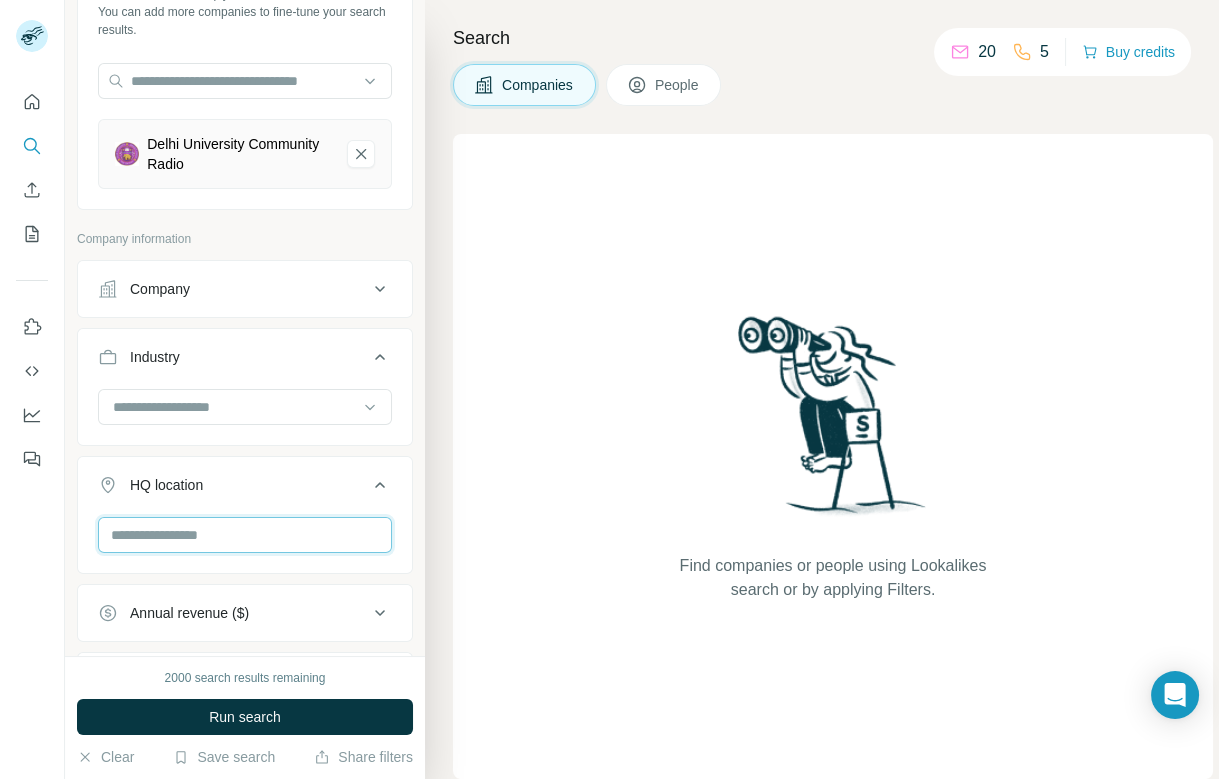 click at bounding box center (245, 535) 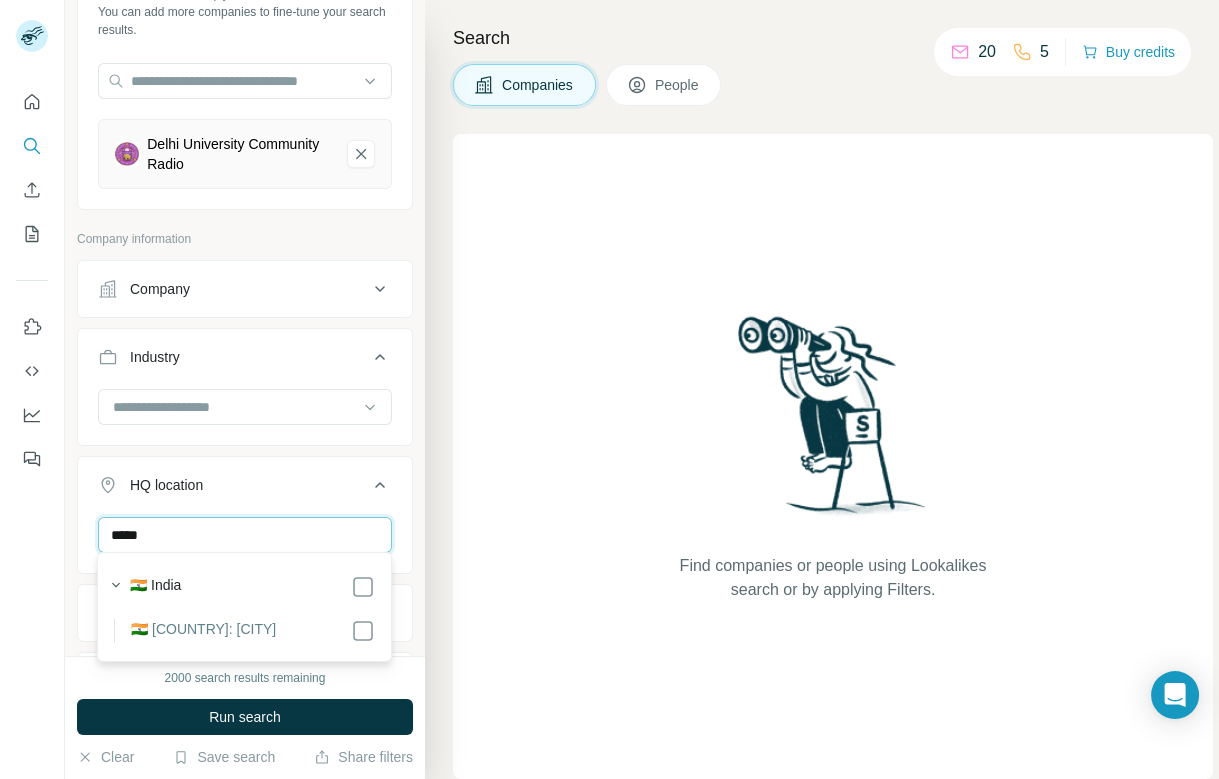 type on "*****" 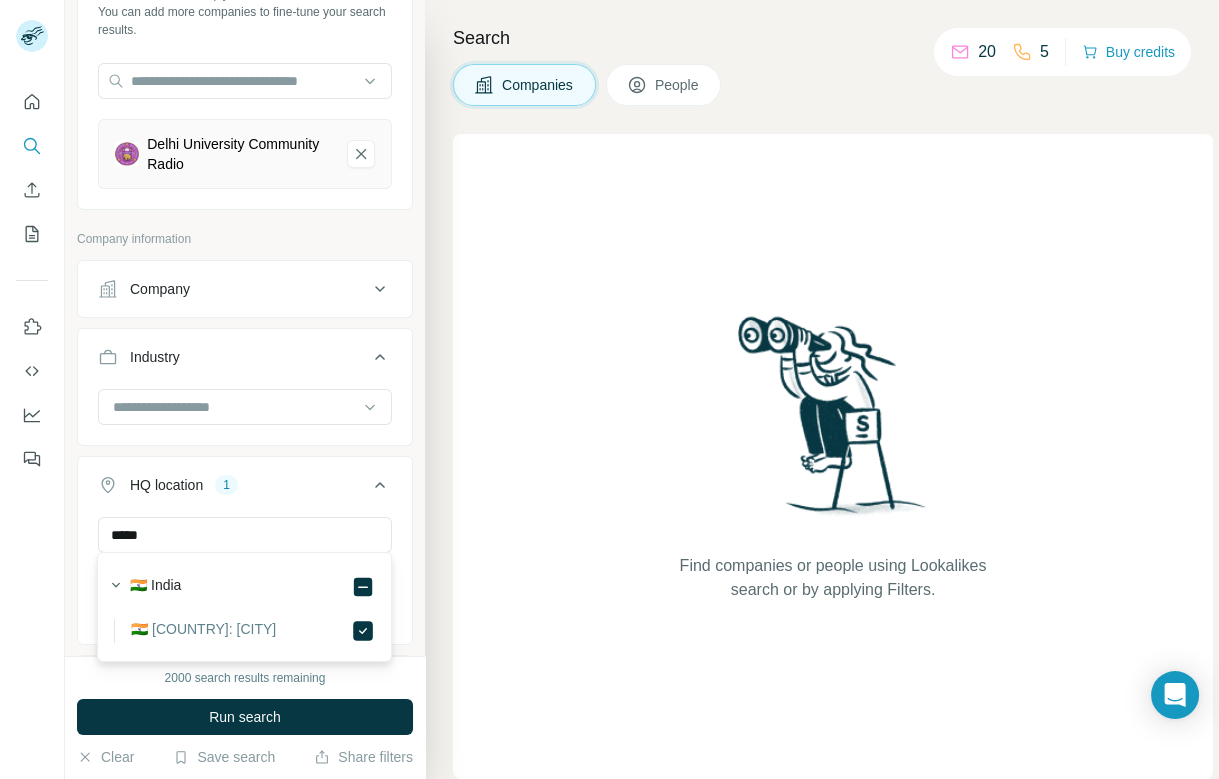 click at bounding box center [32, 389] 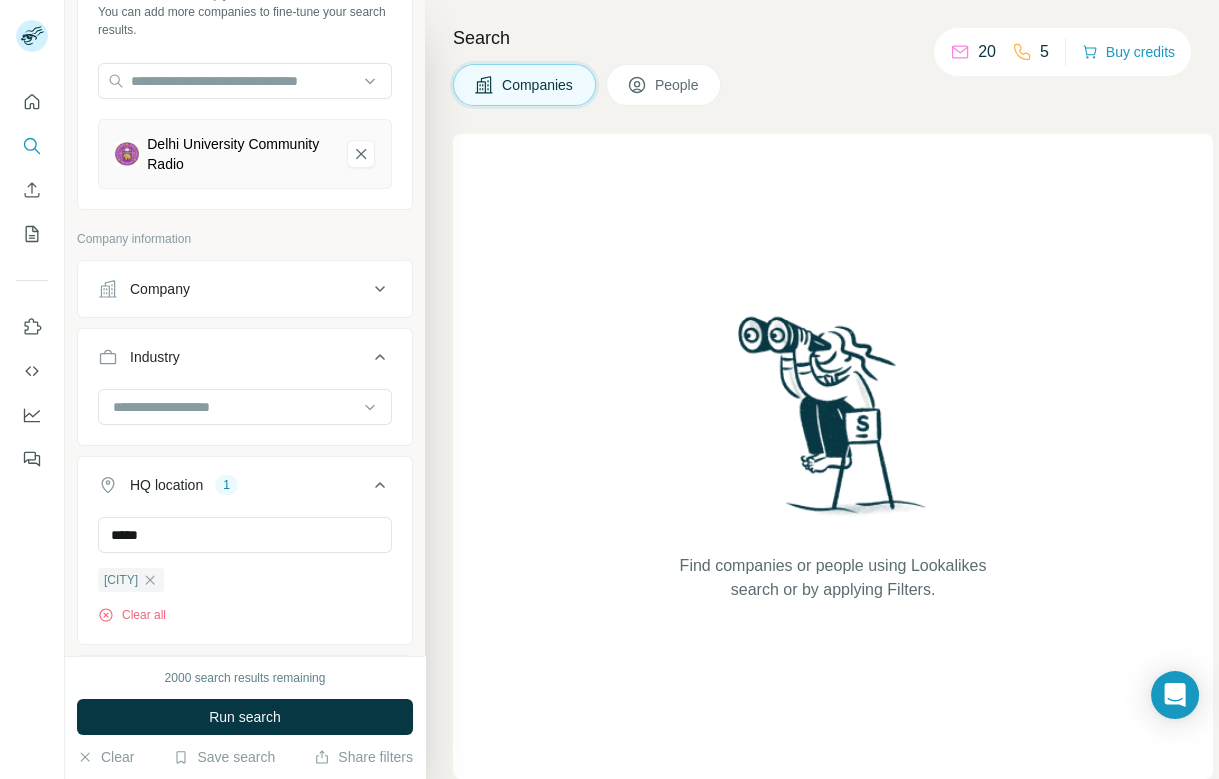 type 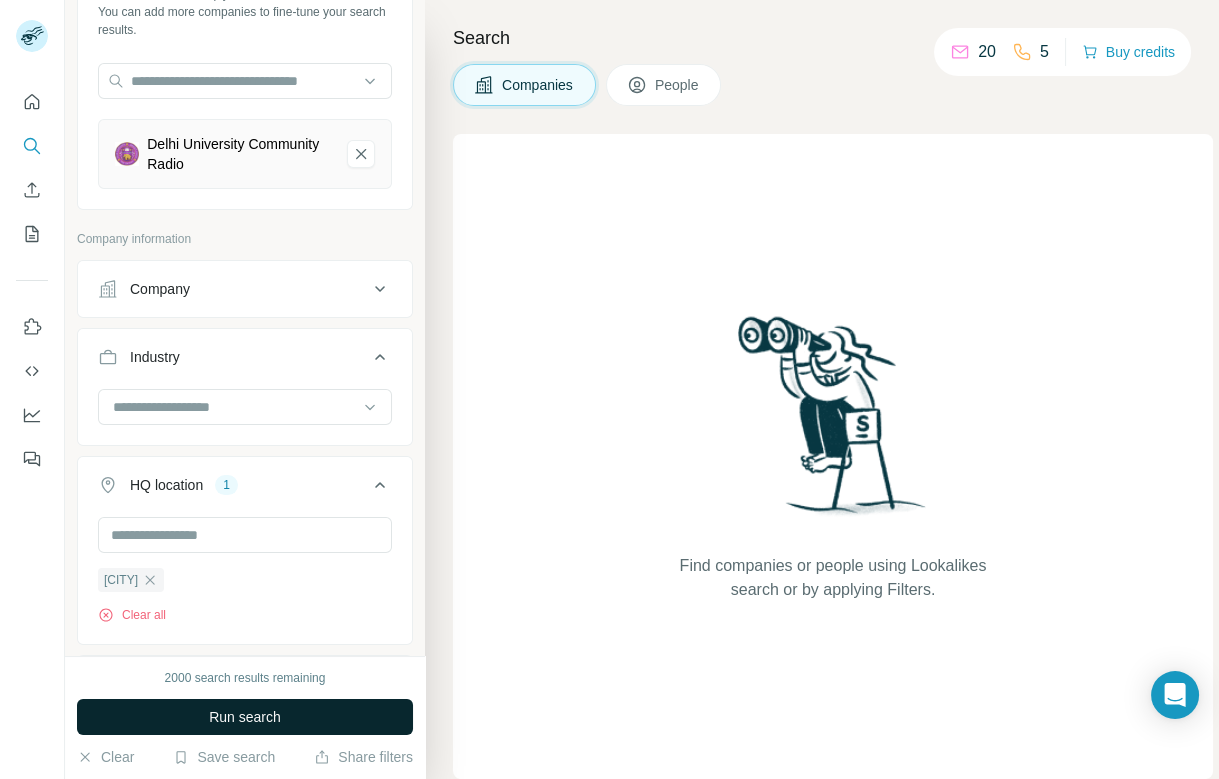 click on "Run search" at bounding box center [245, 717] 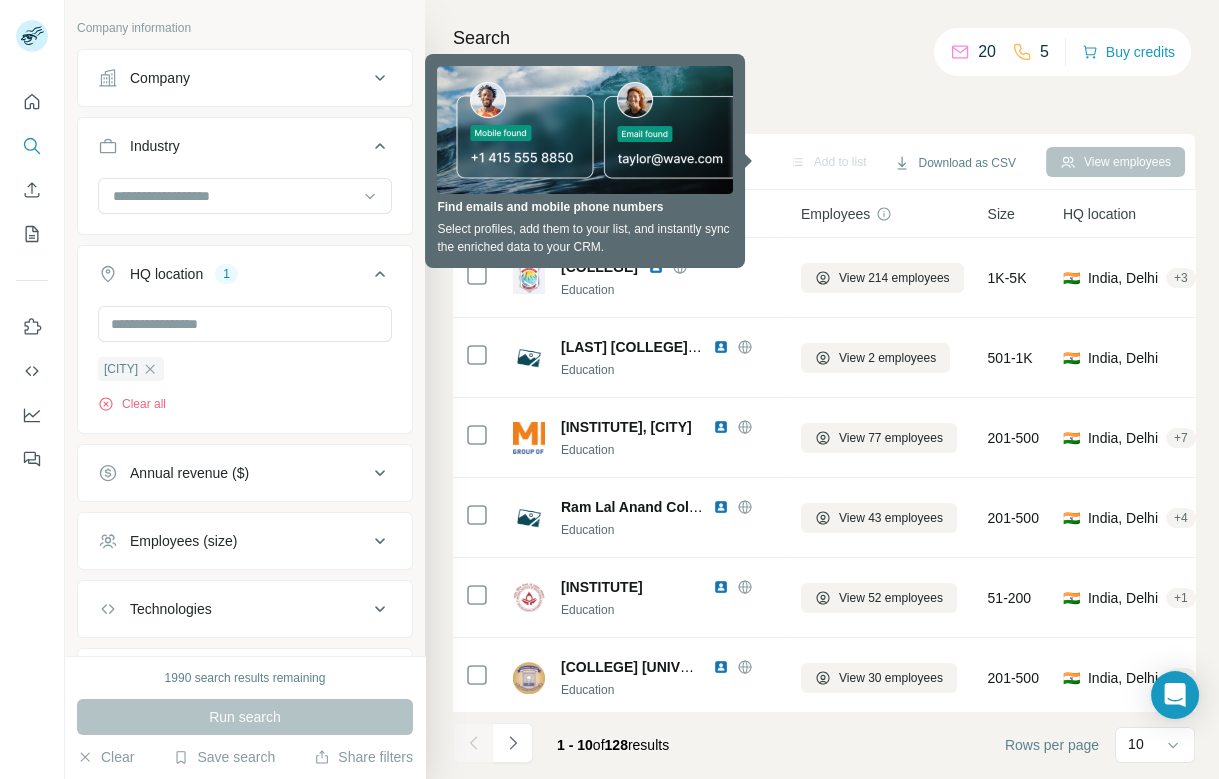 scroll, scrollTop: 455, scrollLeft: 0, axis: vertical 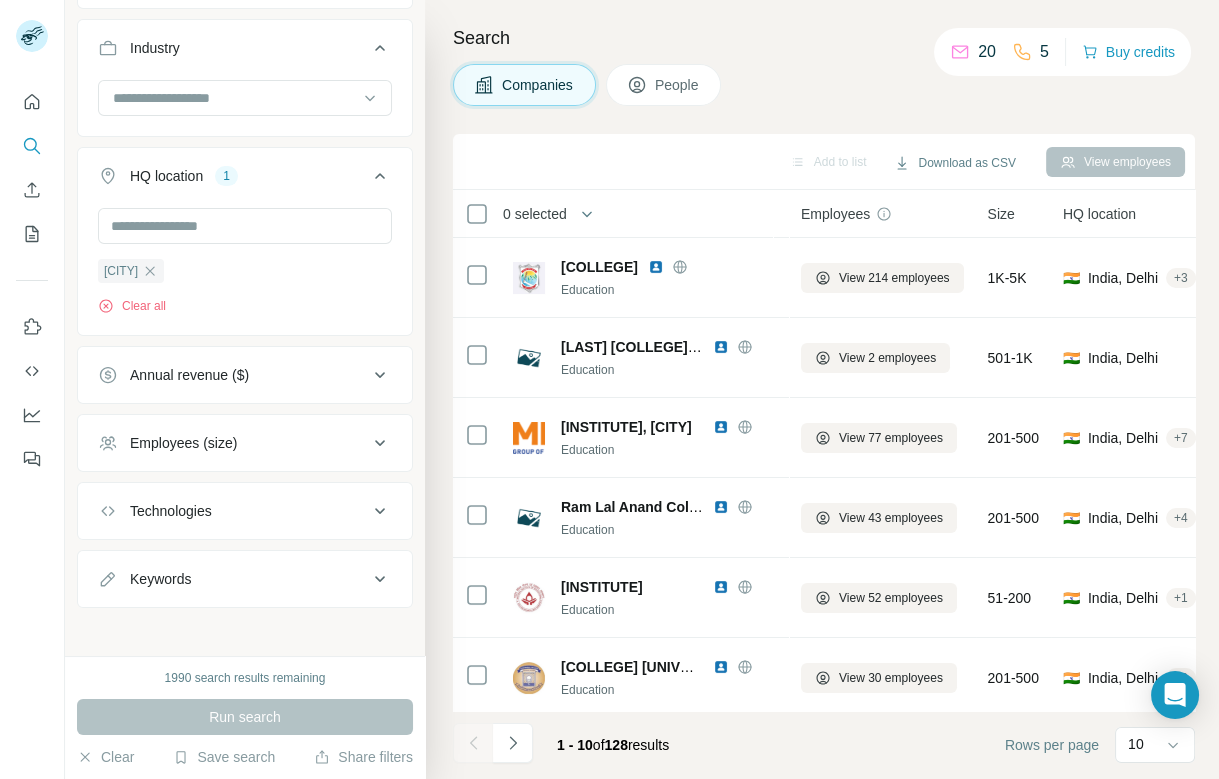 click on "Annual revenue ($)" at bounding box center (245, 375) 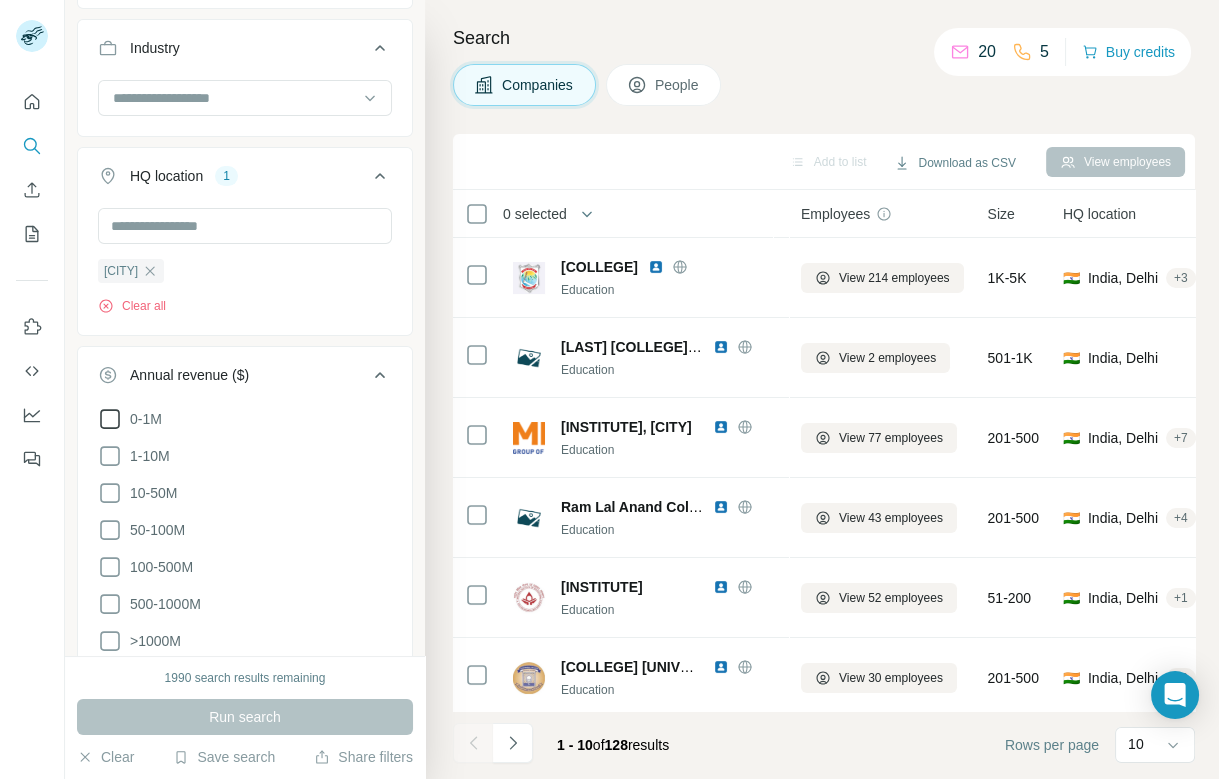 click 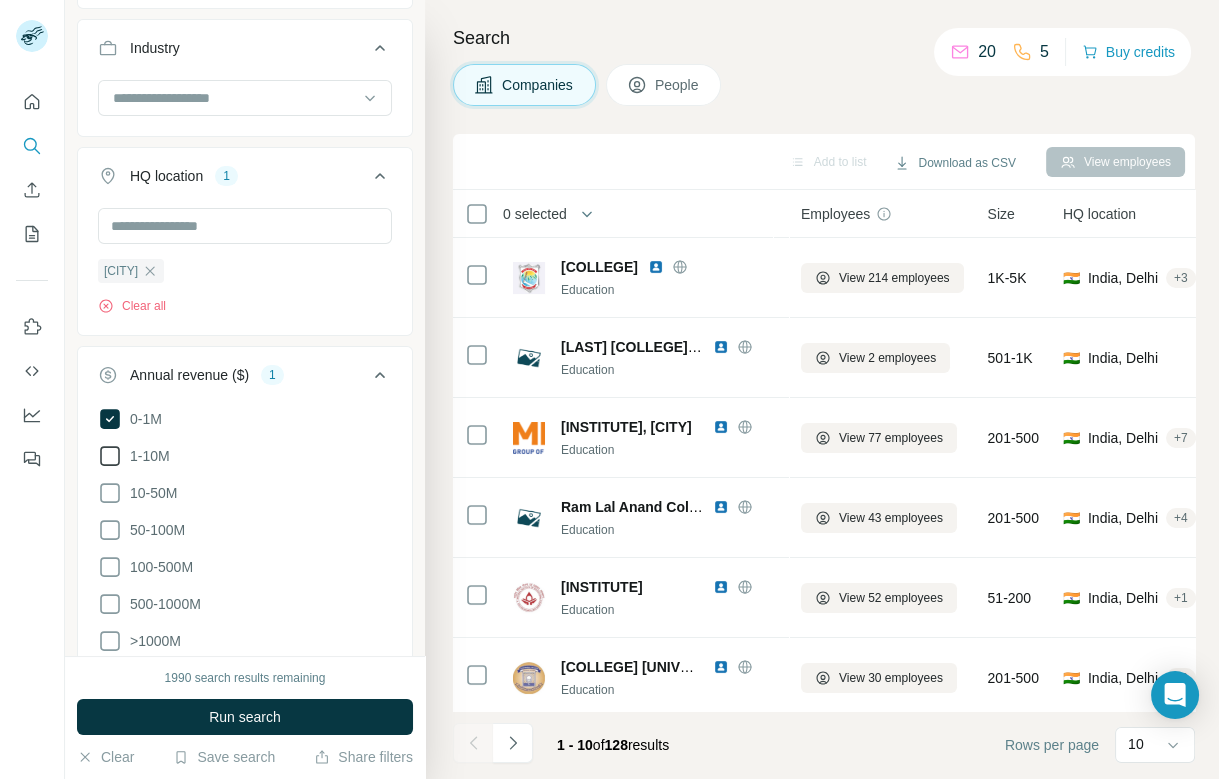 click 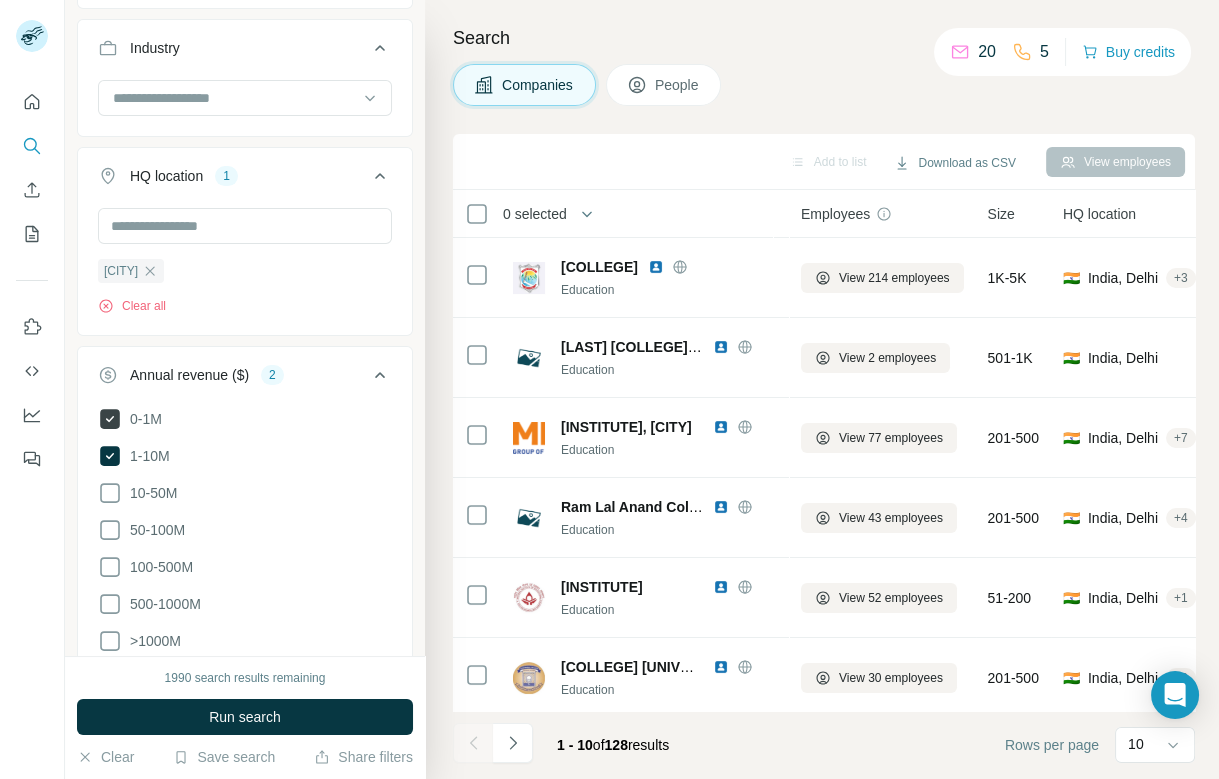 click 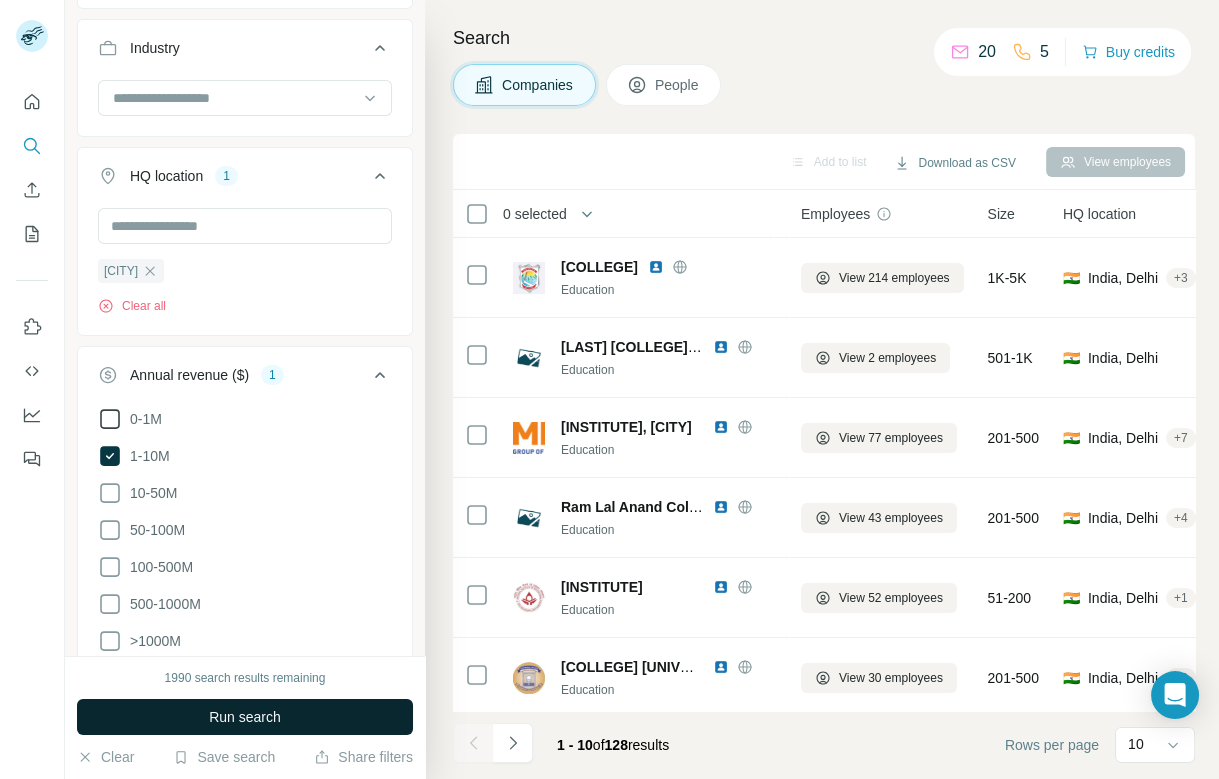 click on "Run search" at bounding box center [245, 717] 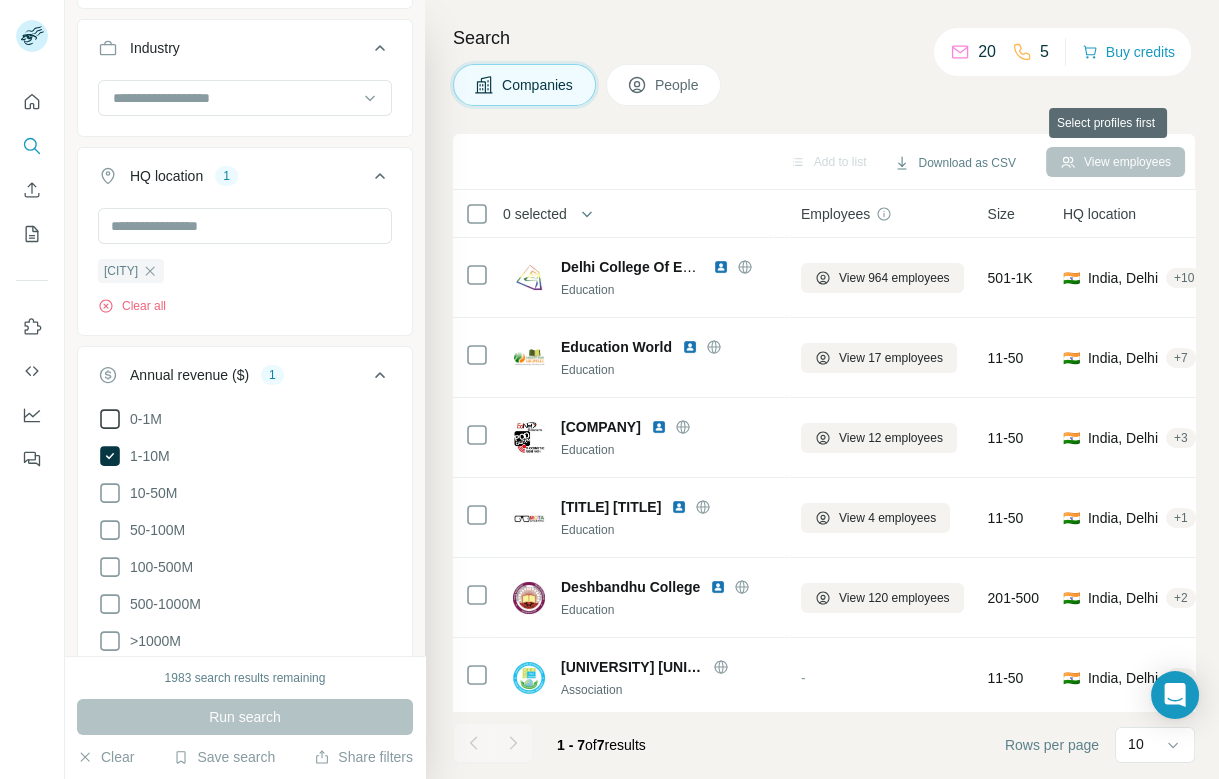 click on "View employees" at bounding box center [1115, 162] 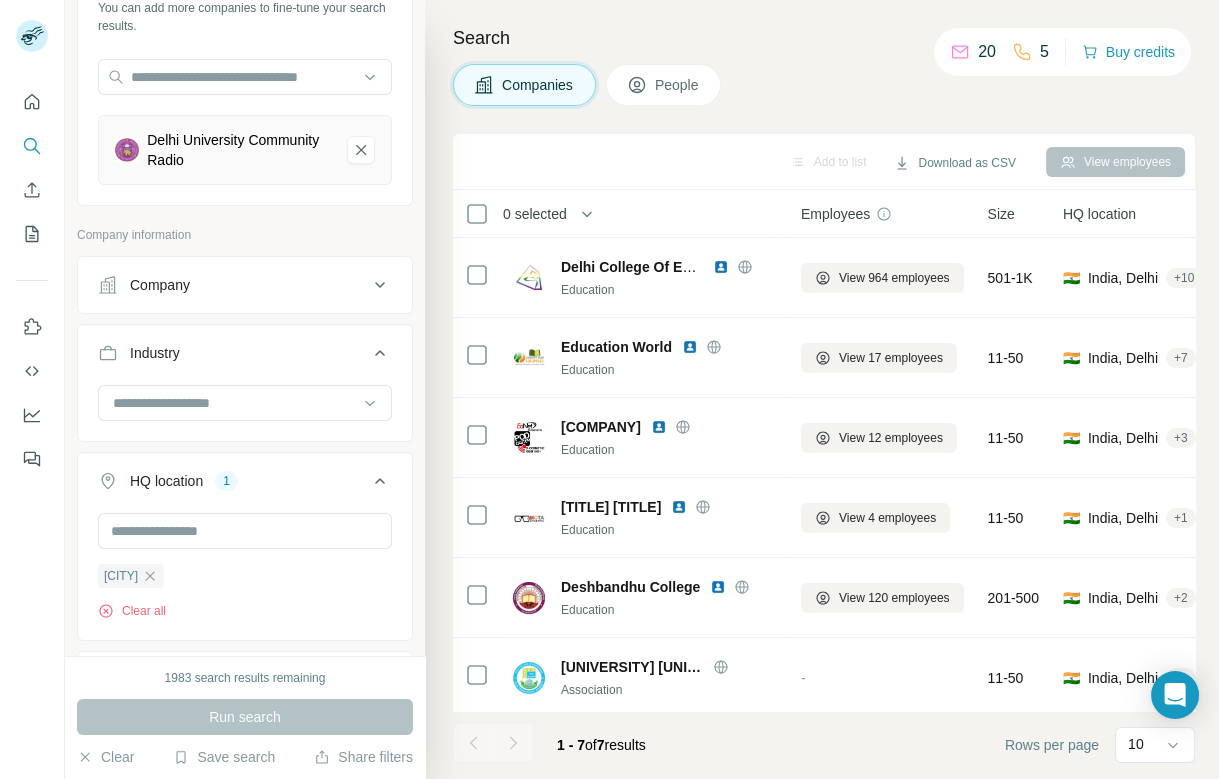 scroll, scrollTop: 110, scrollLeft: 0, axis: vertical 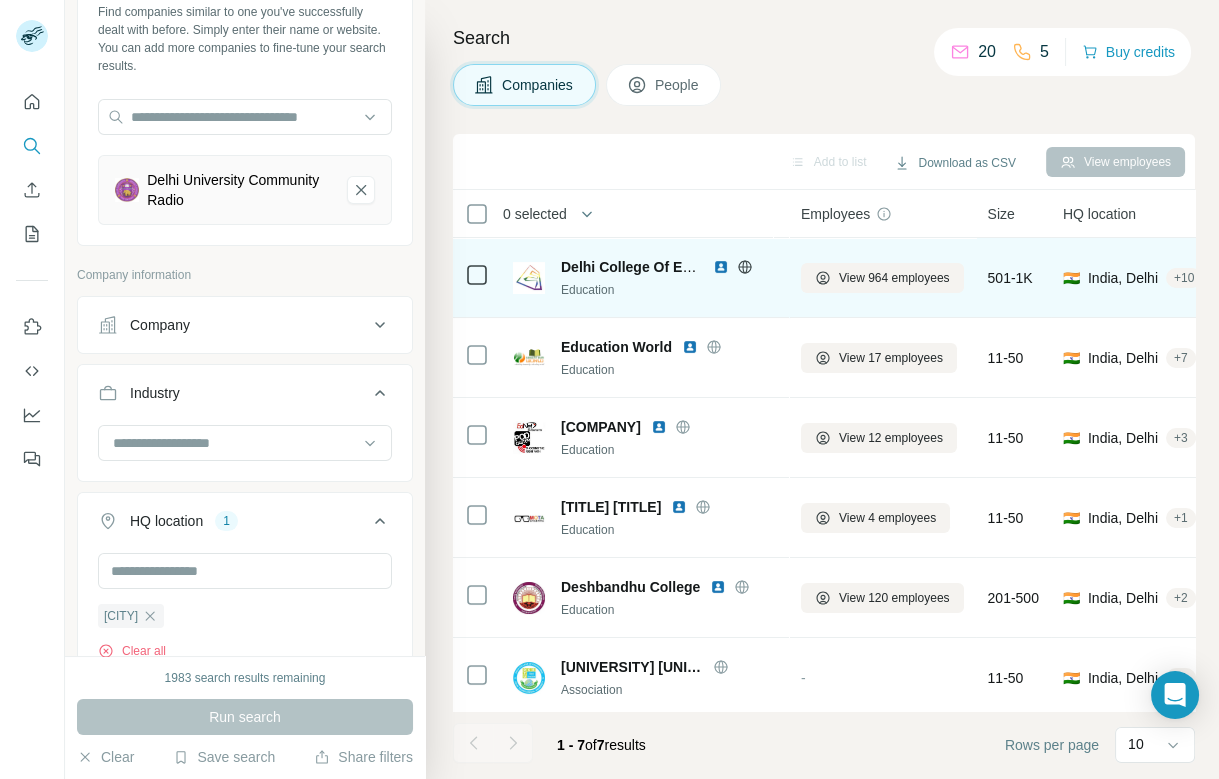 click 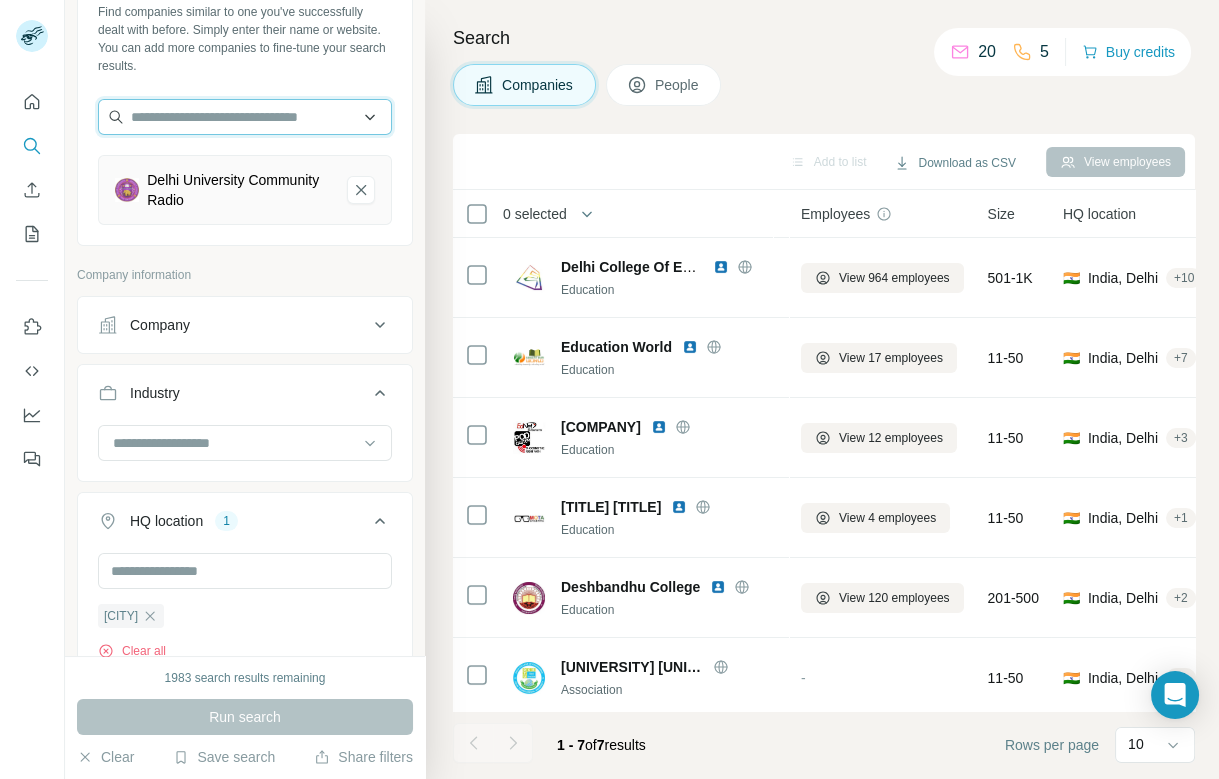 click at bounding box center (245, 117) 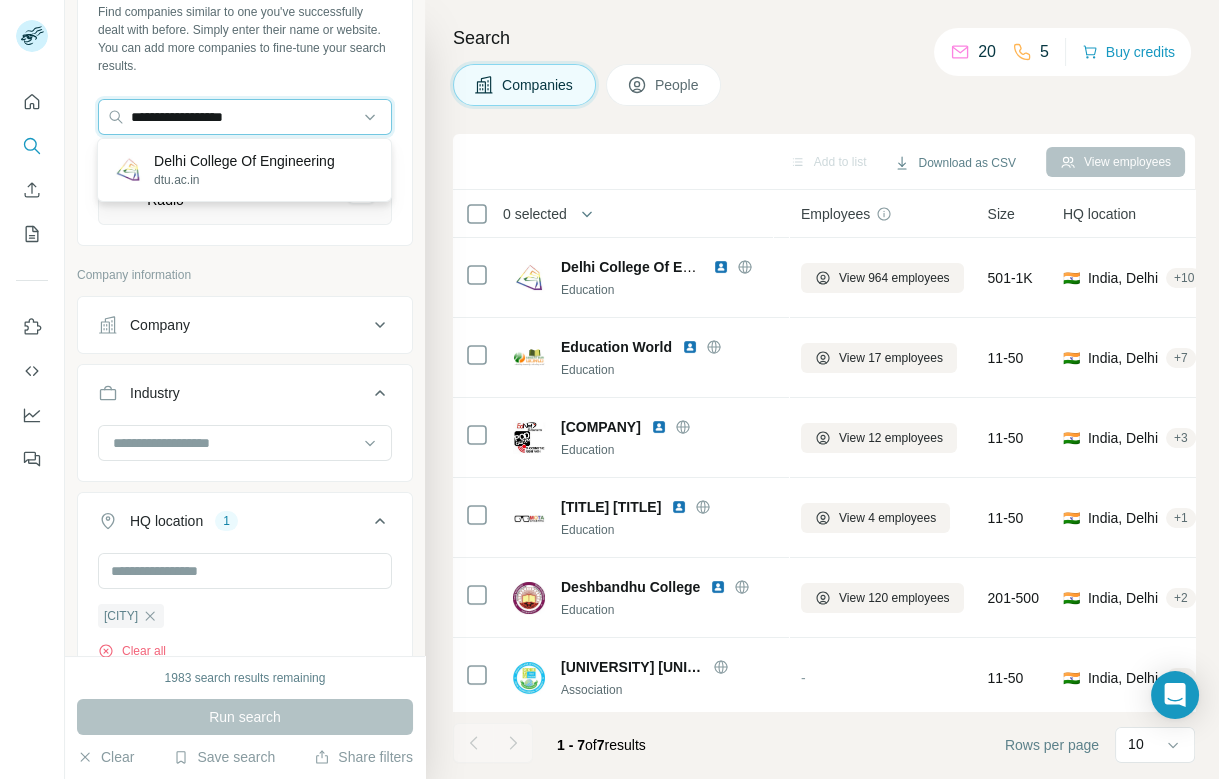 type on "**********" 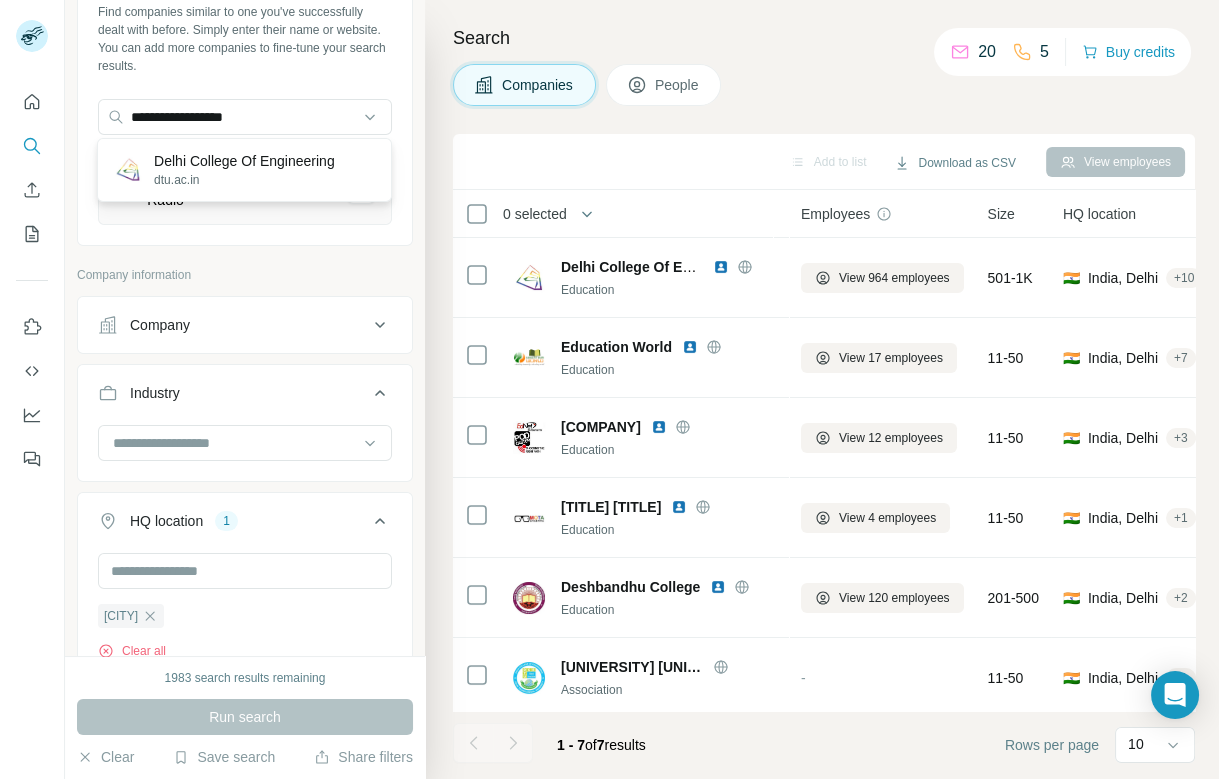 click on "Delhi College Of Engineering" at bounding box center (244, 161) 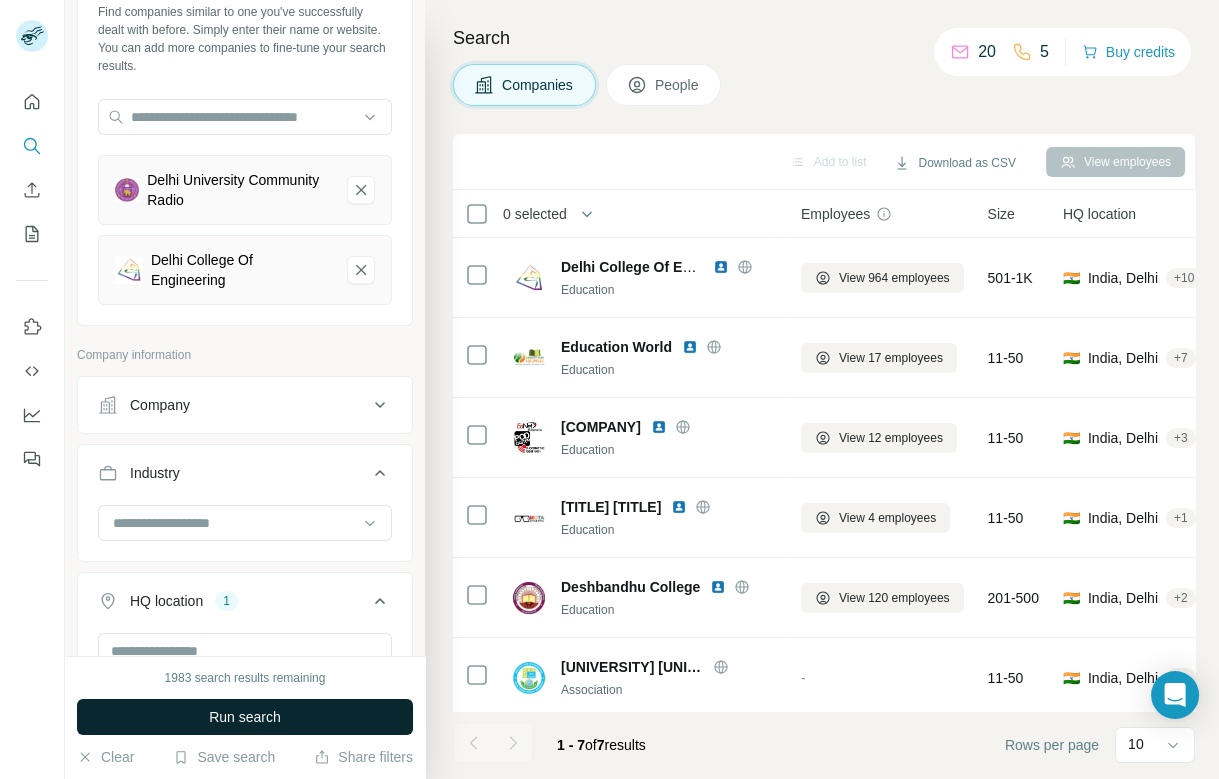 click on "Run search" at bounding box center [245, 717] 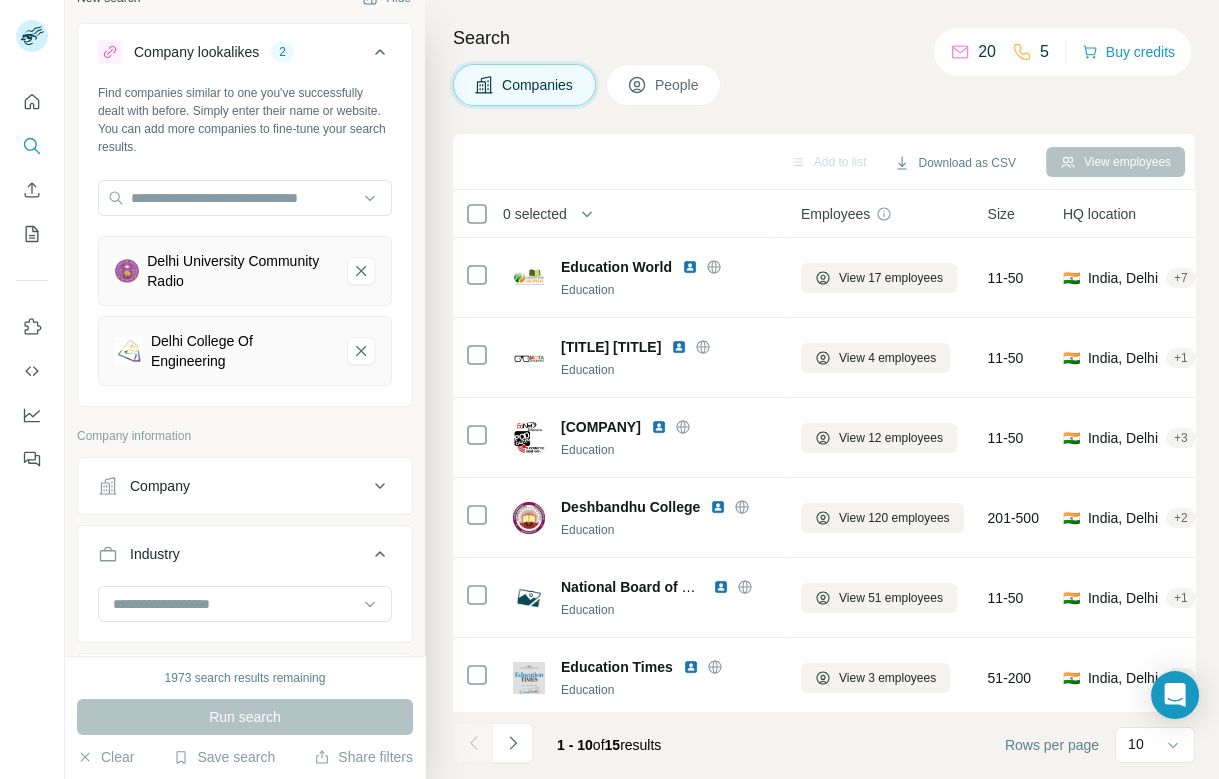 scroll, scrollTop: 0, scrollLeft: 0, axis: both 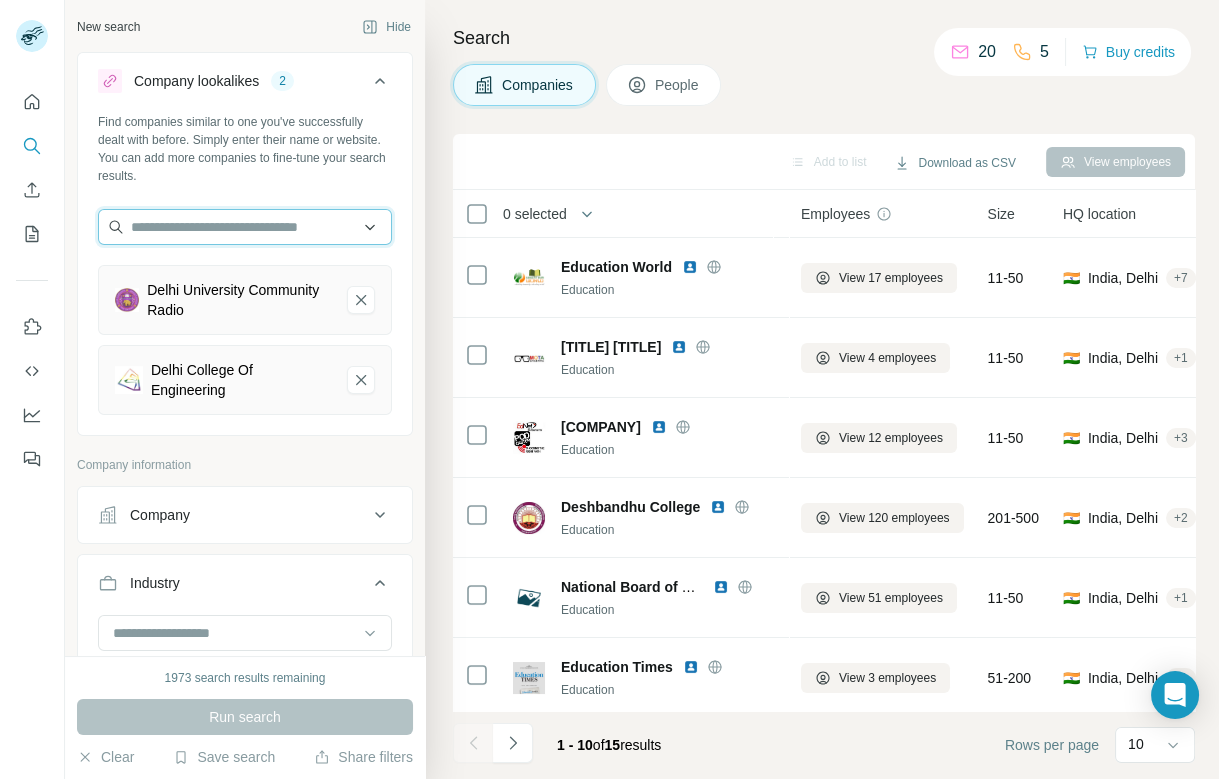 click at bounding box center (245, 227) 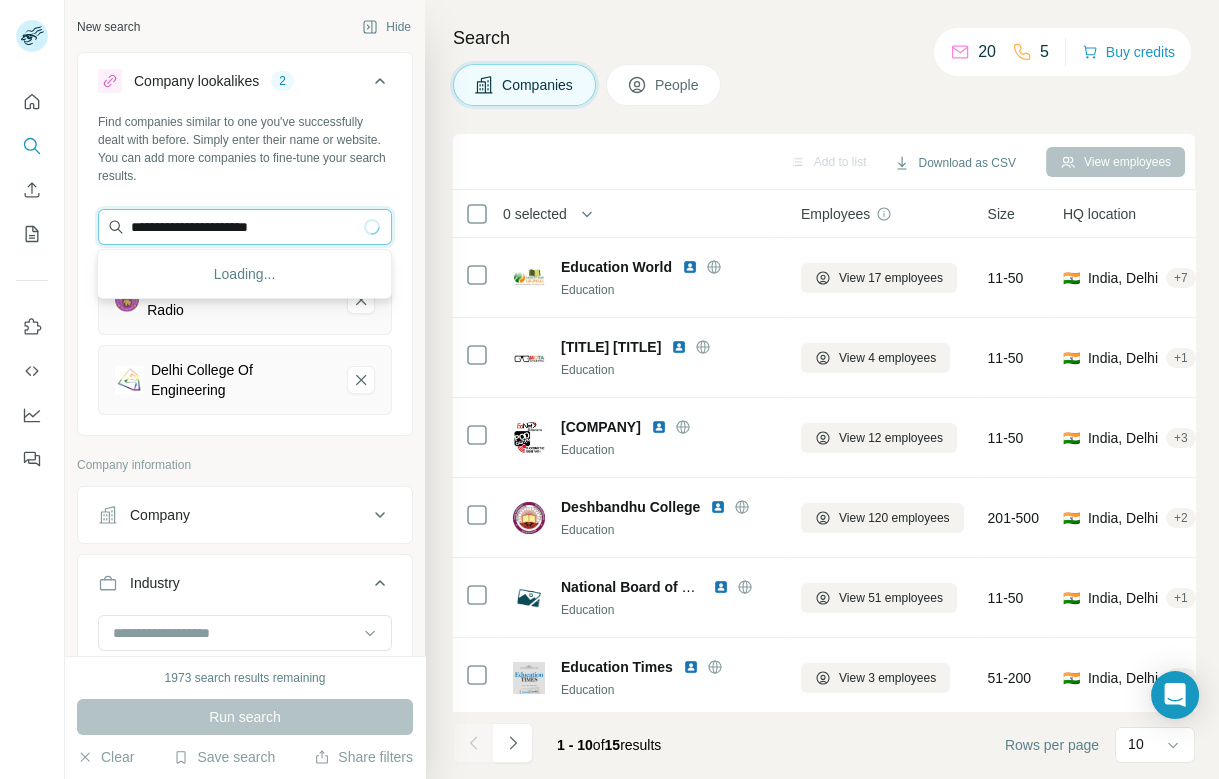 drag, startPoint x: 216, startPoint y: 229, endPoint x: 101, endPoint y: 228, distance: 115.00435 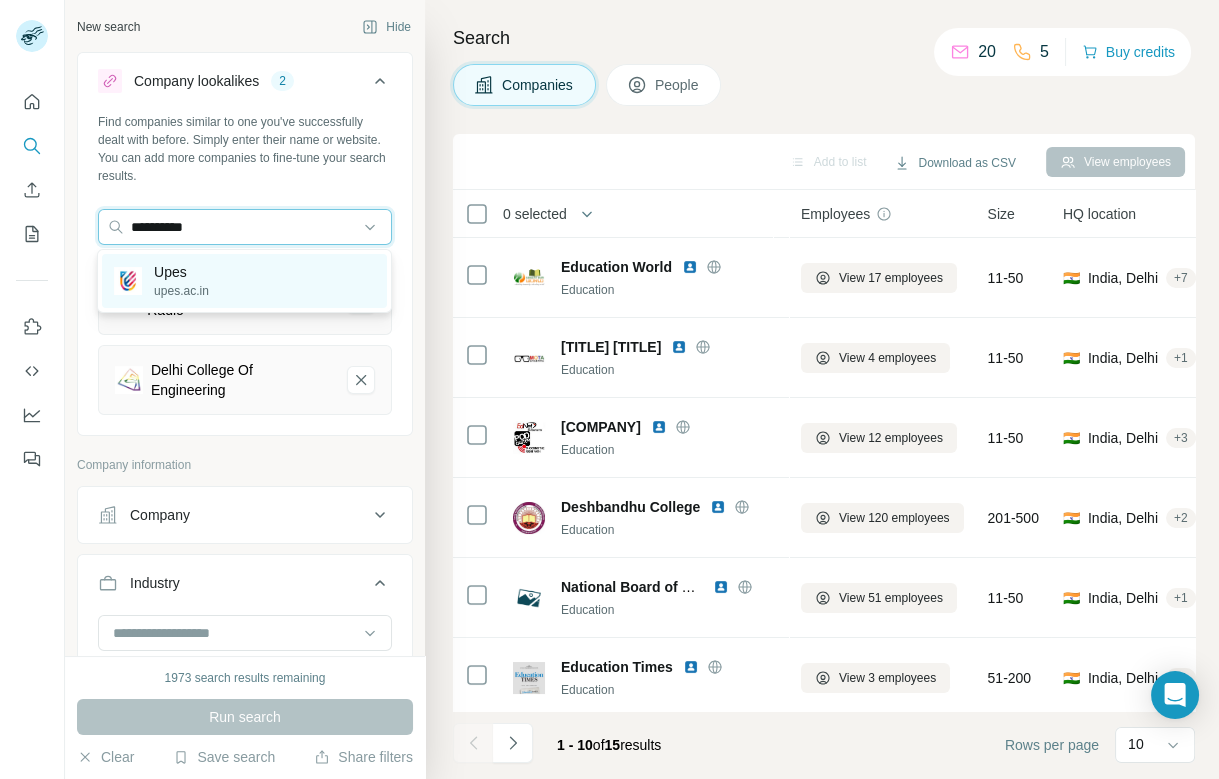 type on "**********" 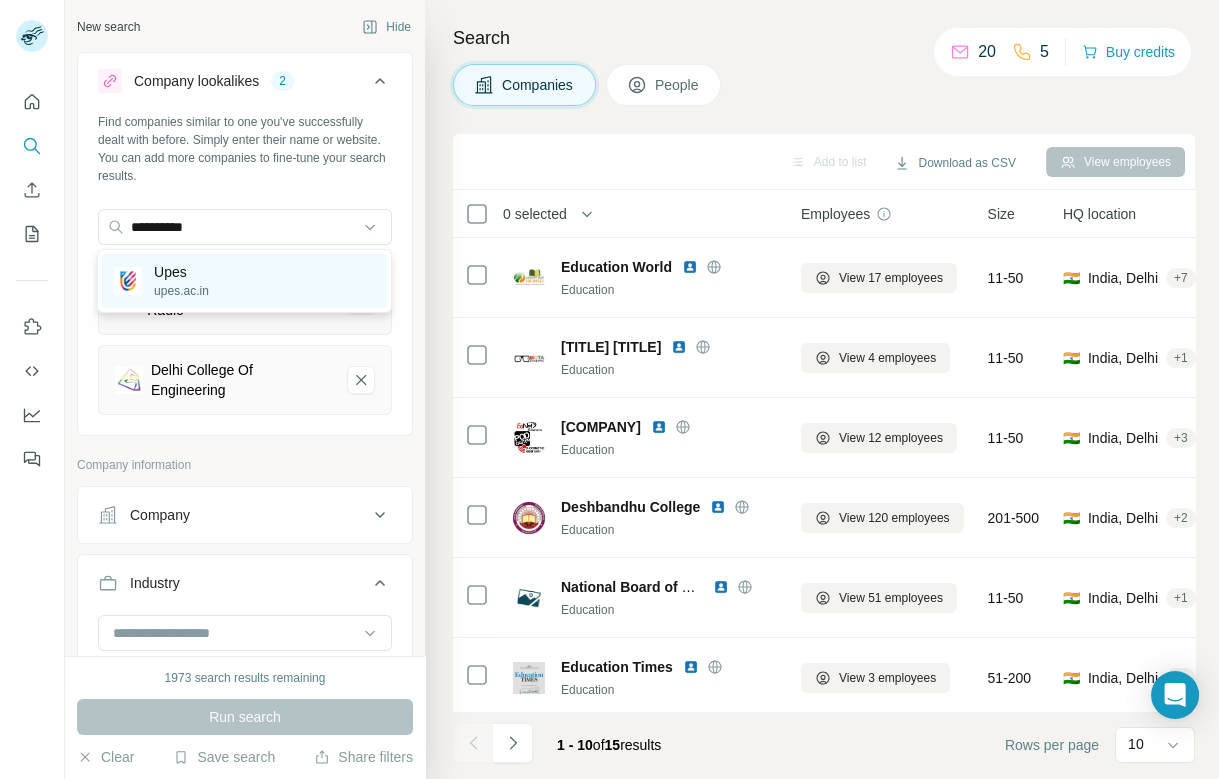 click on "Upes" at bounding box center (181, 272) 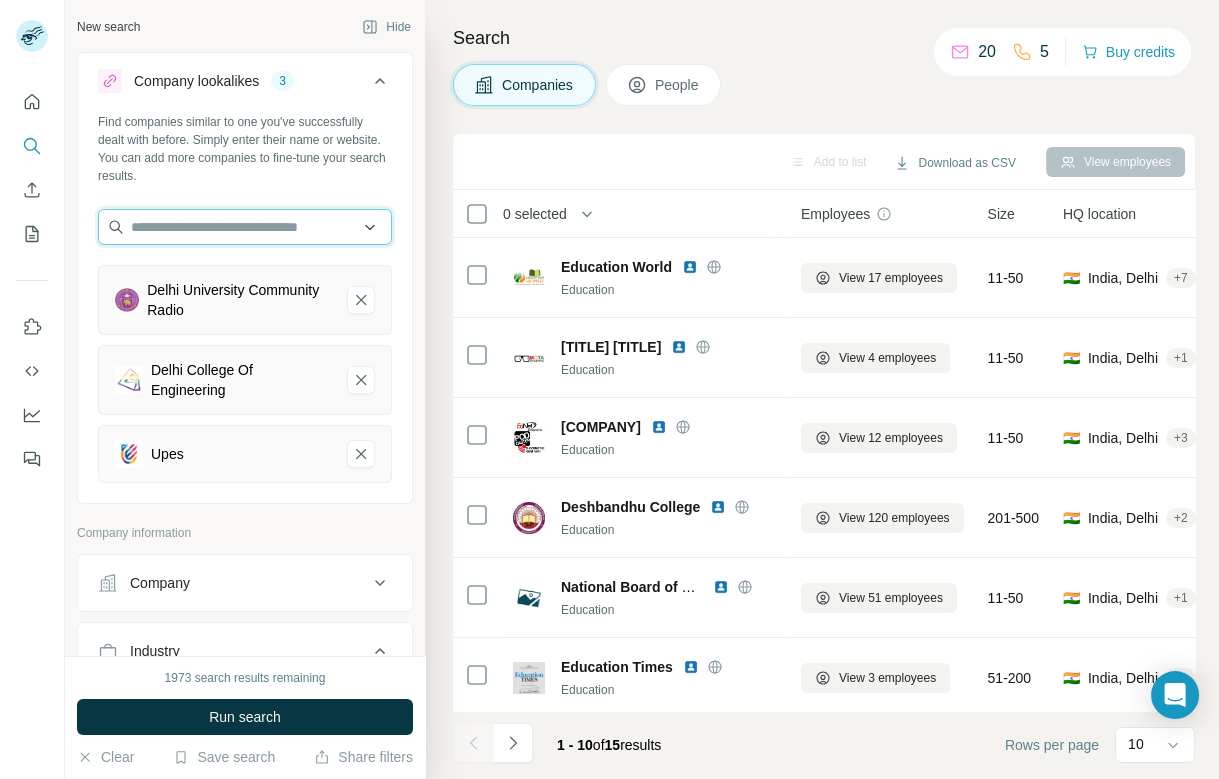 click at bounding box center [245, 227] 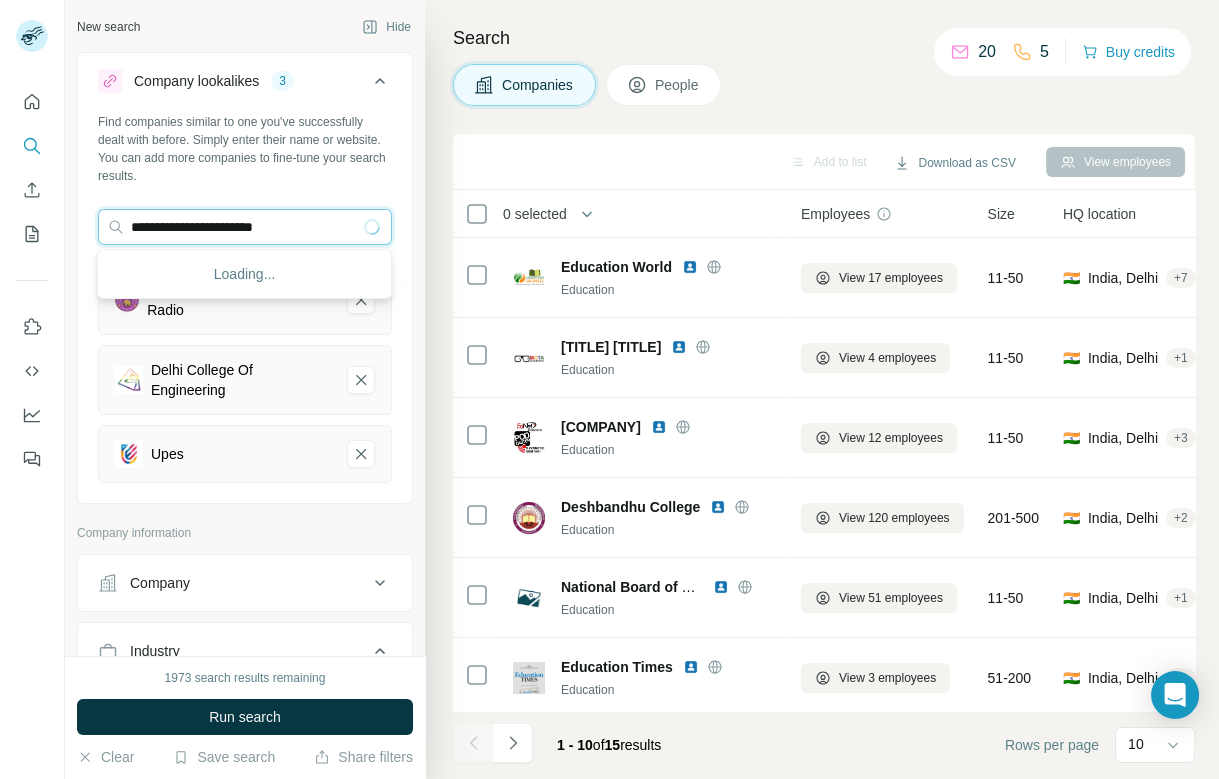 drag, startPoint x: 209, startPoint y: 229, endPoint x: 74, endPoint y: 229, distance: 135 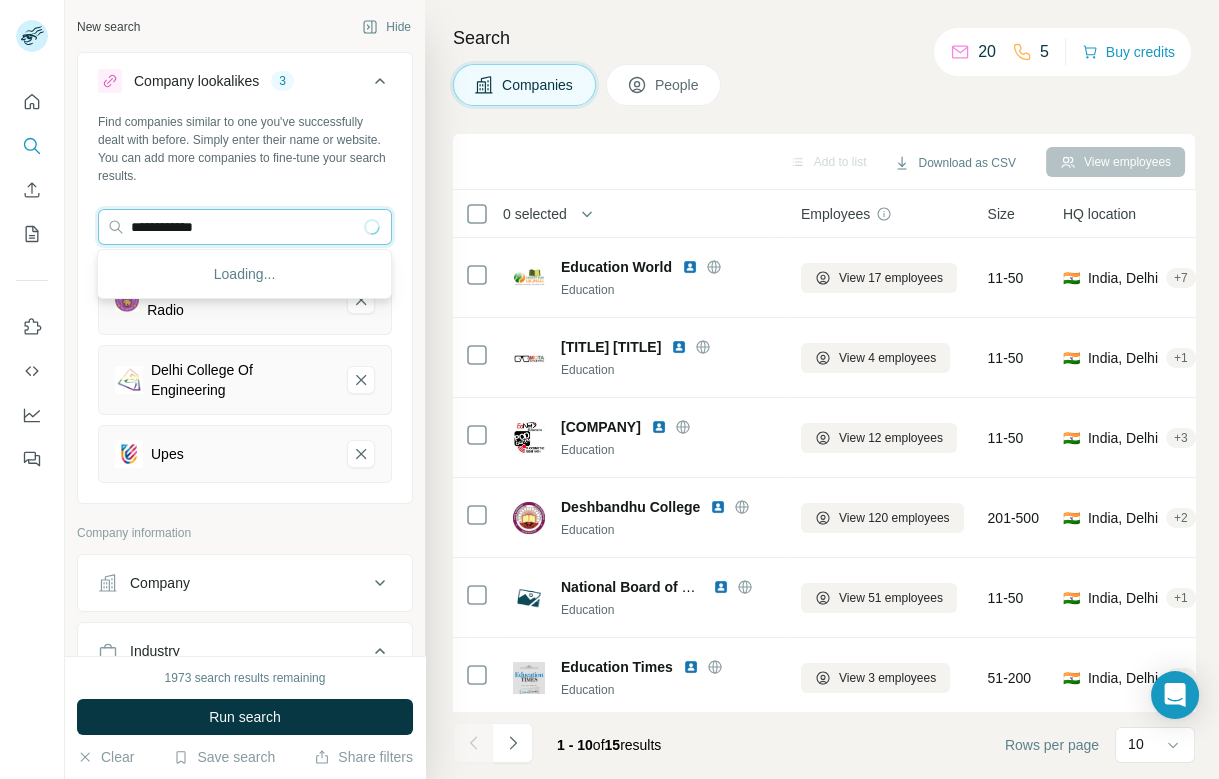type on "**********" 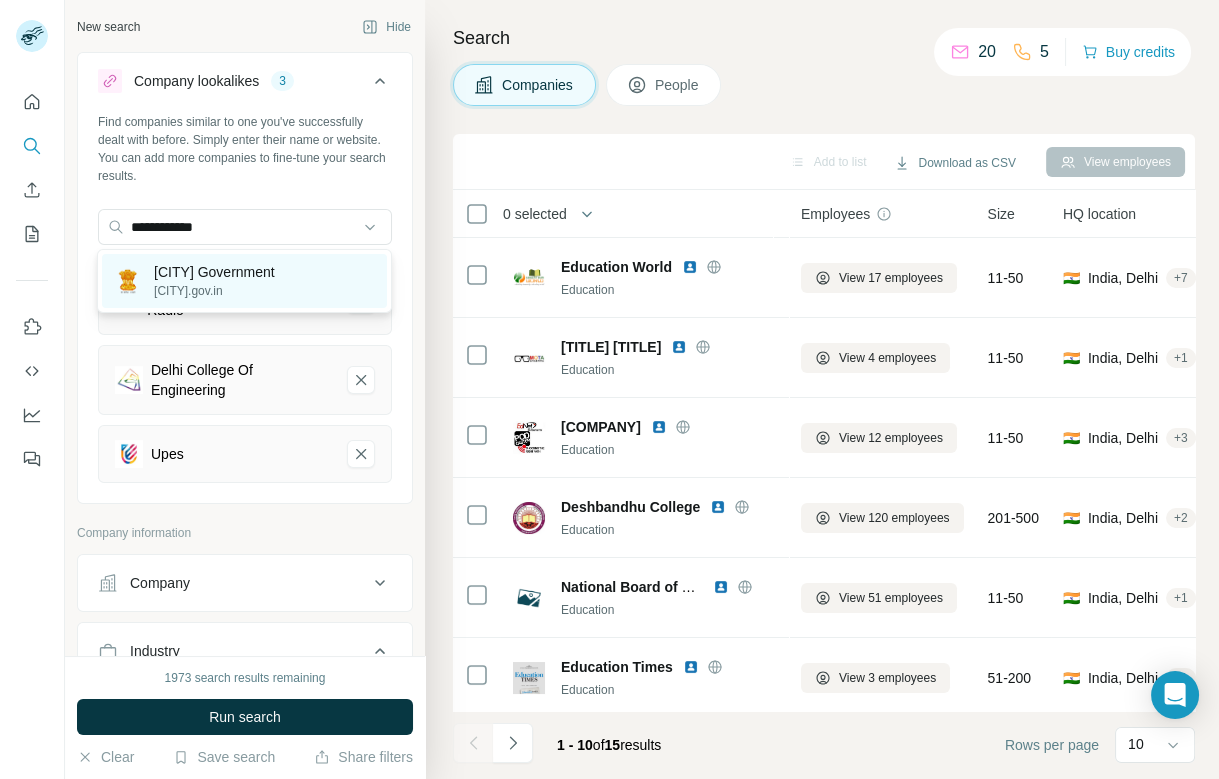 click on "[CITY] Government" at bounding box center [214, 272] 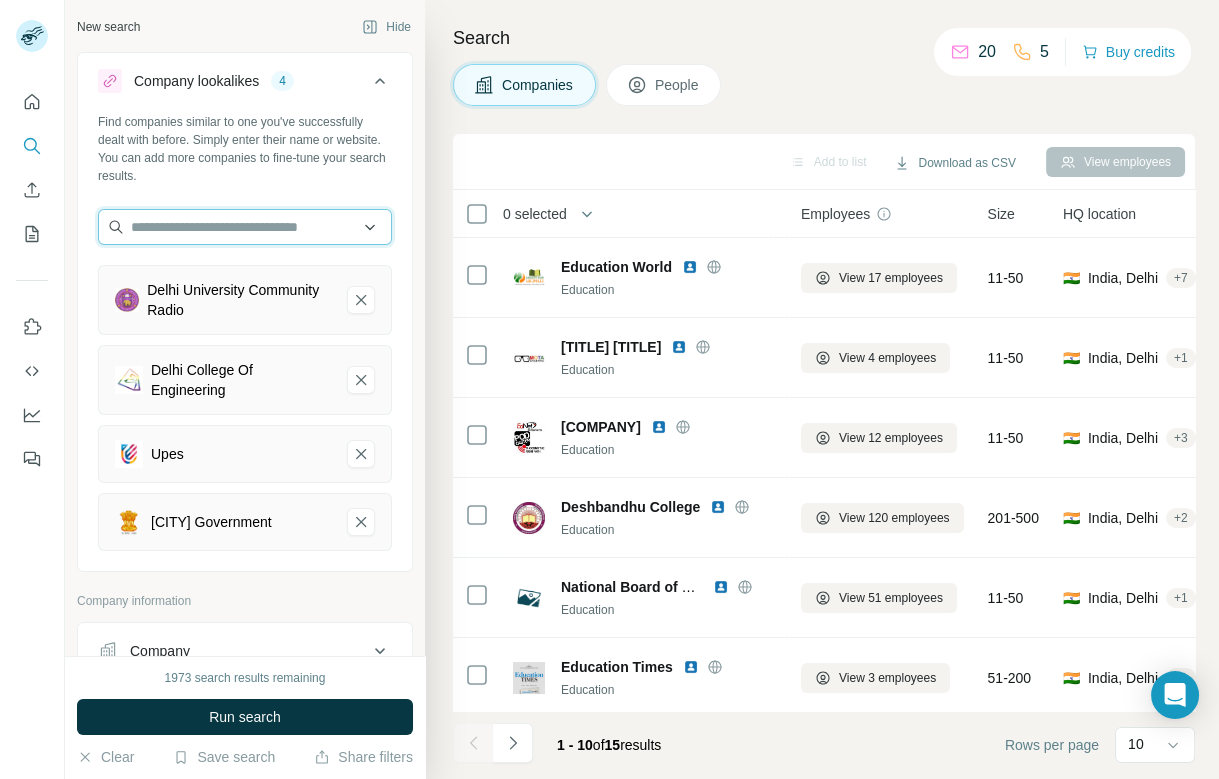 click at bounding box center [245, 227] 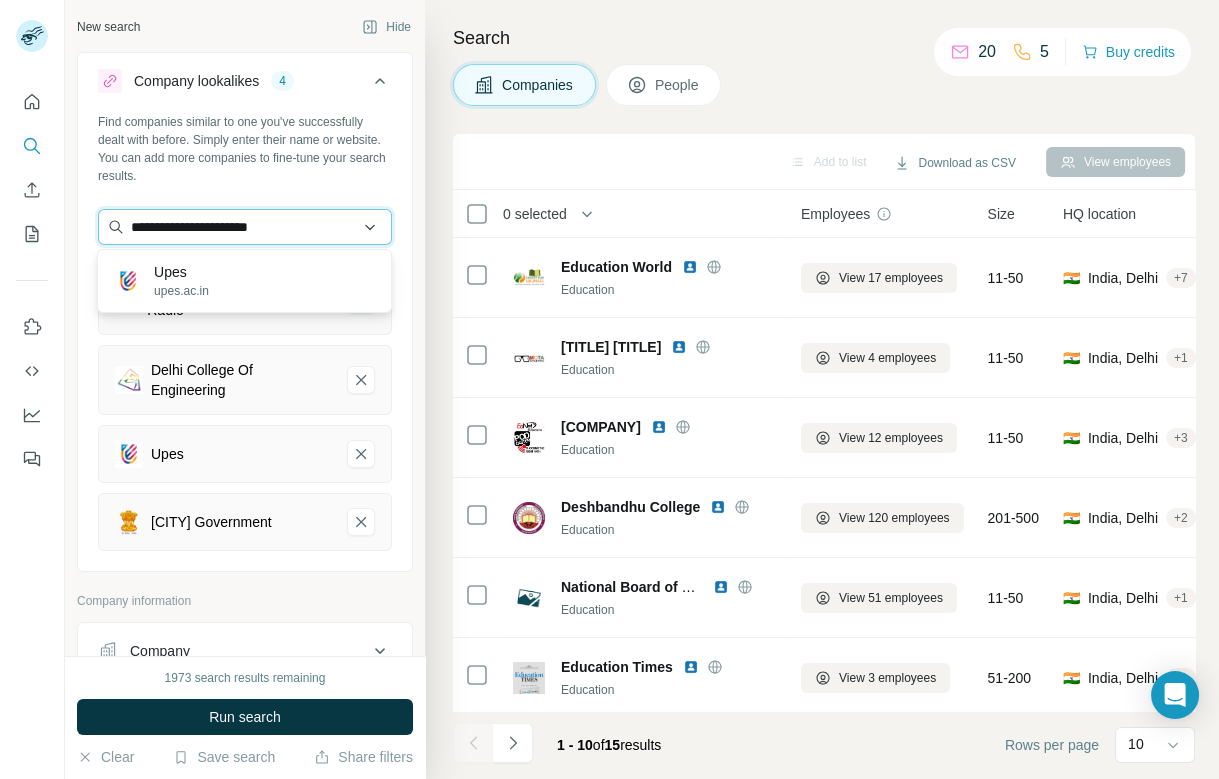 click on "**********" at bounding box center [245, 227] 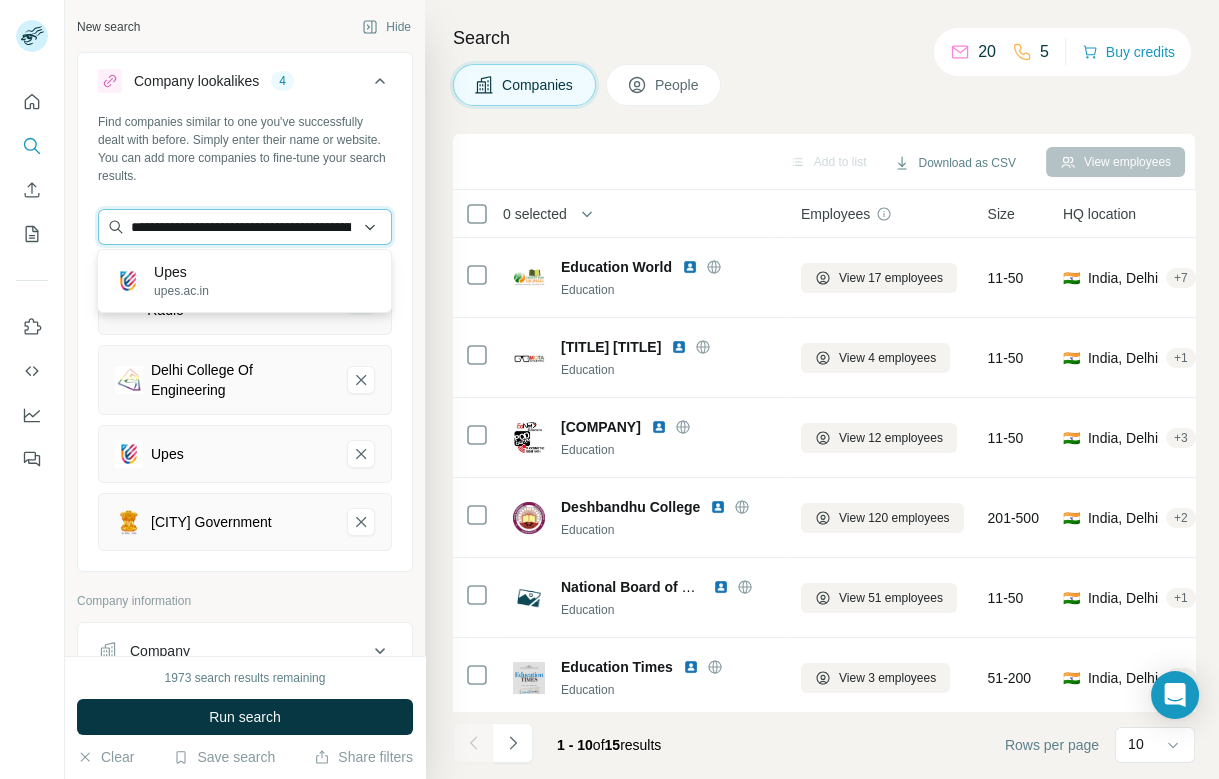 scroll, scrollTop: 0, scrollLeft: 127, axis: horizontal 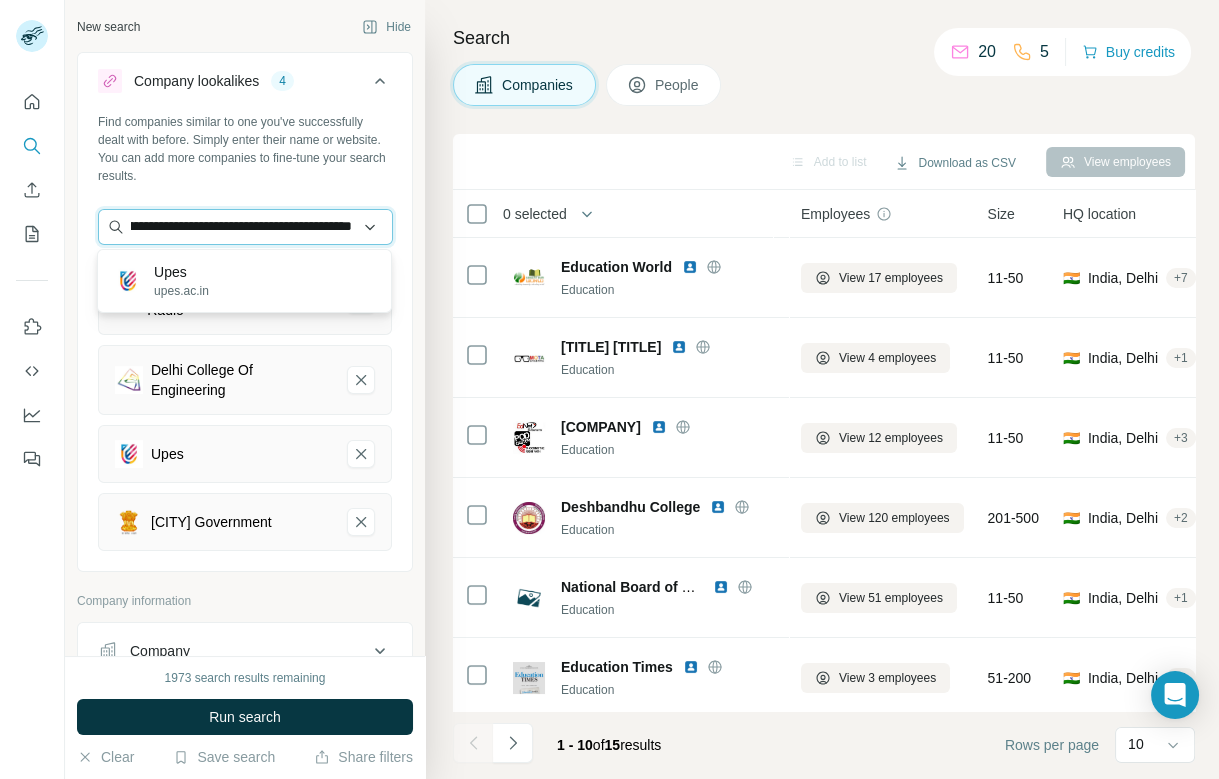 click on "**********" at bounding box center [245, 227] 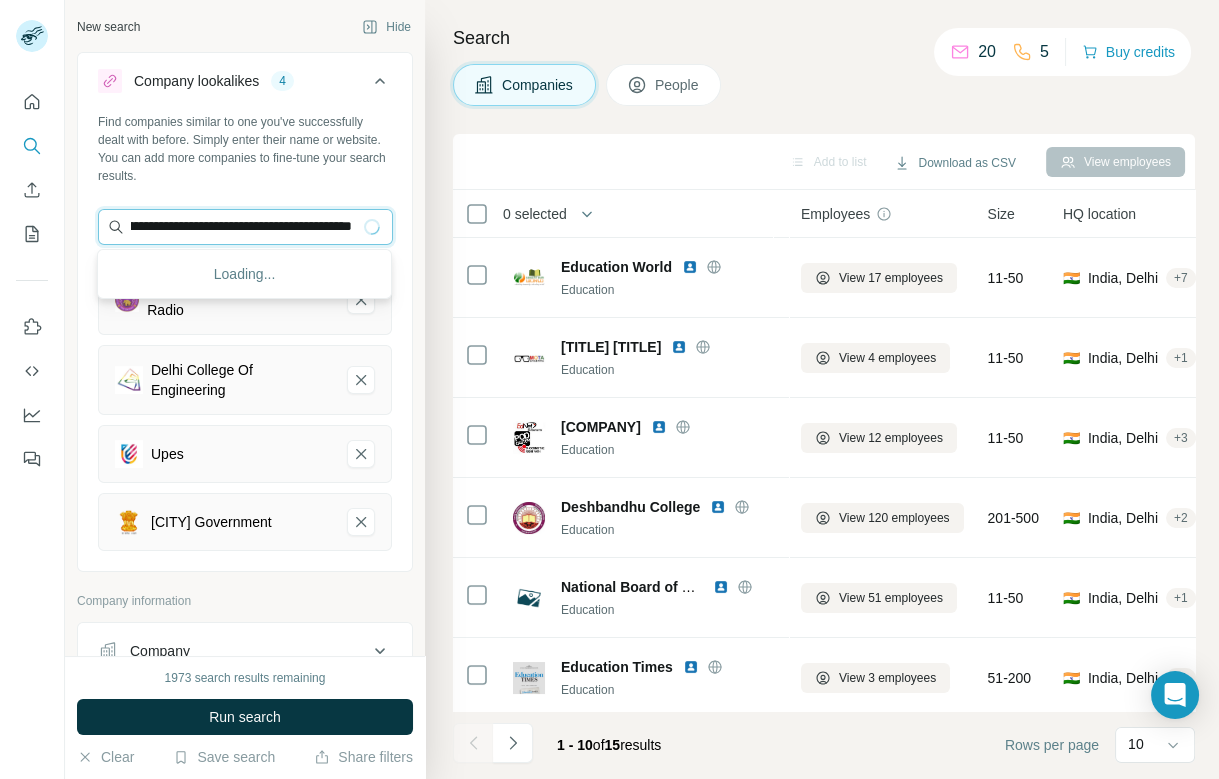 paste 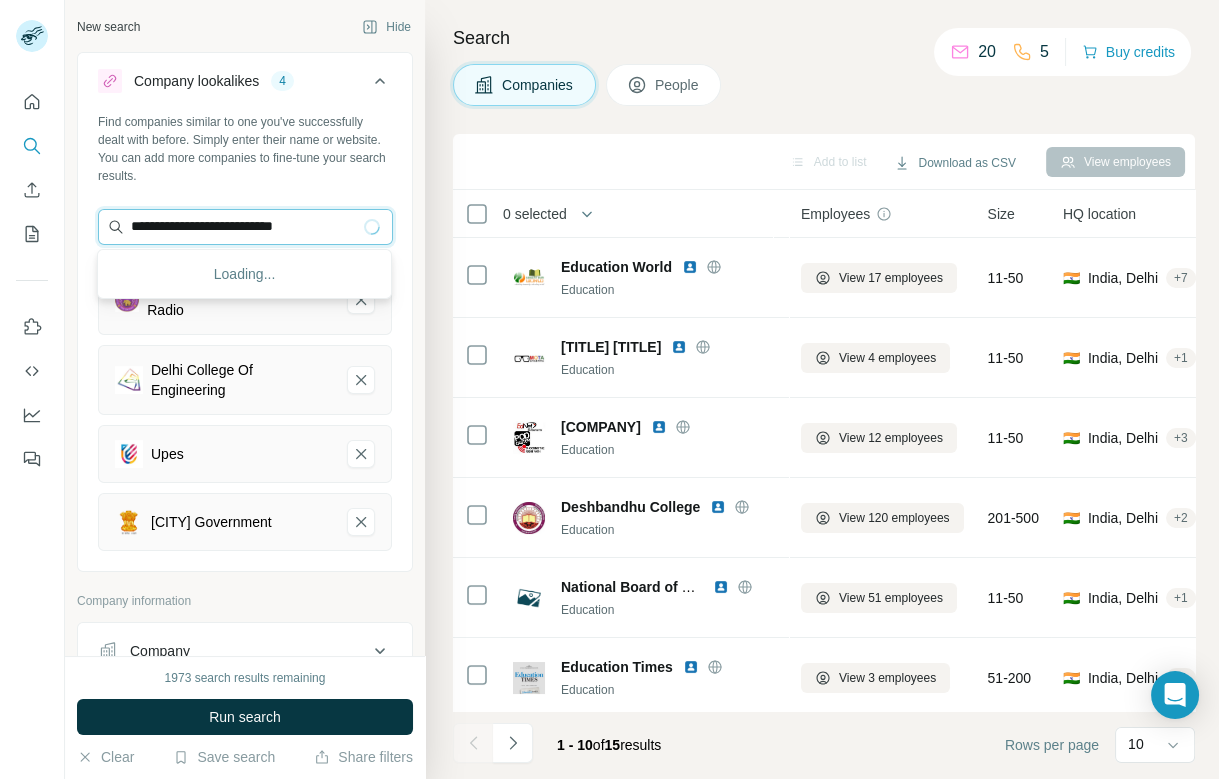 scroll, scrollTop: 0, scrollLeft: 0, axis: both 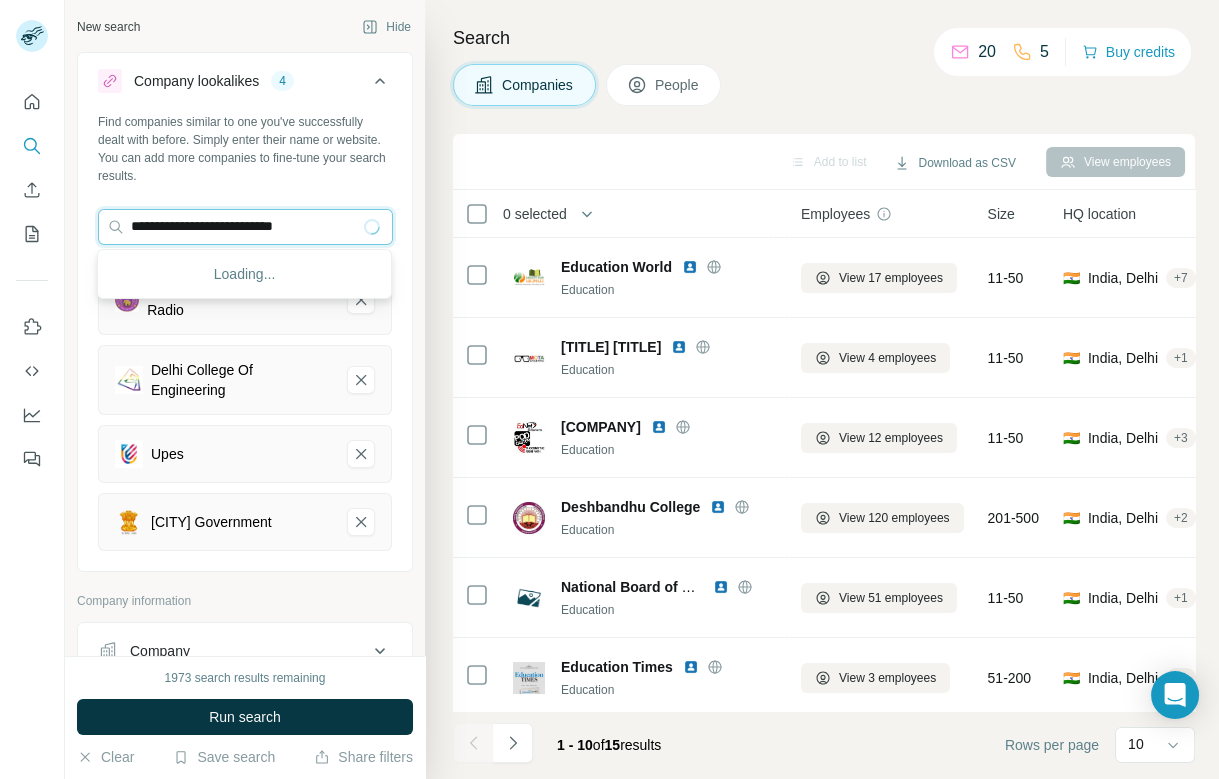 drag, startPoint x: 178, startPoint y: 227, endPoint x: -19, endPoint y: 227, distance: 197 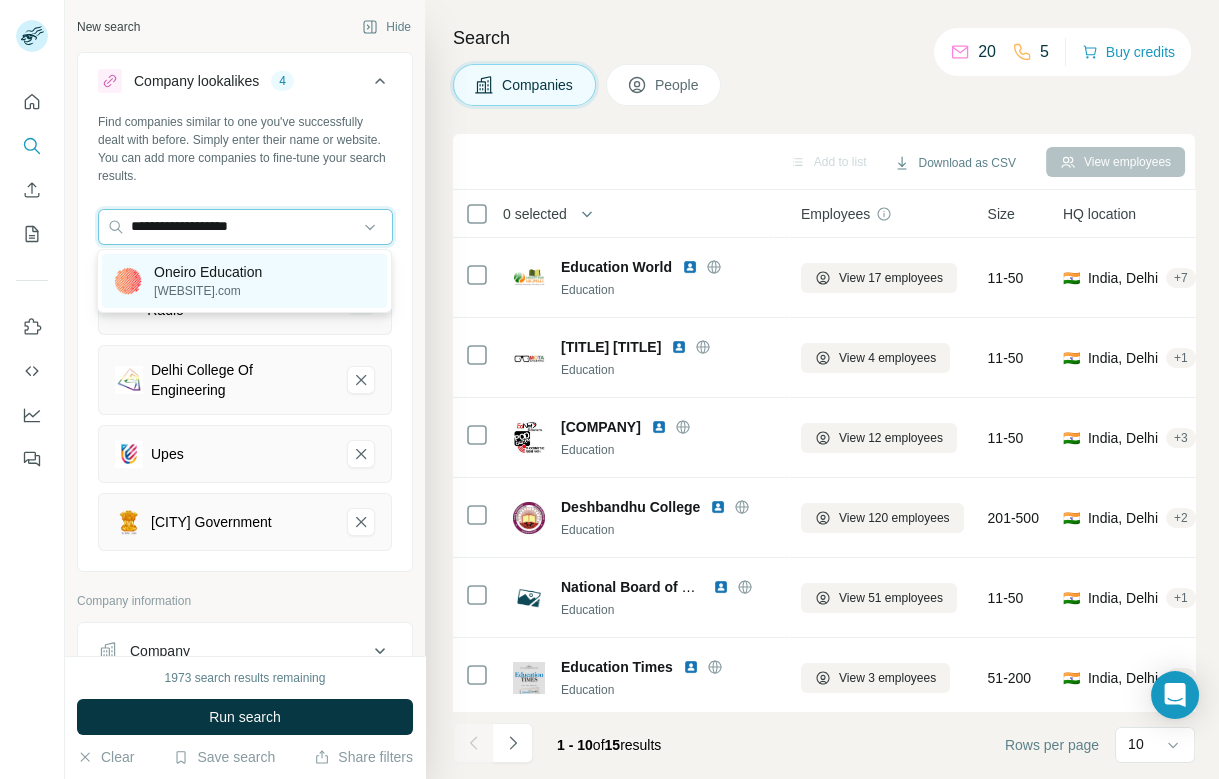 type on "**********" 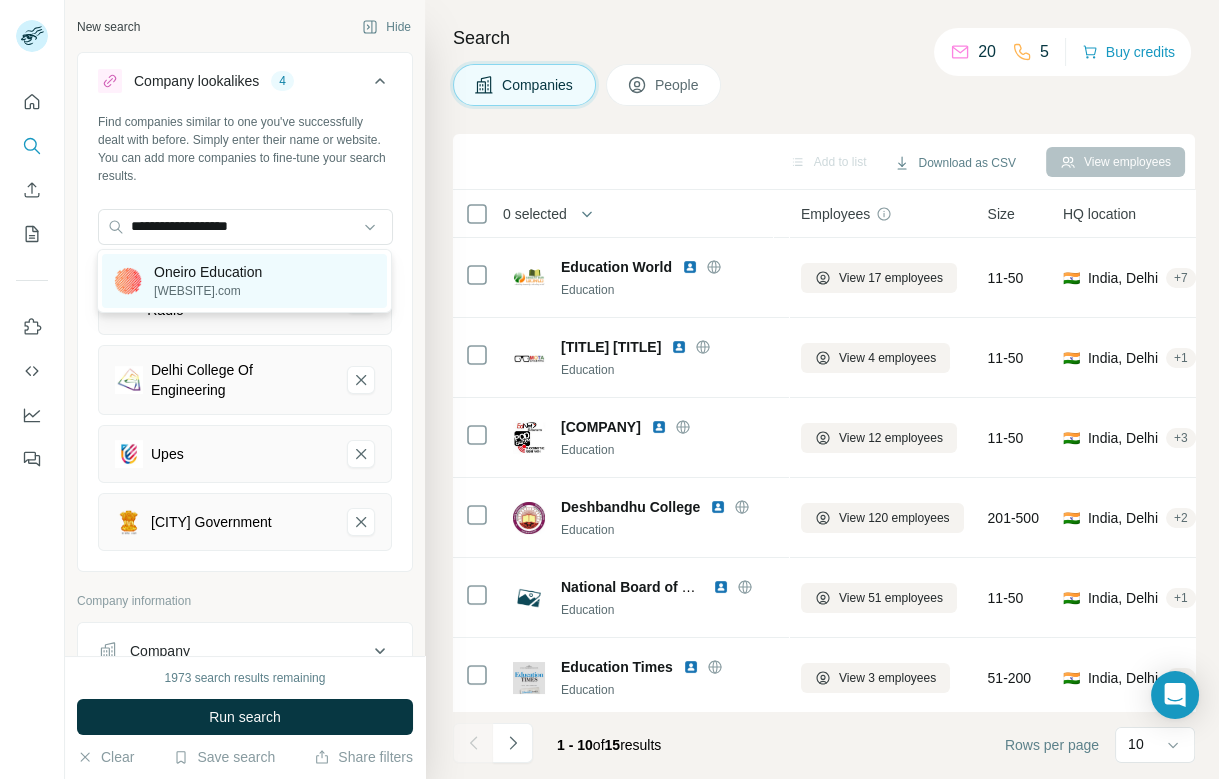 click on "Oneiro Education" at bounding box center (208, 272) 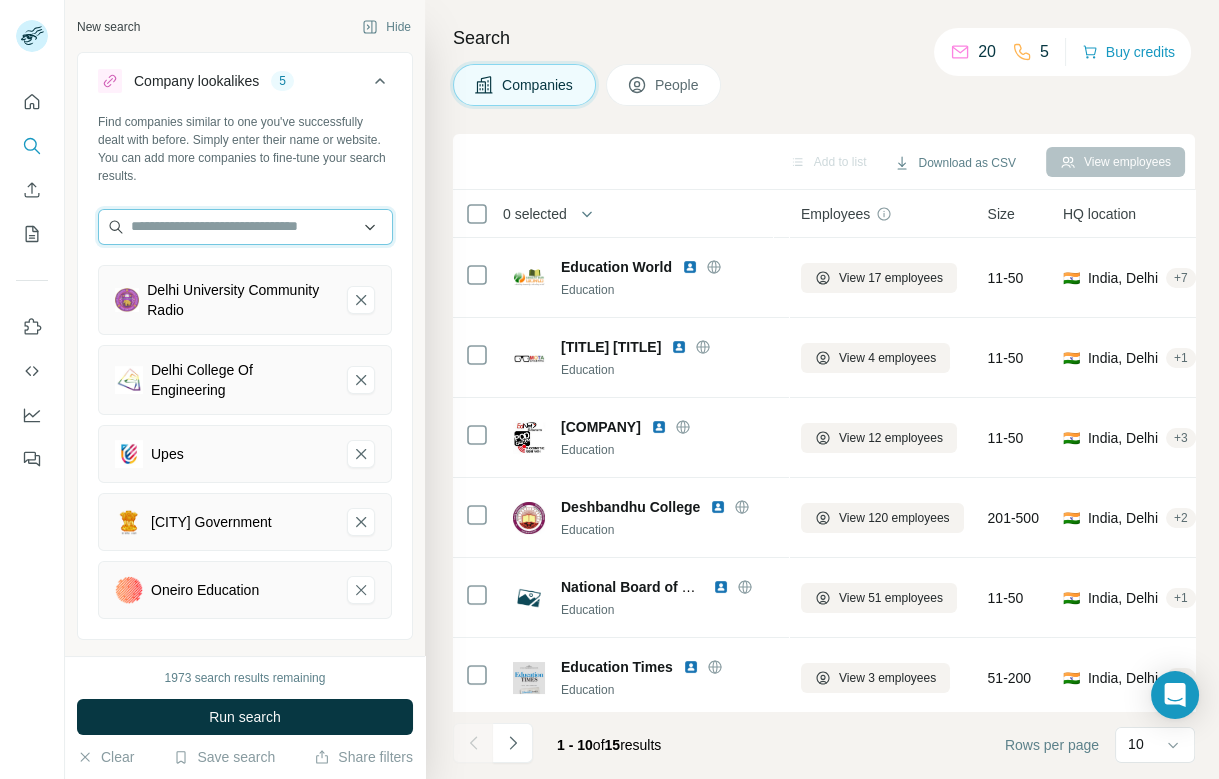 click at bounding box center [245, 227] 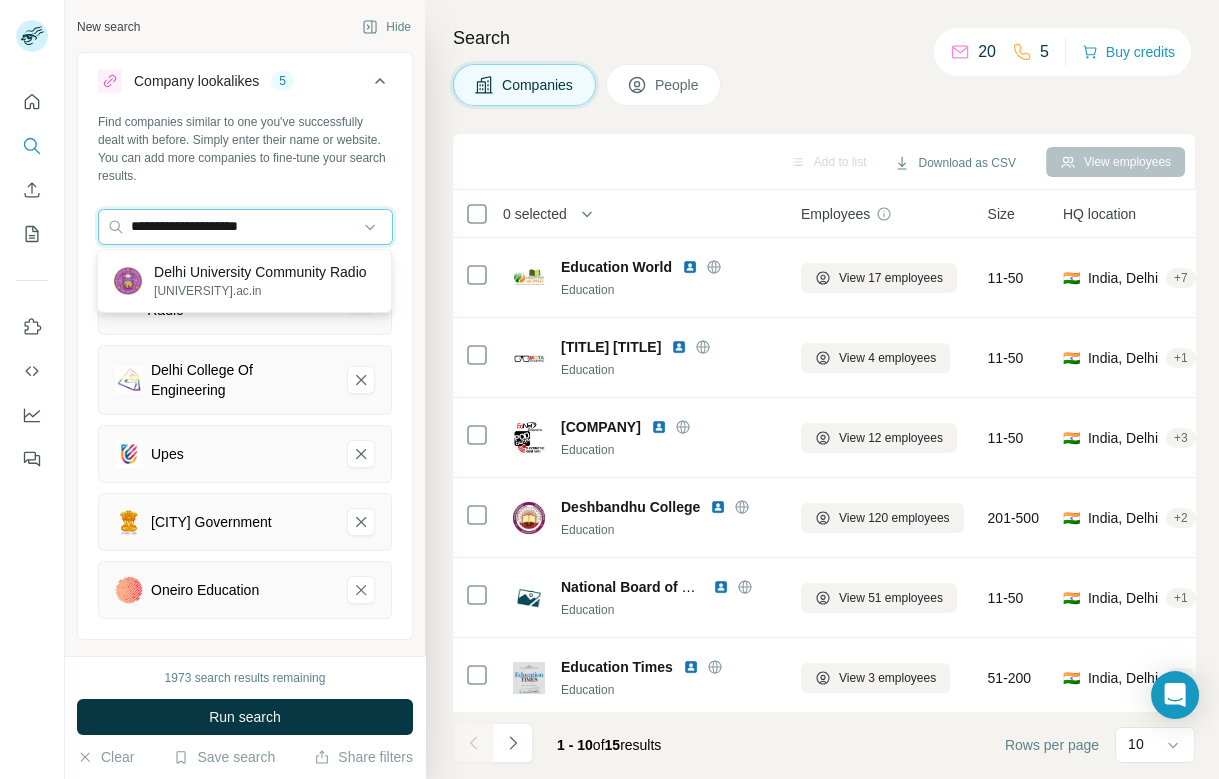 drag, startPoint x: 218, startPoint y: 229, endPoint x: 37, endPoint y: 229, distance: 181 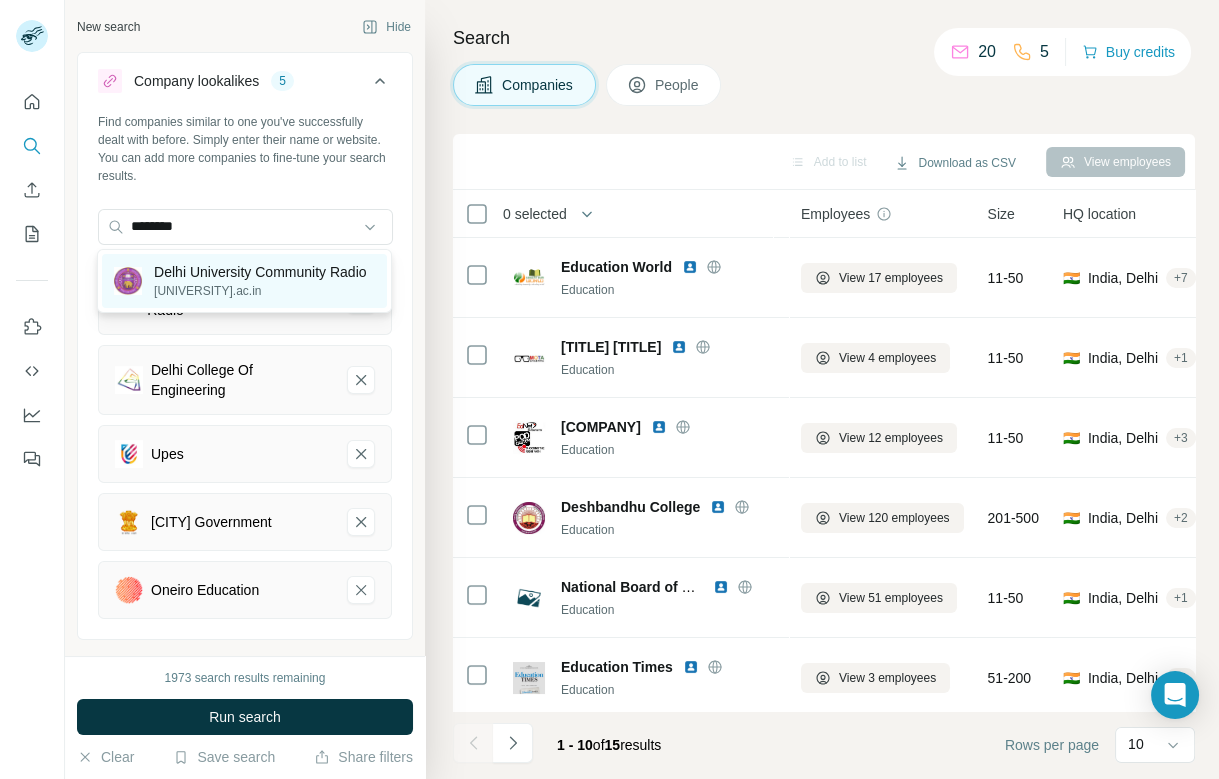 click on "Delhi University Community Radio" at bounding box center [260, 272] 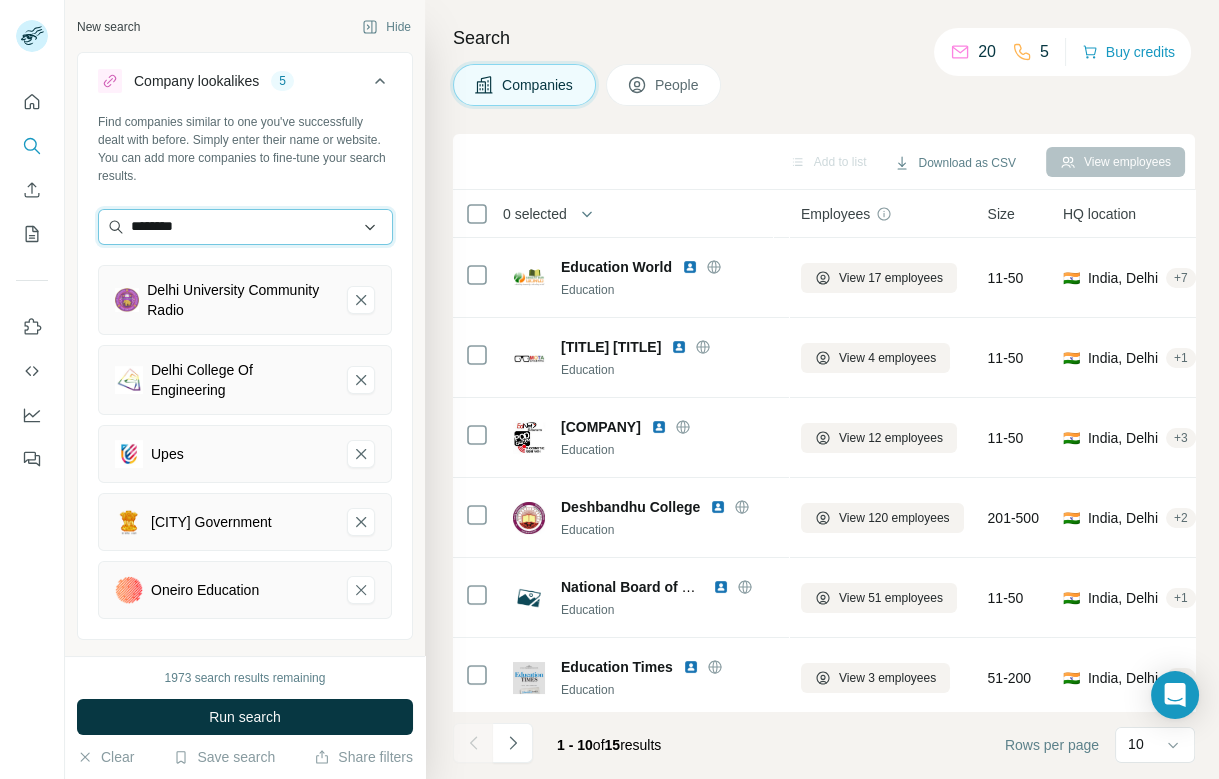 click on "********" at bounding box center (245, 227) 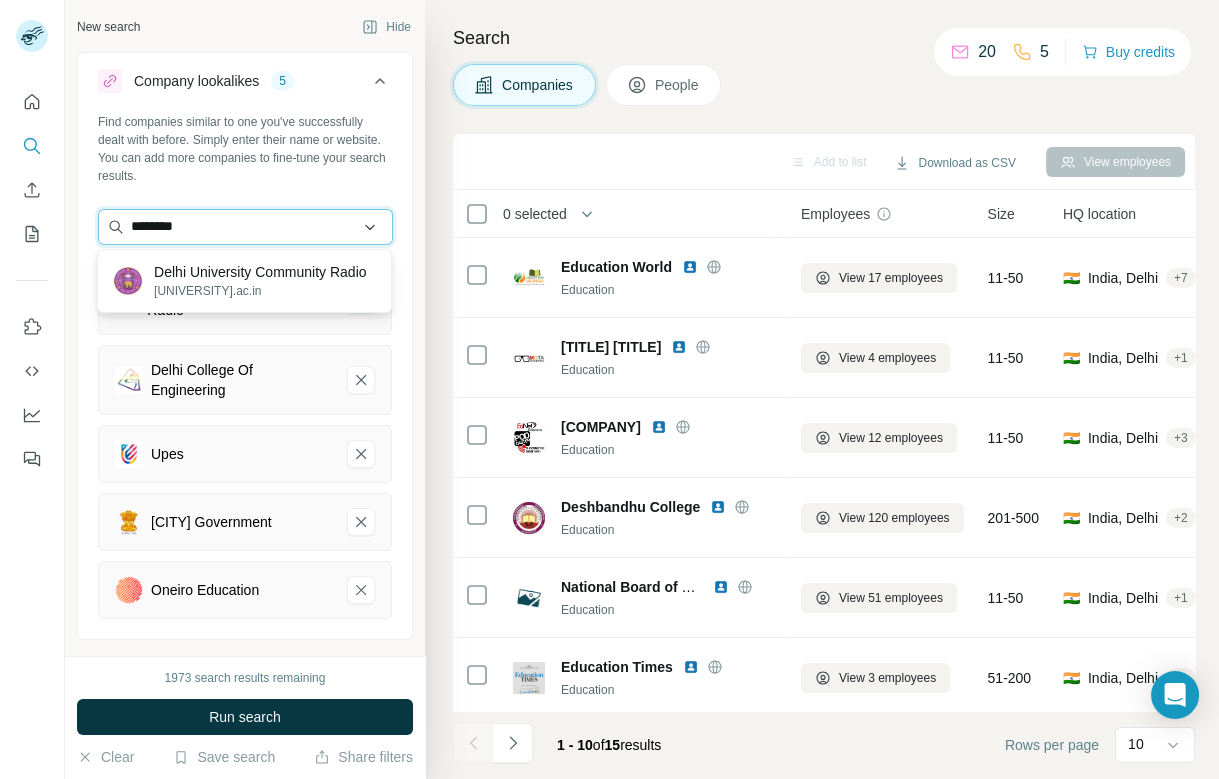 paste on "**********" 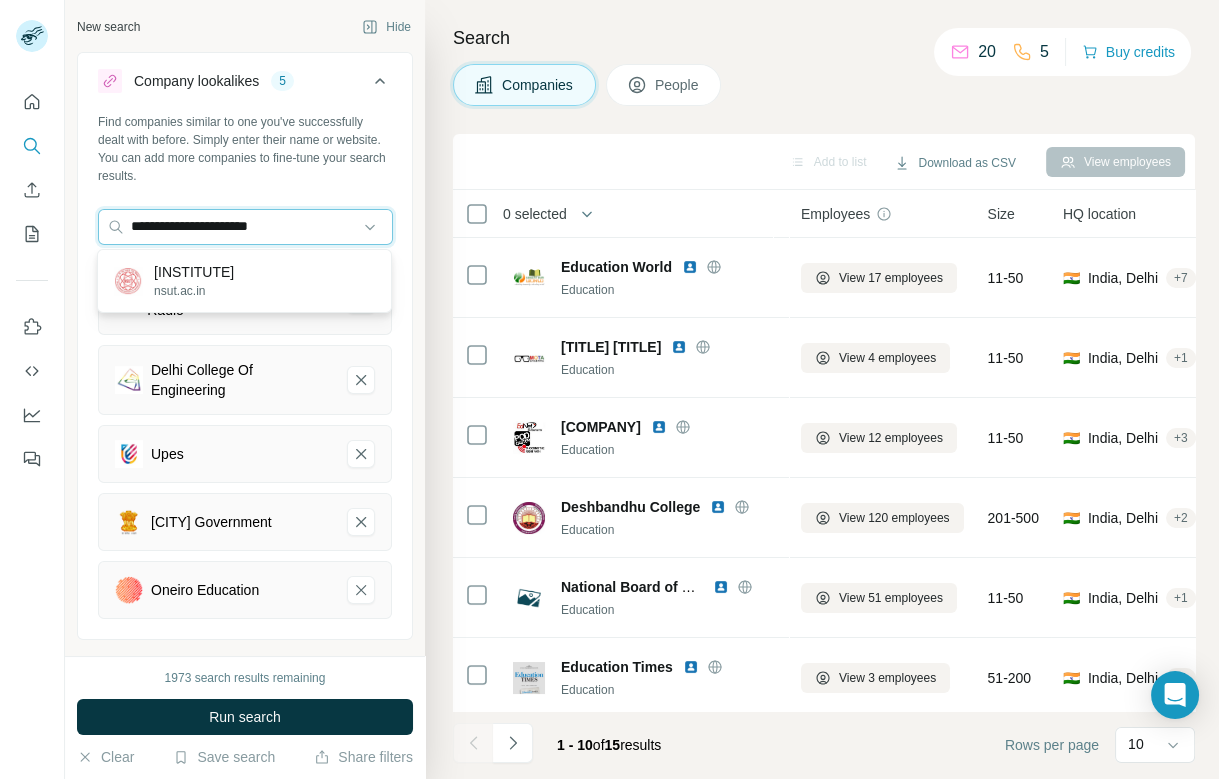 drag, startPoint x: 214, startPoint y: 229, endPoint x: -70, endPoint y: 229, distance: 284 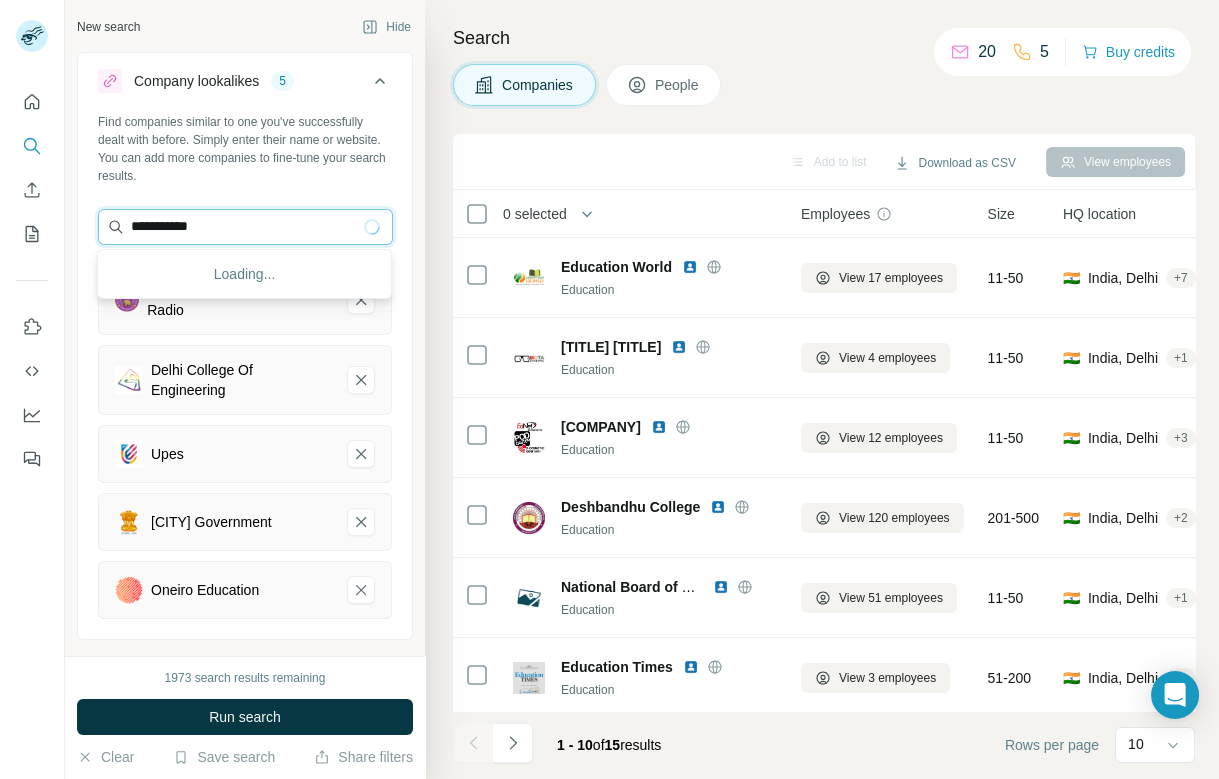 click on "**********" at bounding box center [245, 227] 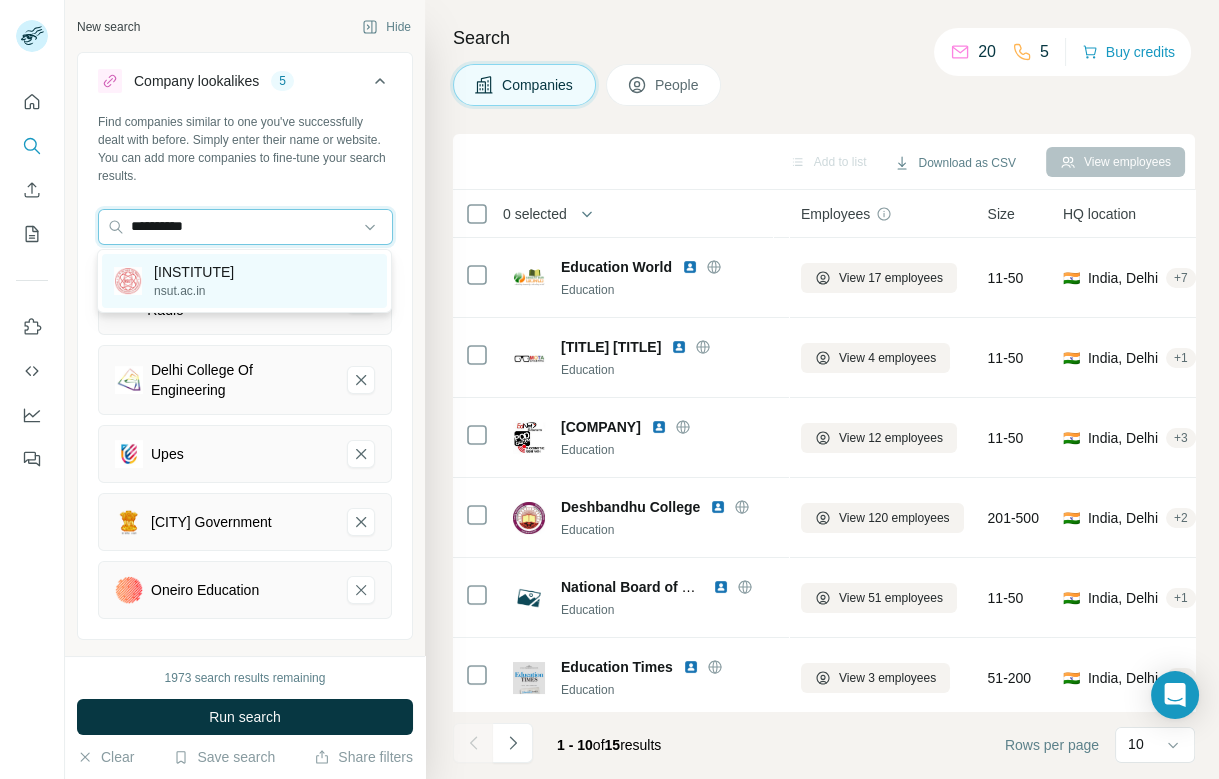 type on "**********" 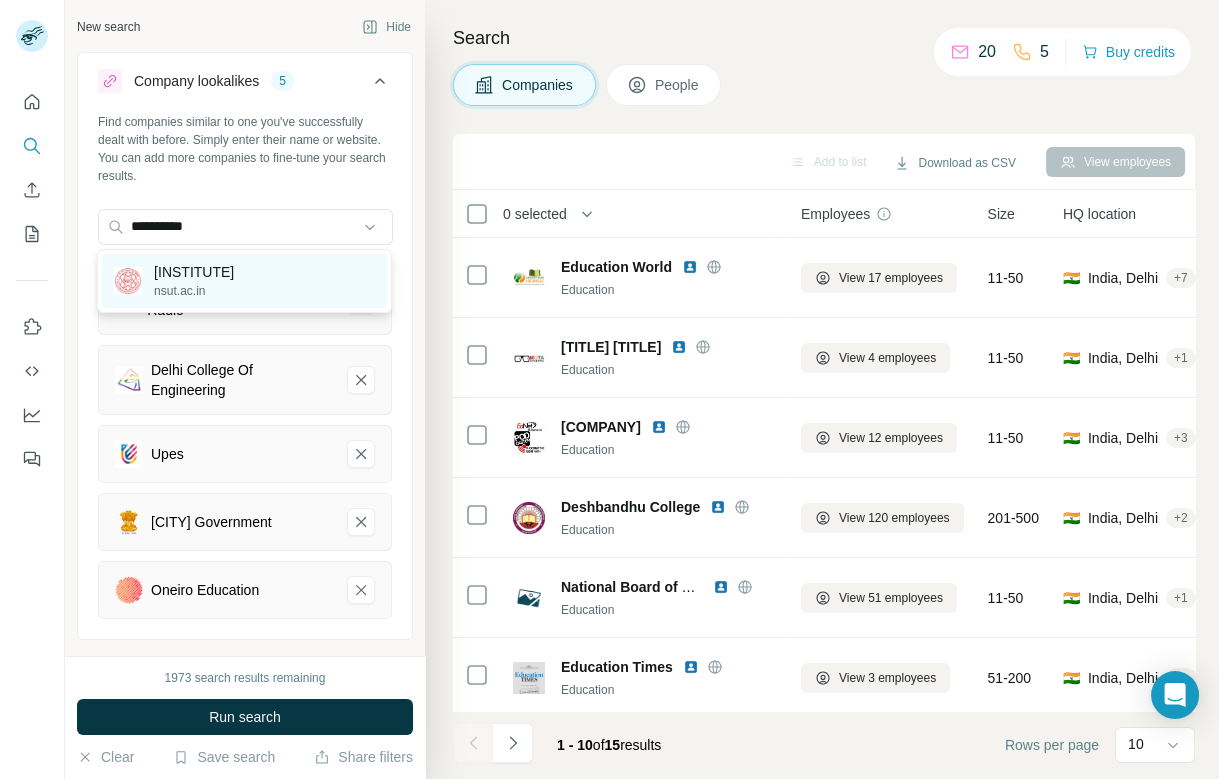 click on "nsut.ac.in" at bounding box center (194, 291) 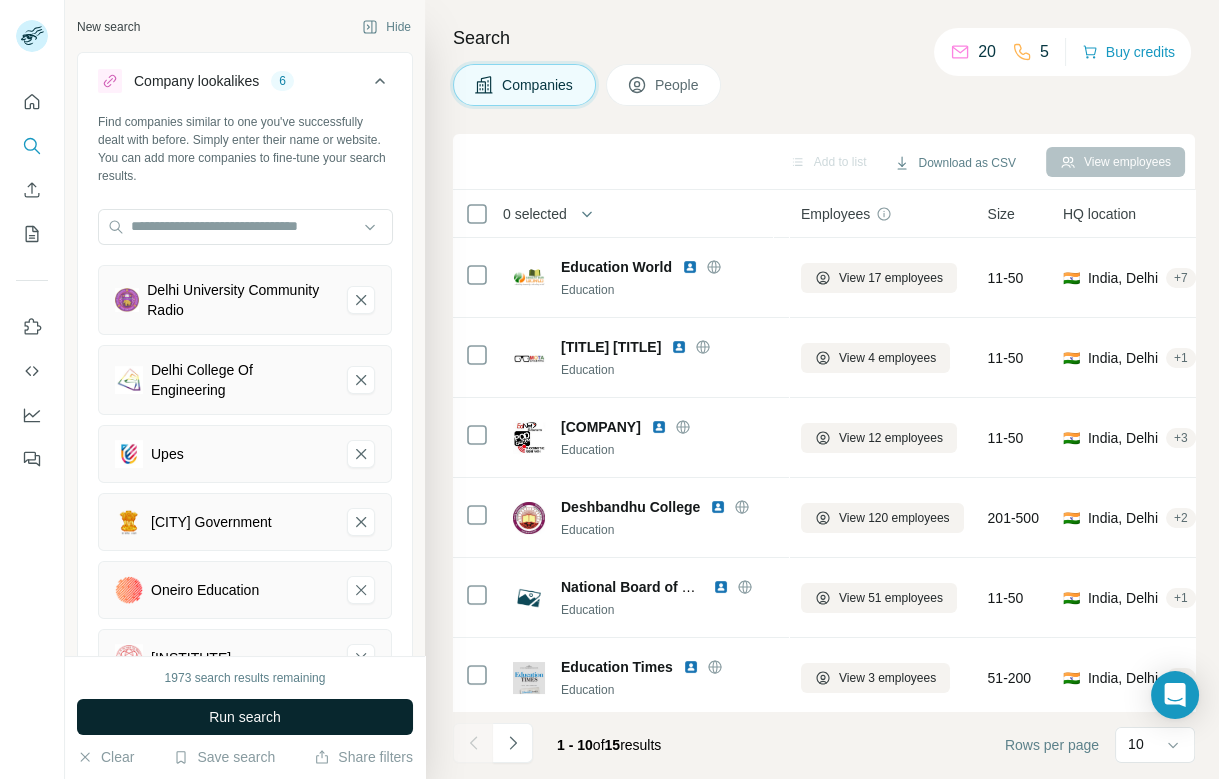 click on "Run search" at bounding box center [245, 717] 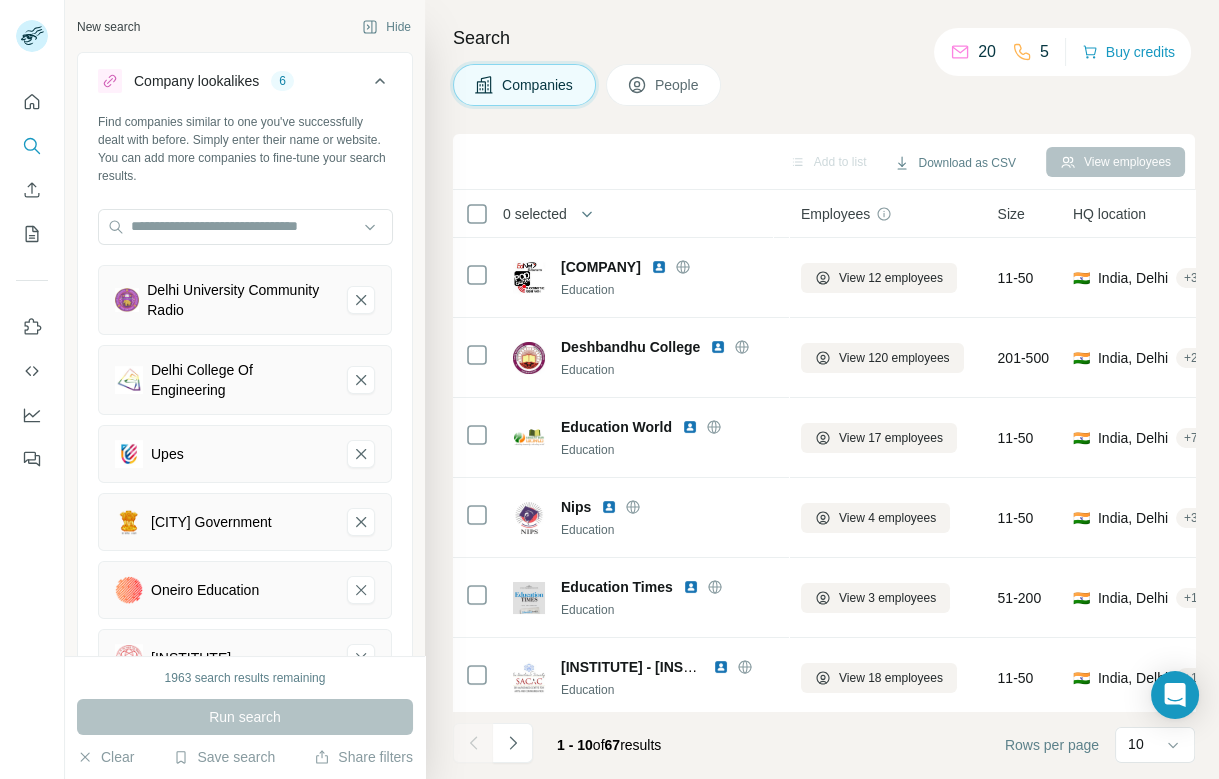 click on "People" at bounding box center (678, 85) 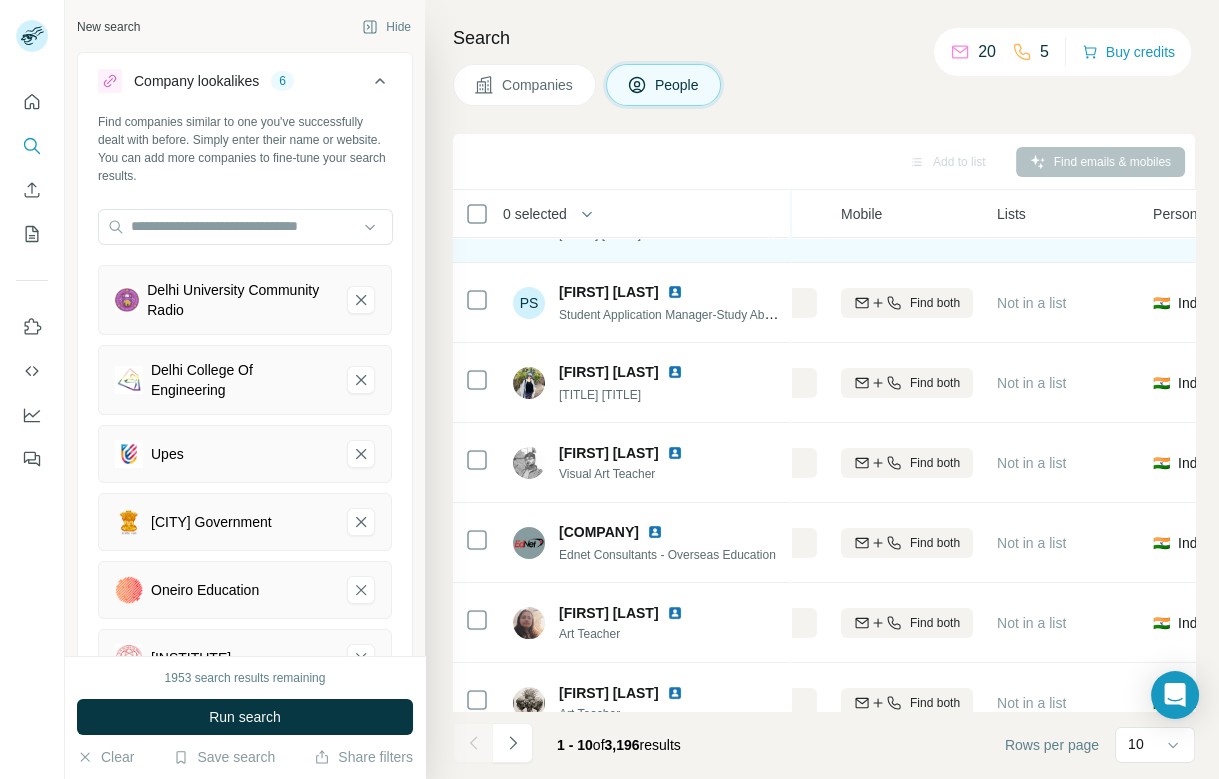 scroll, scrollTop: 326, scrollLeft: 340, axis: both 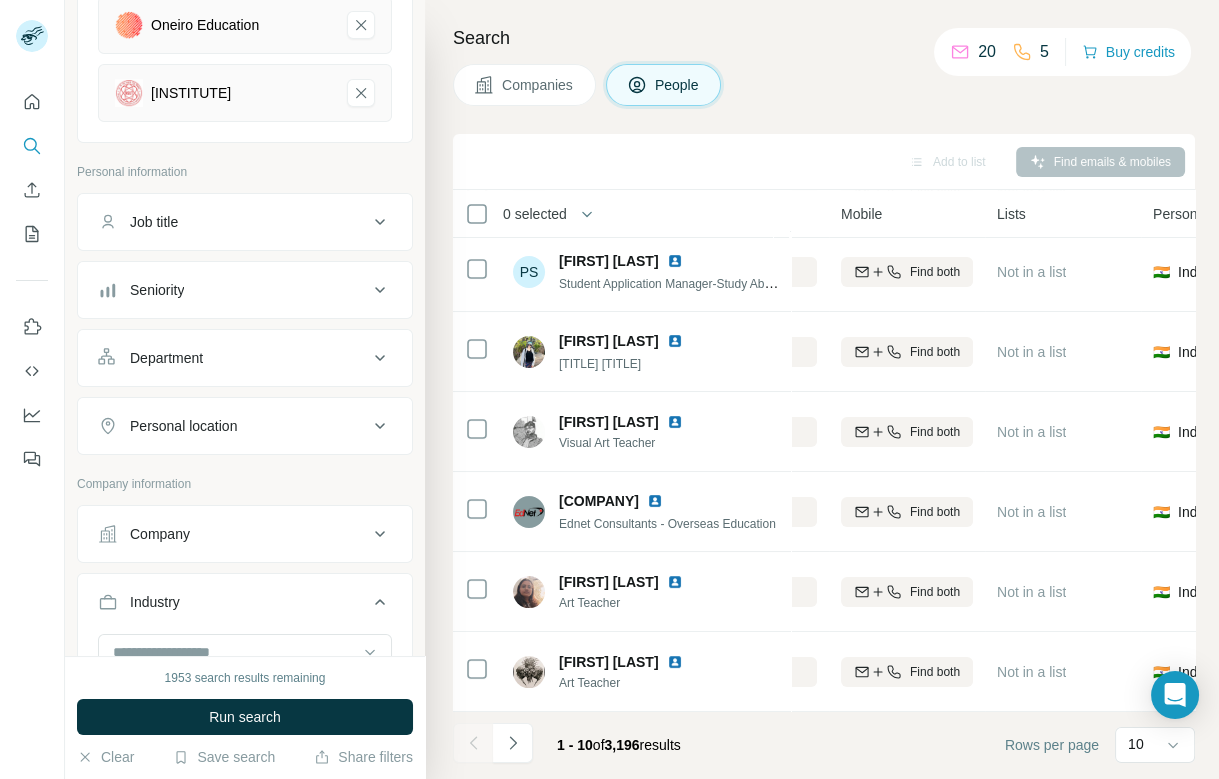 click on "Job title" at bounding box center [233, 222] 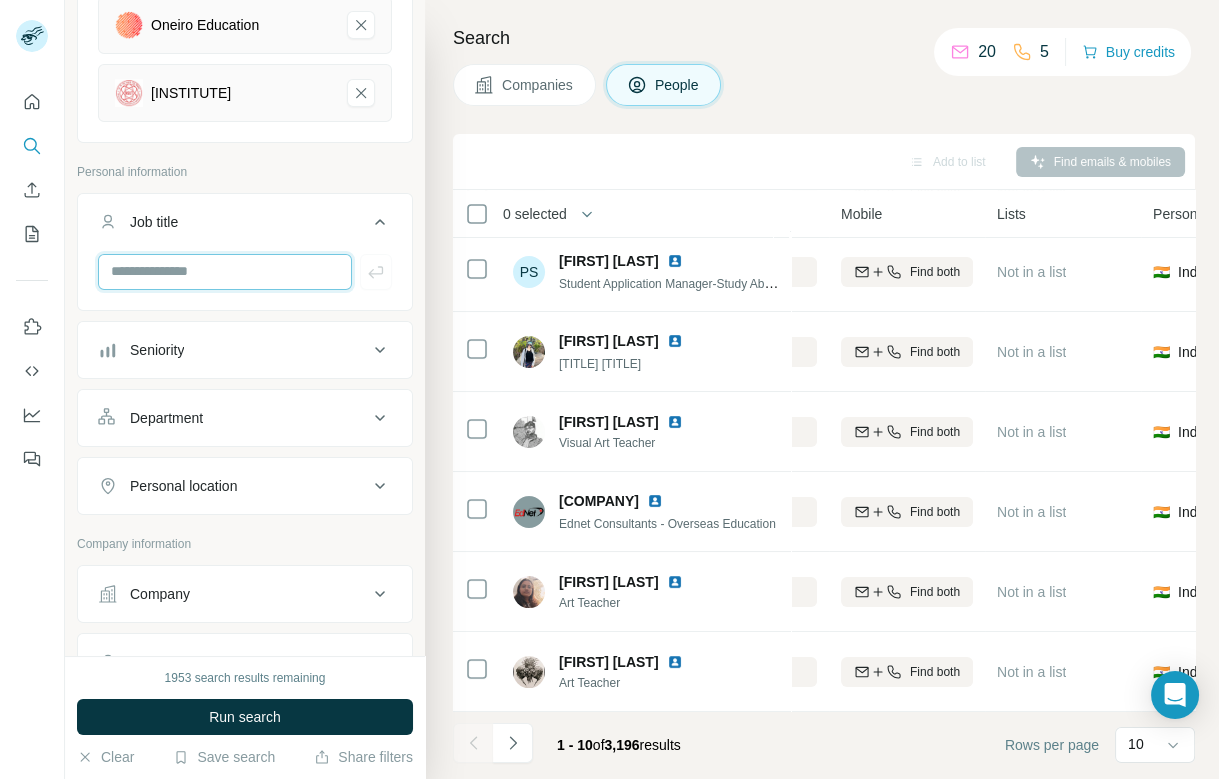 click at bounding box center [225, 272] 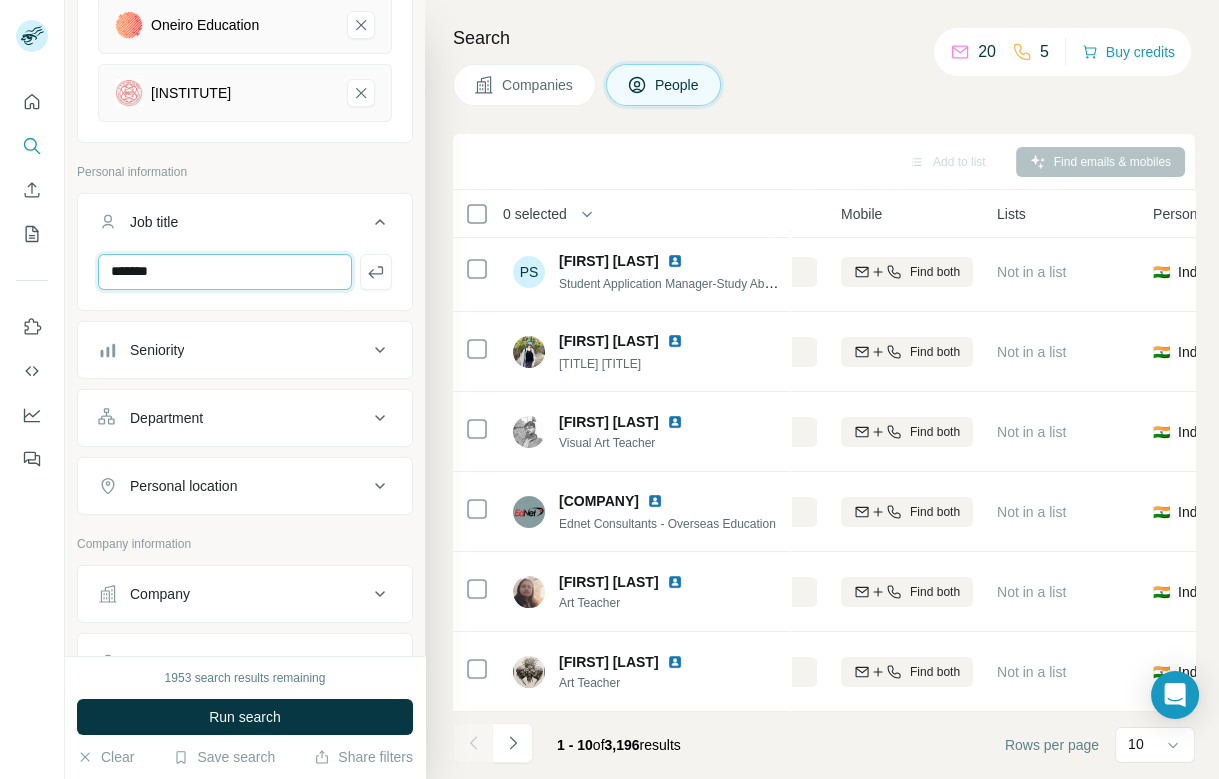 type on "*******" 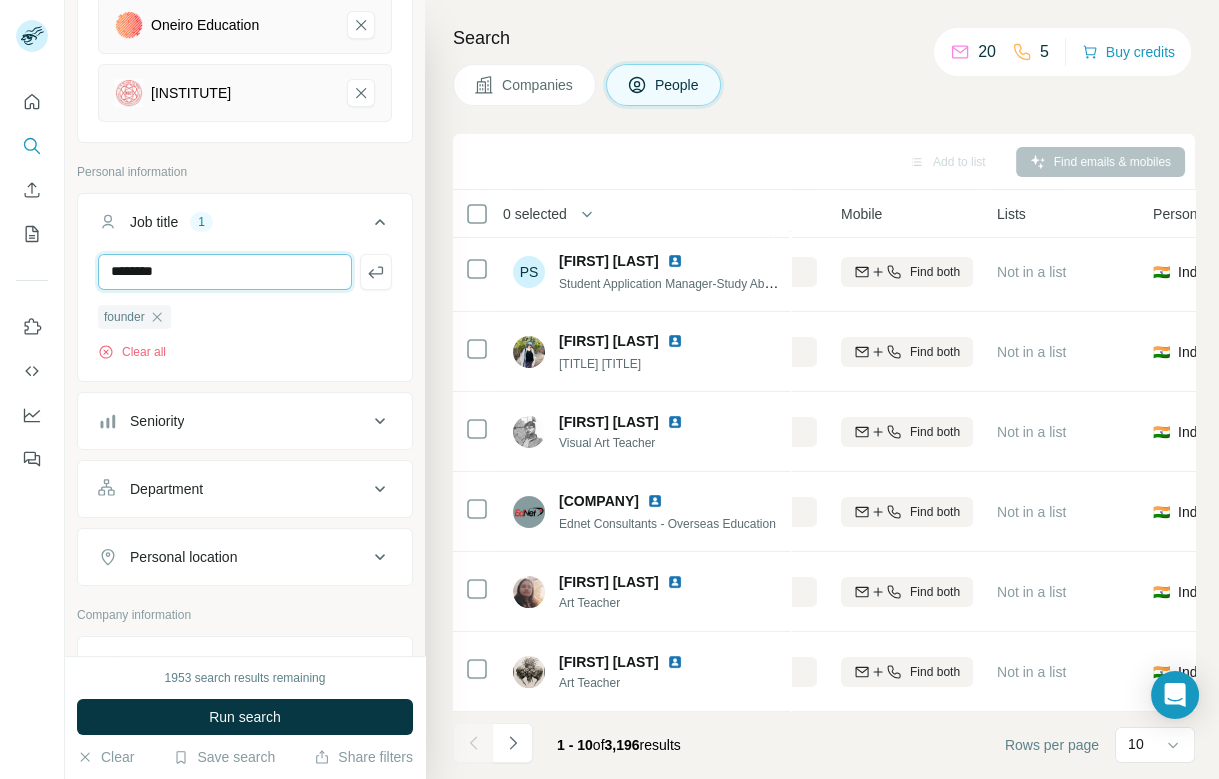type on "********" 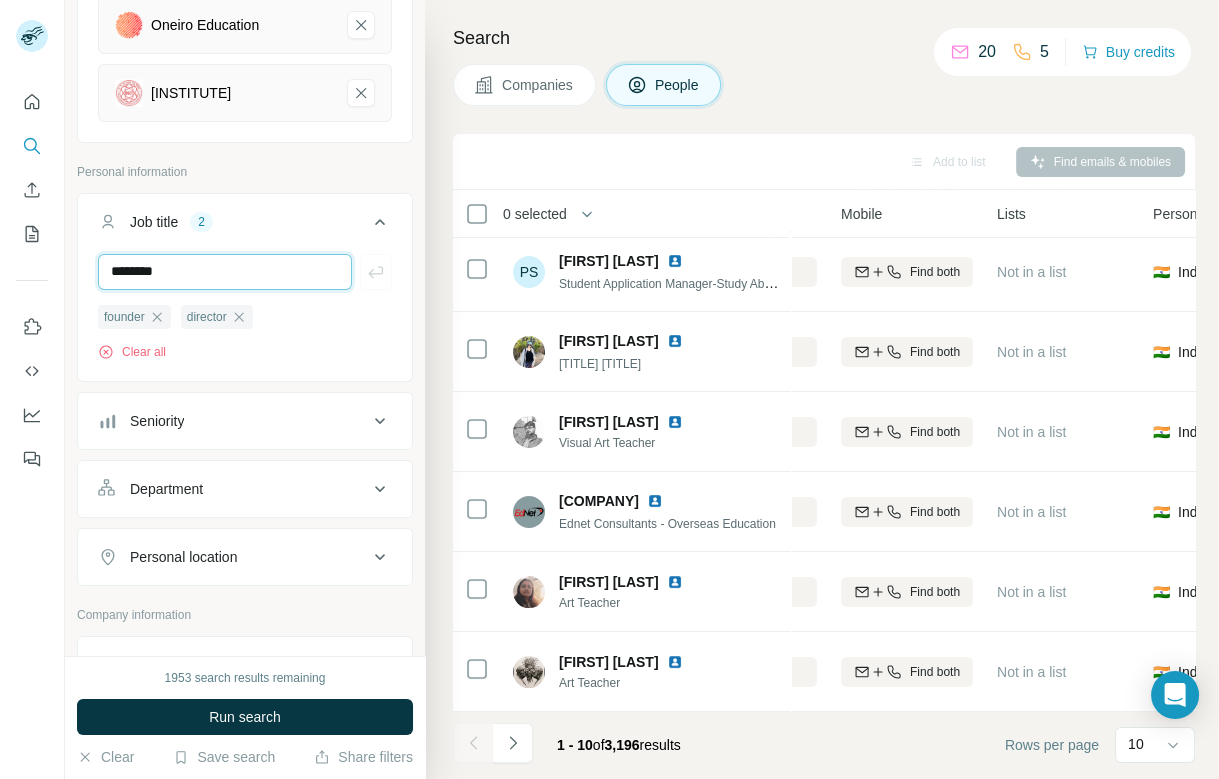 type 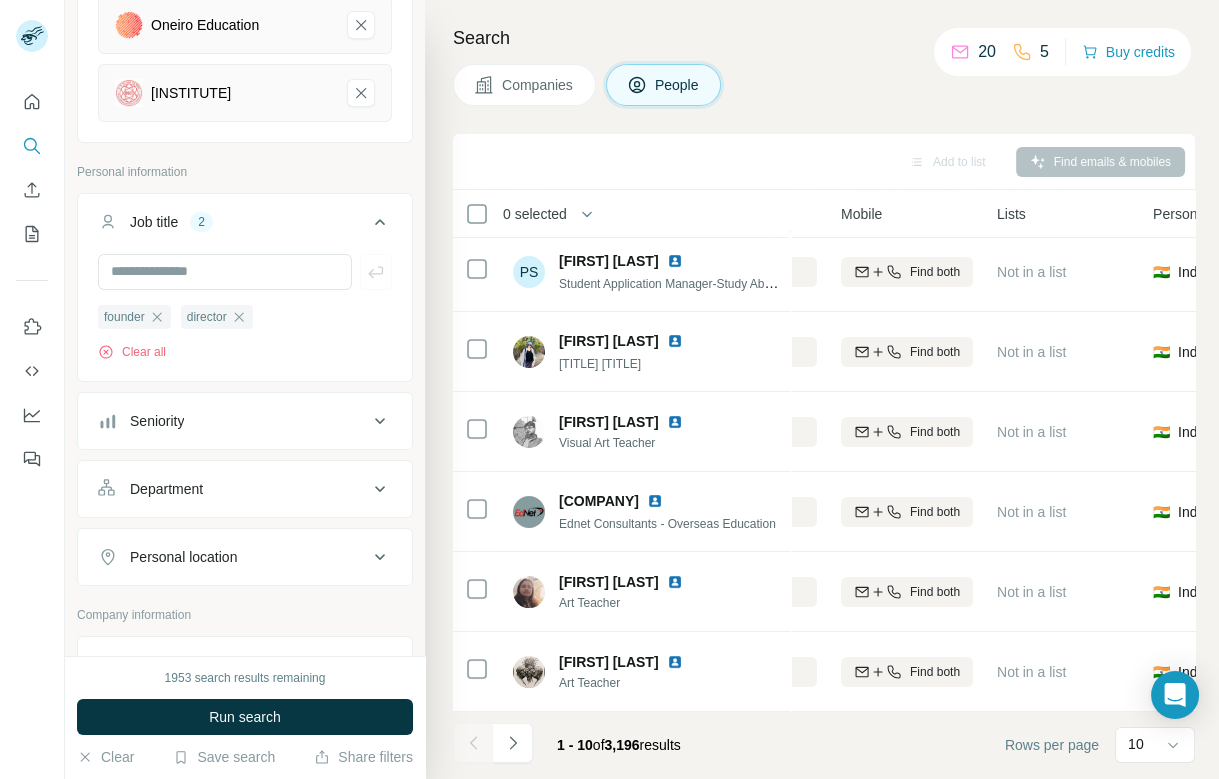 click on "Seniority" at bounding box center (233, 421) 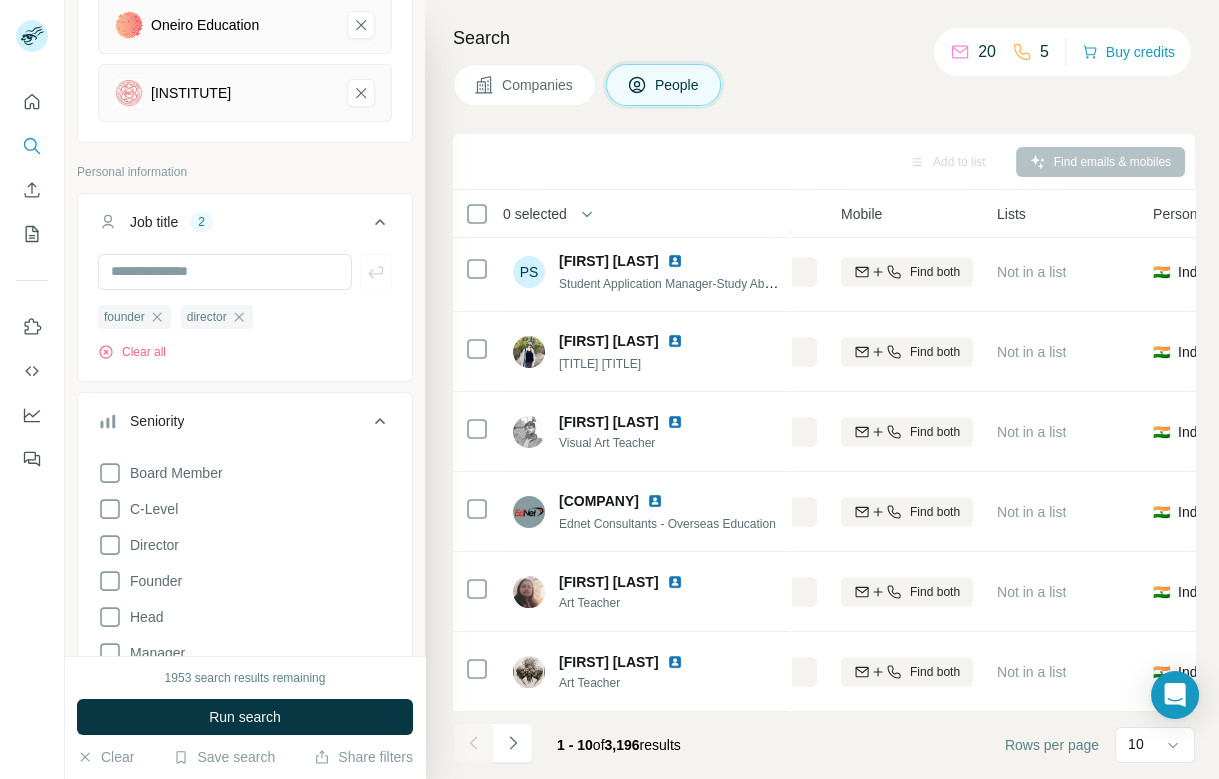 scroll, scrollTop: 657, scrollLeft: 0, axis: vertical 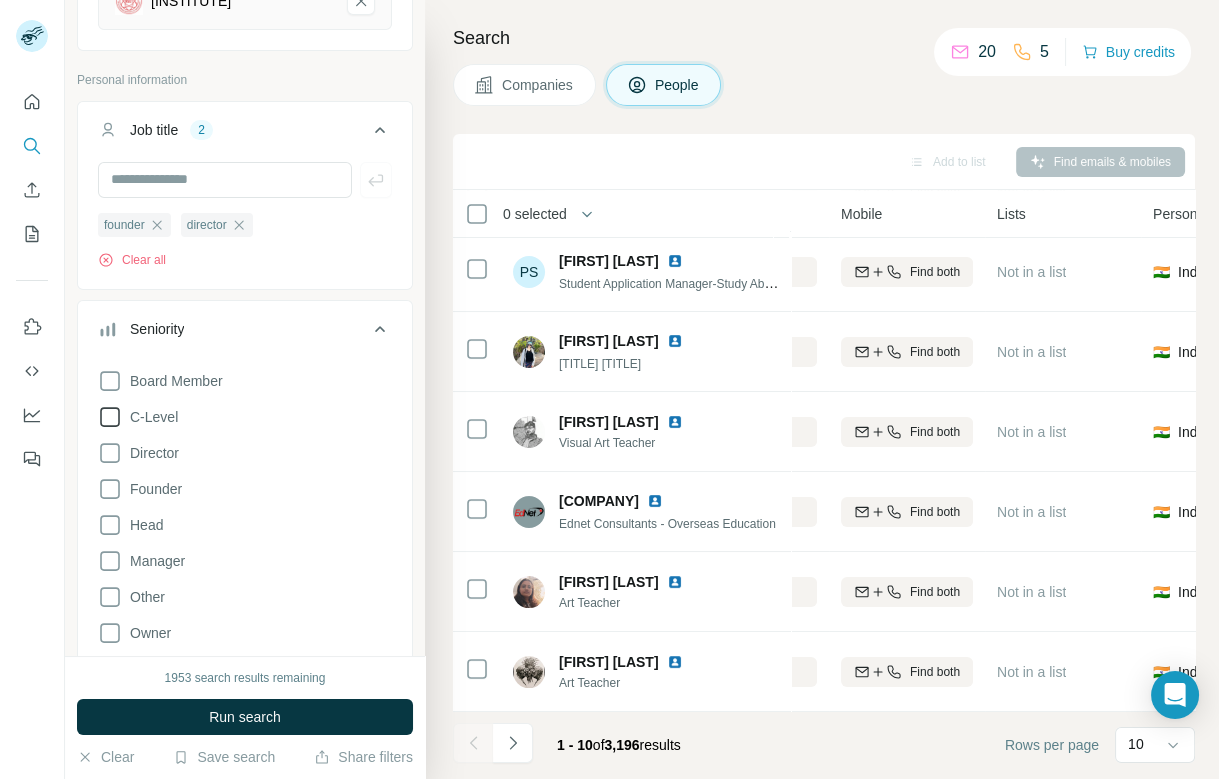 click 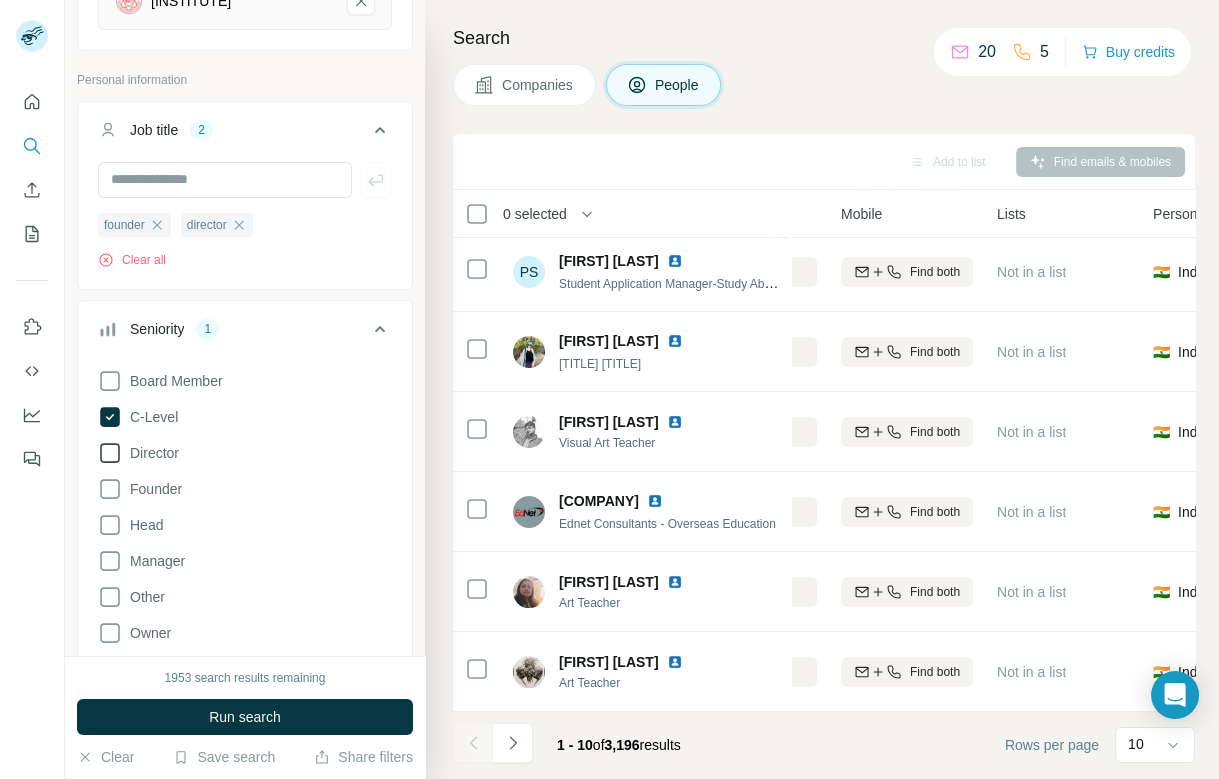 click 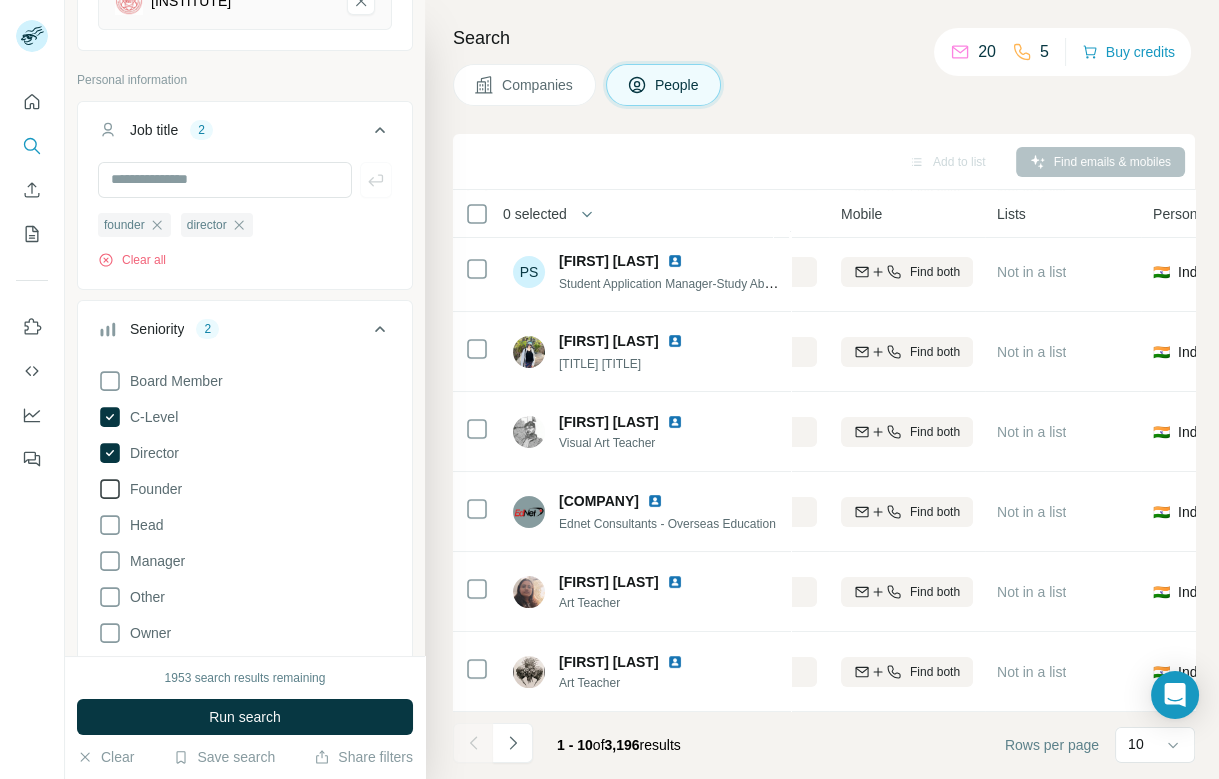 click 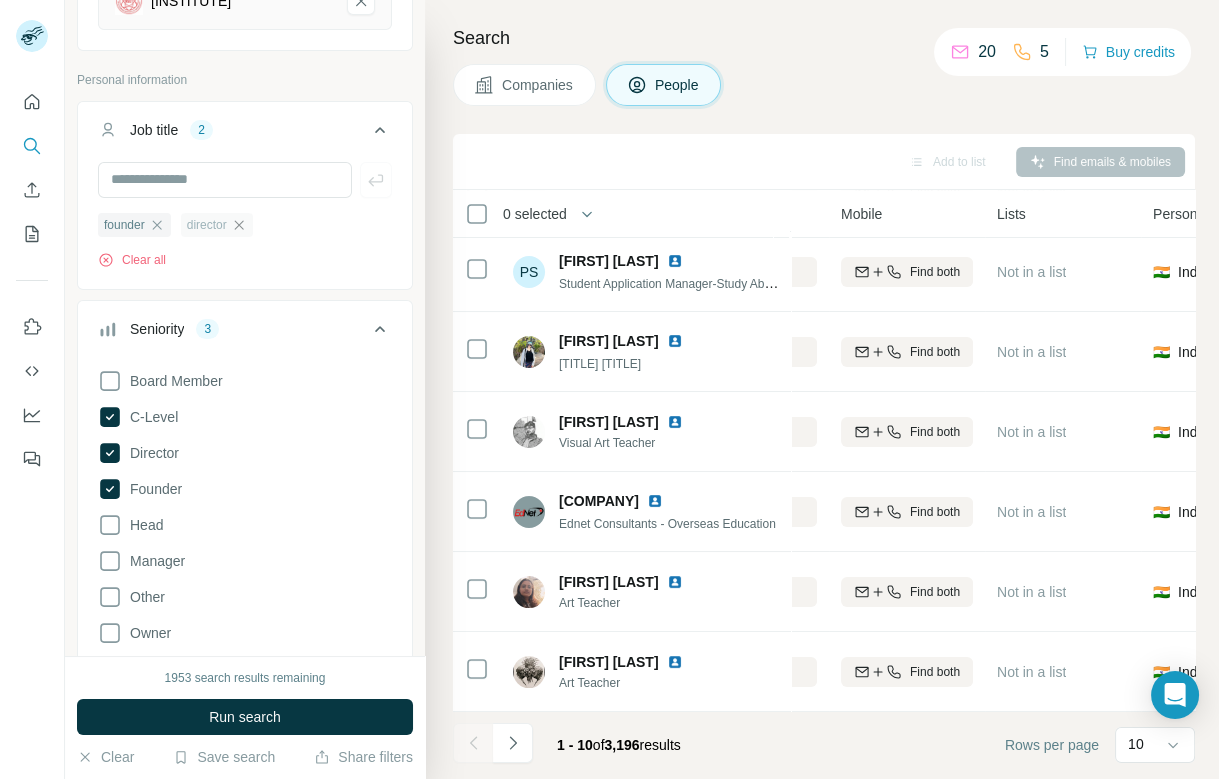 click 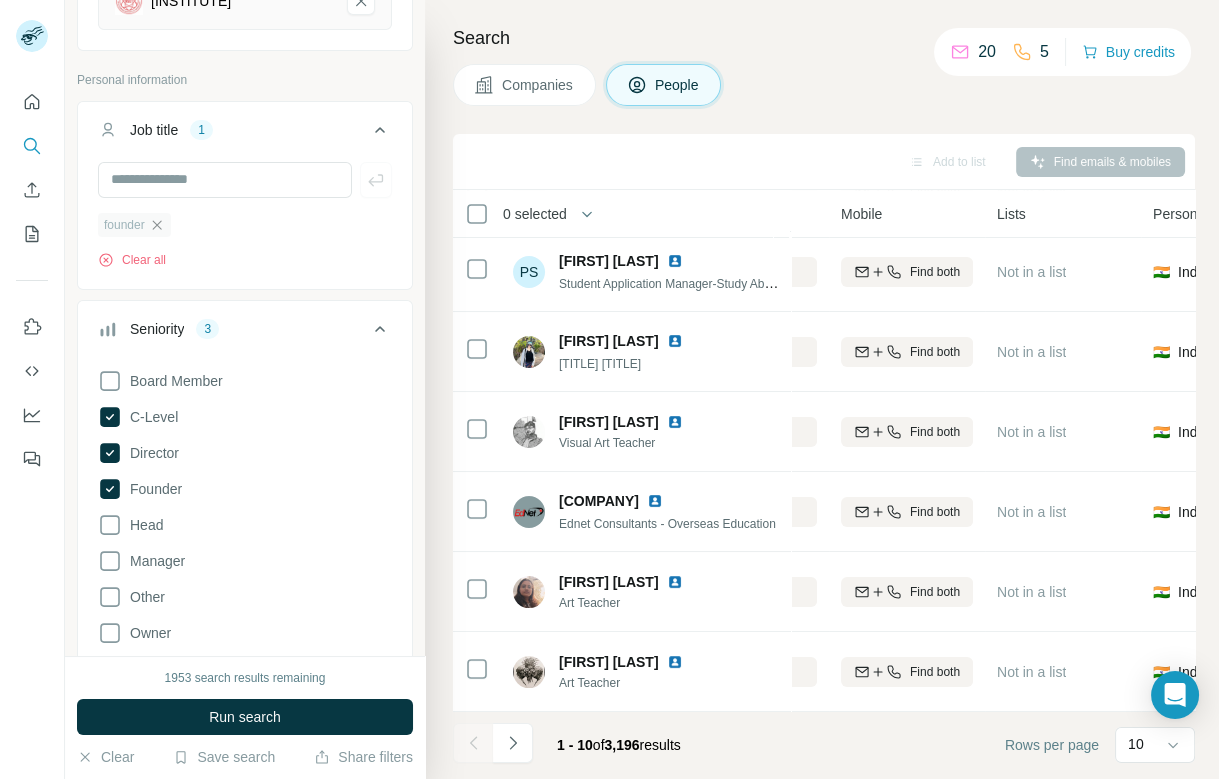 click 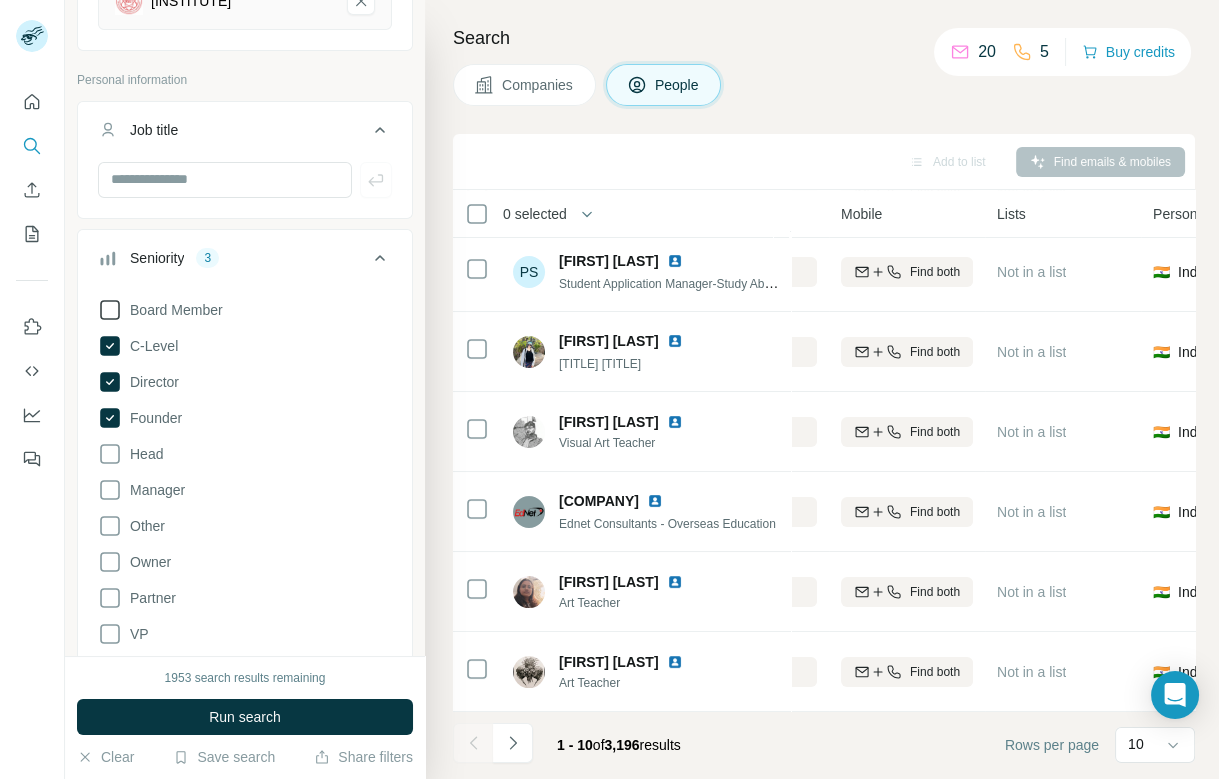 click 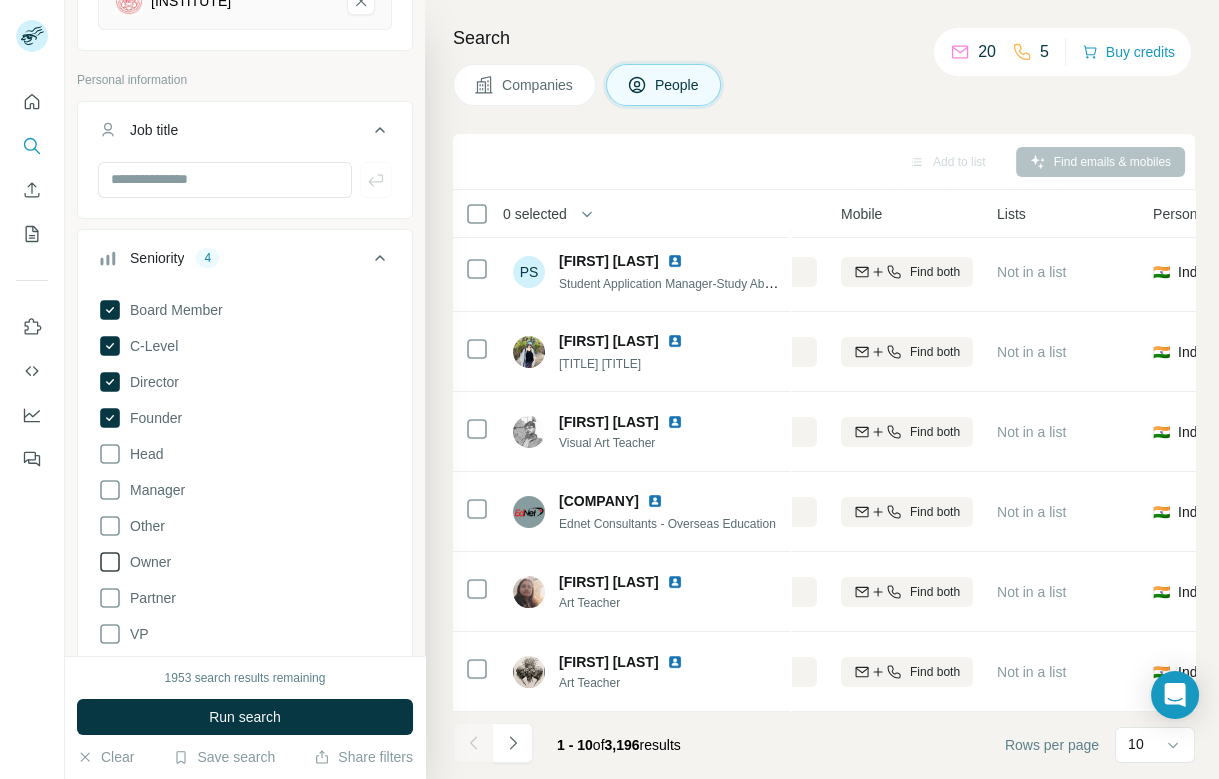 click 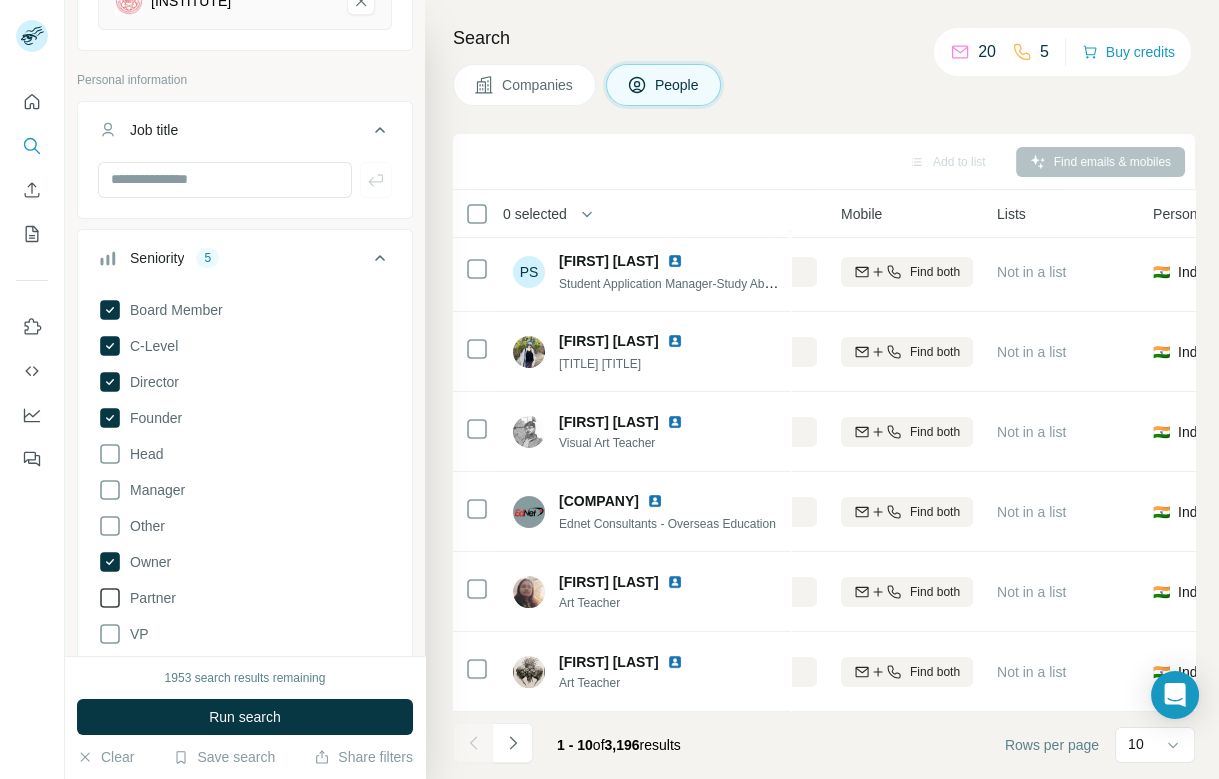 click 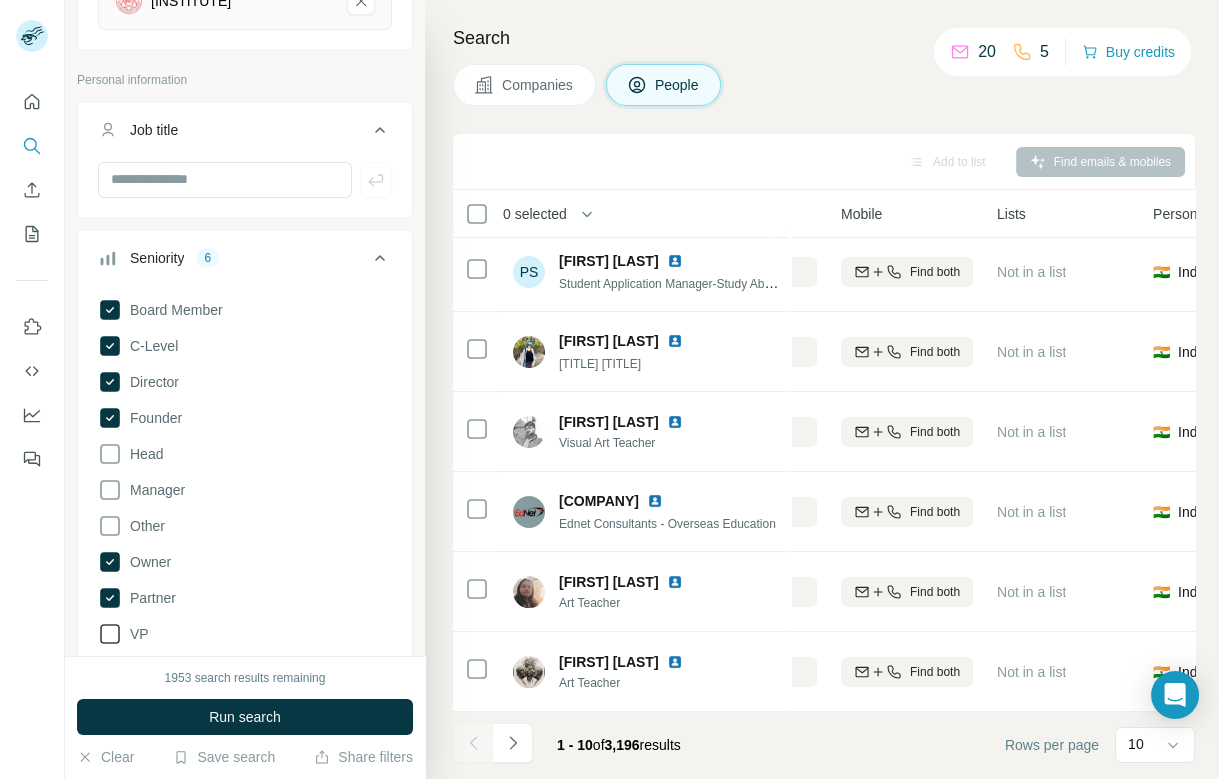 click 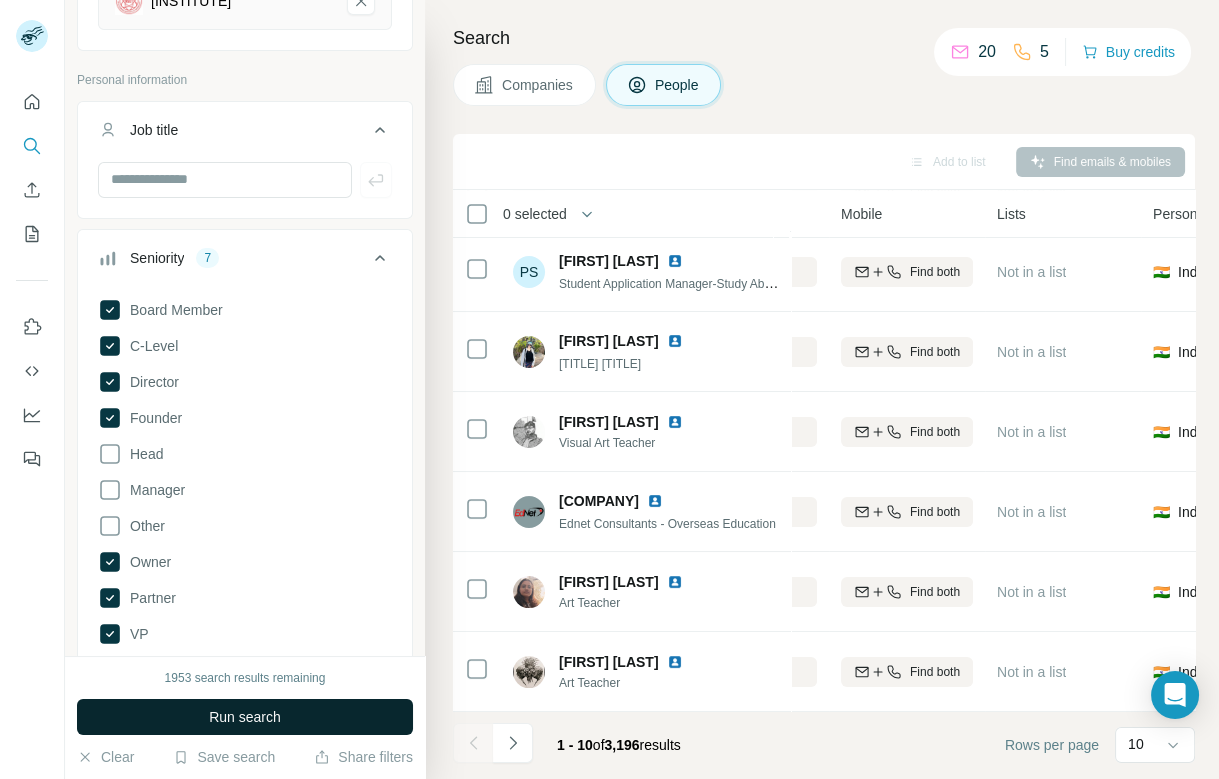 click on "Run search" at bounding box center (245, 717) 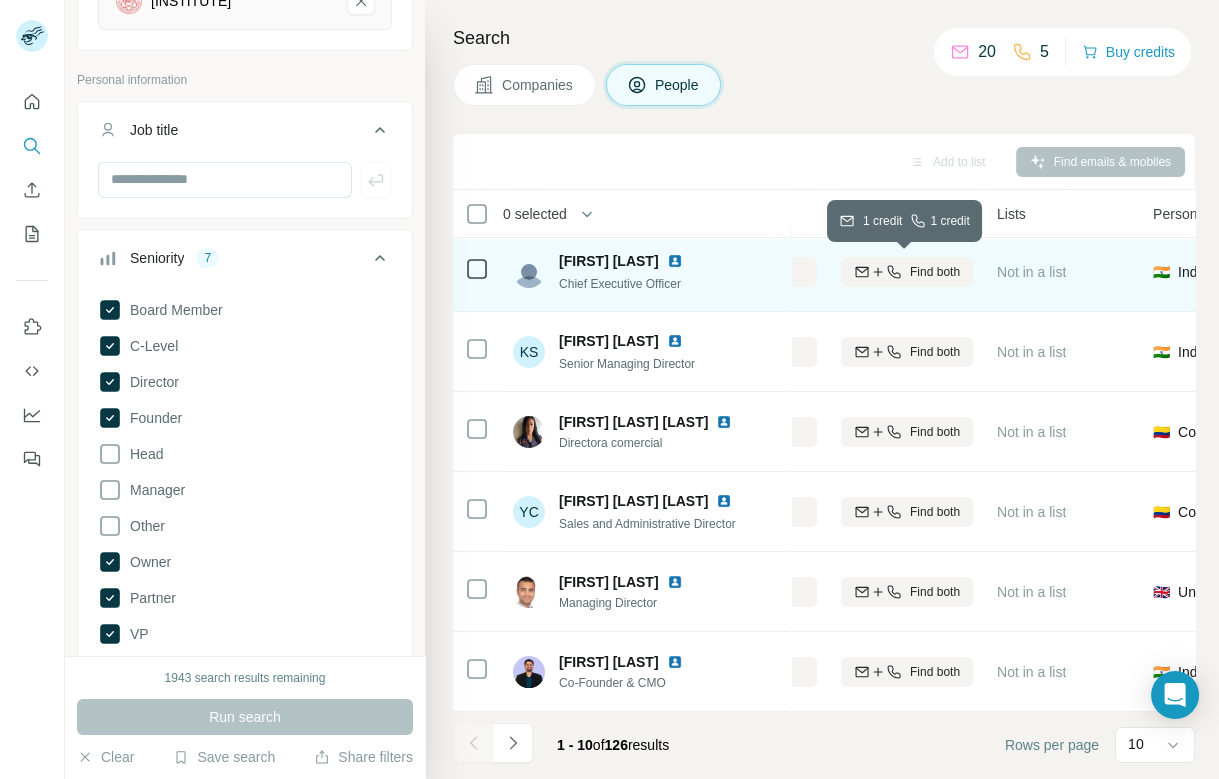 click 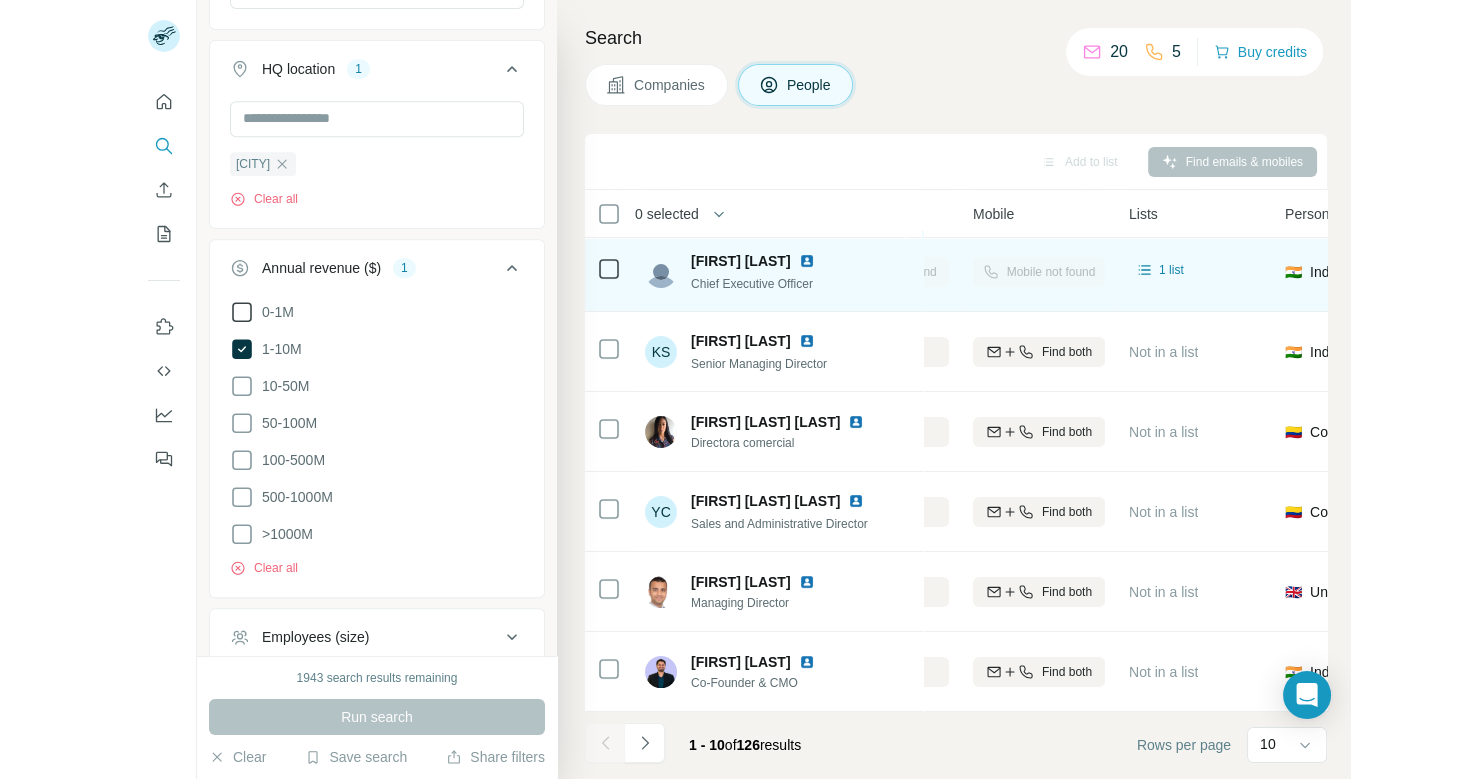 scroll, scrollTop: 1888, scrollLeft: 0, axis: vertical 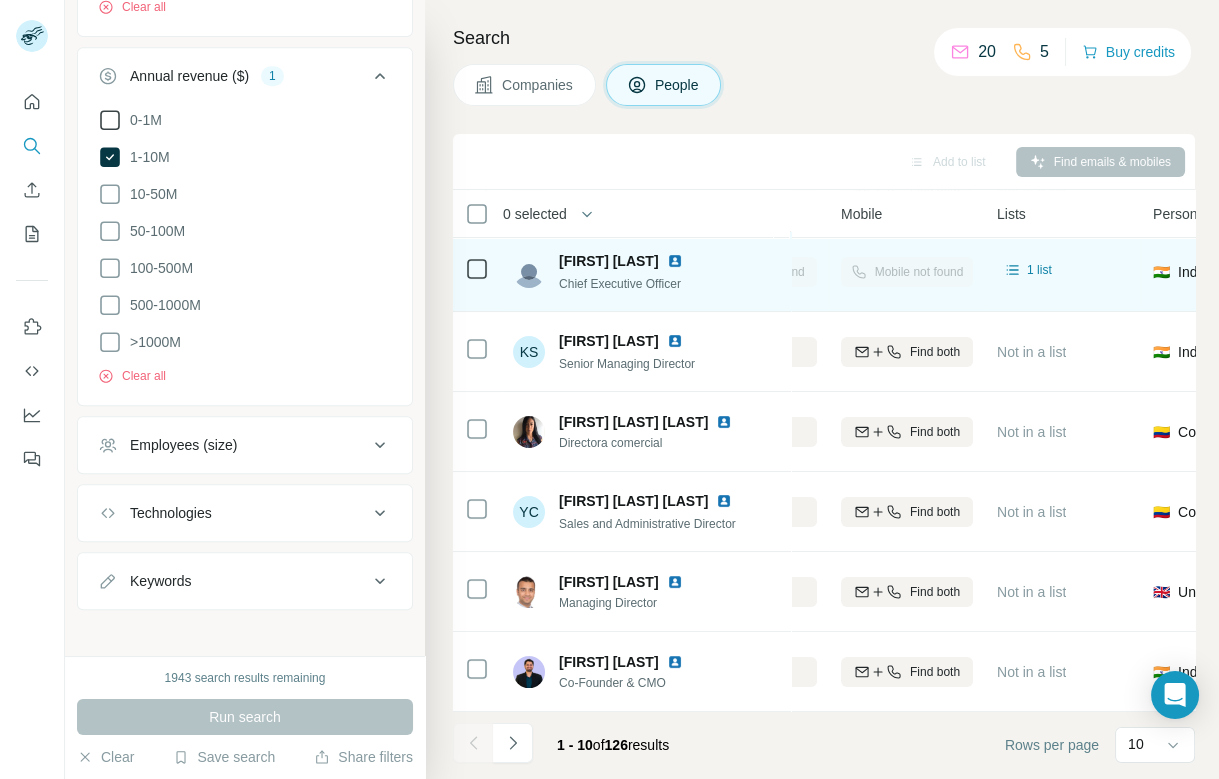 click on "0 selected" at bounding box center (548, 214) 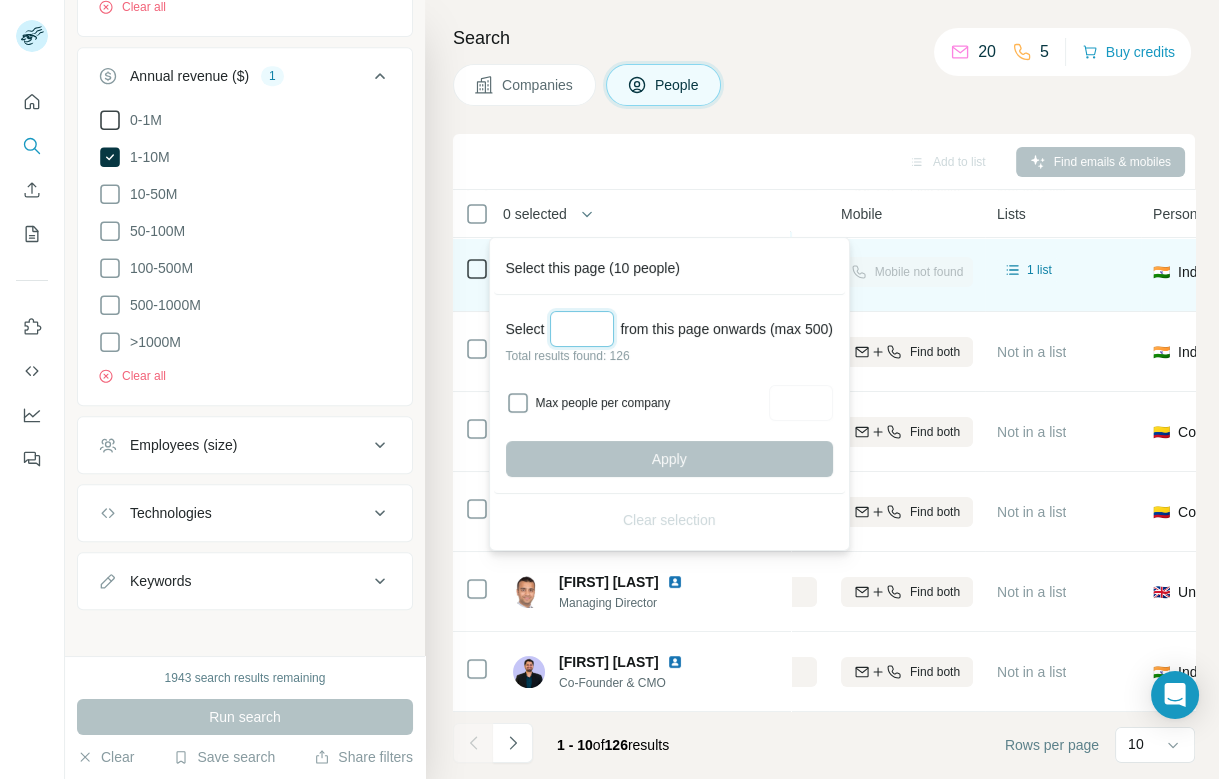 click at bounding box center (582, 329) 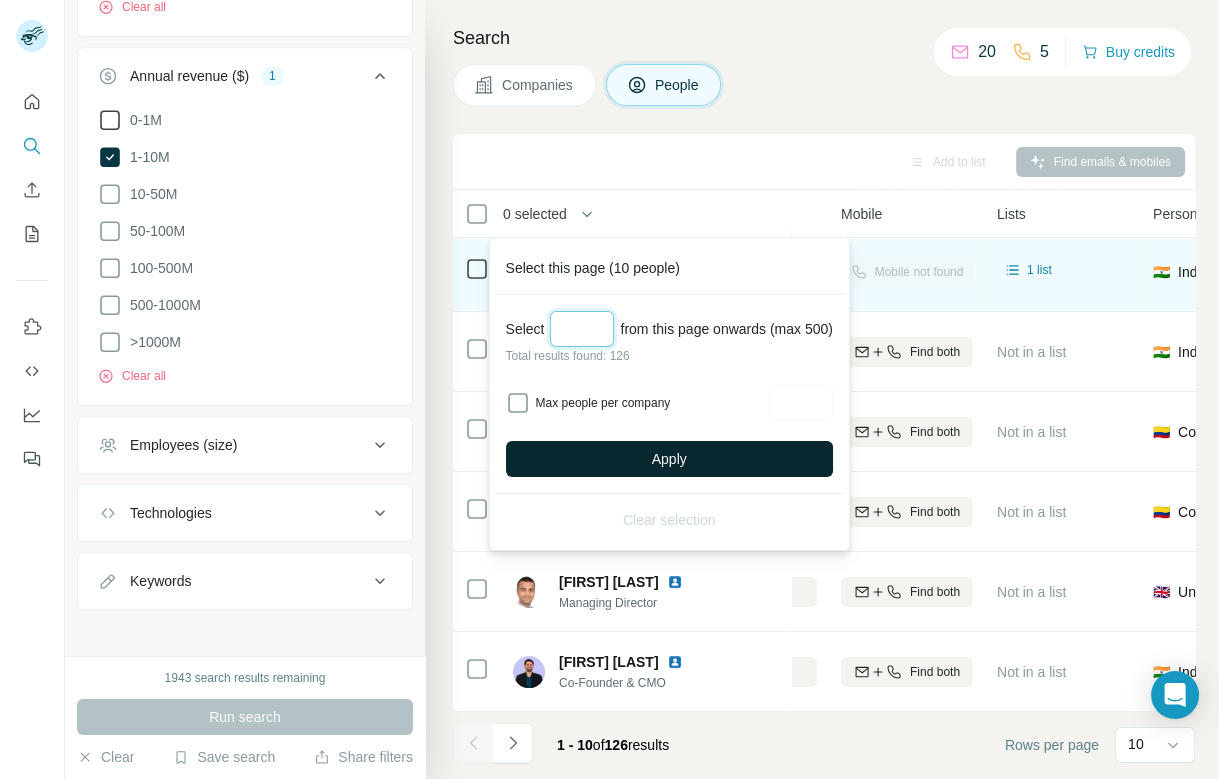 type on "***" 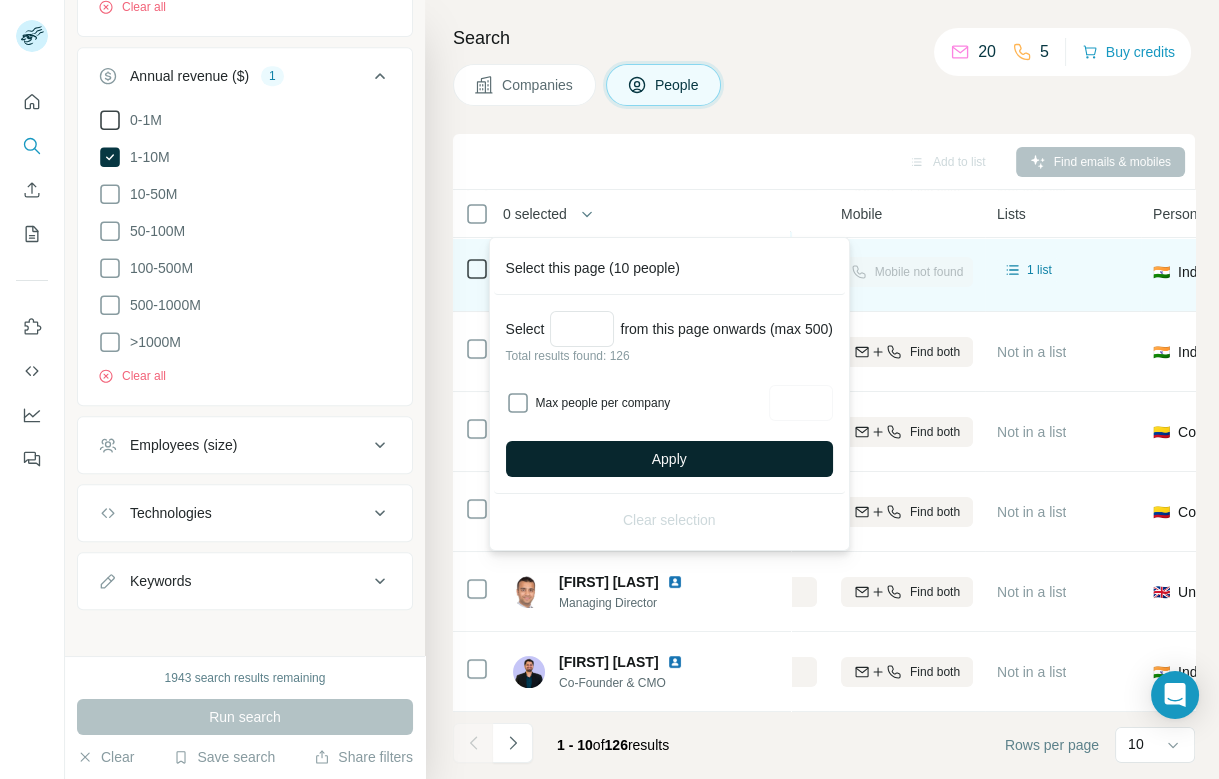 click on "Apply" at bounding box center (669, 459) 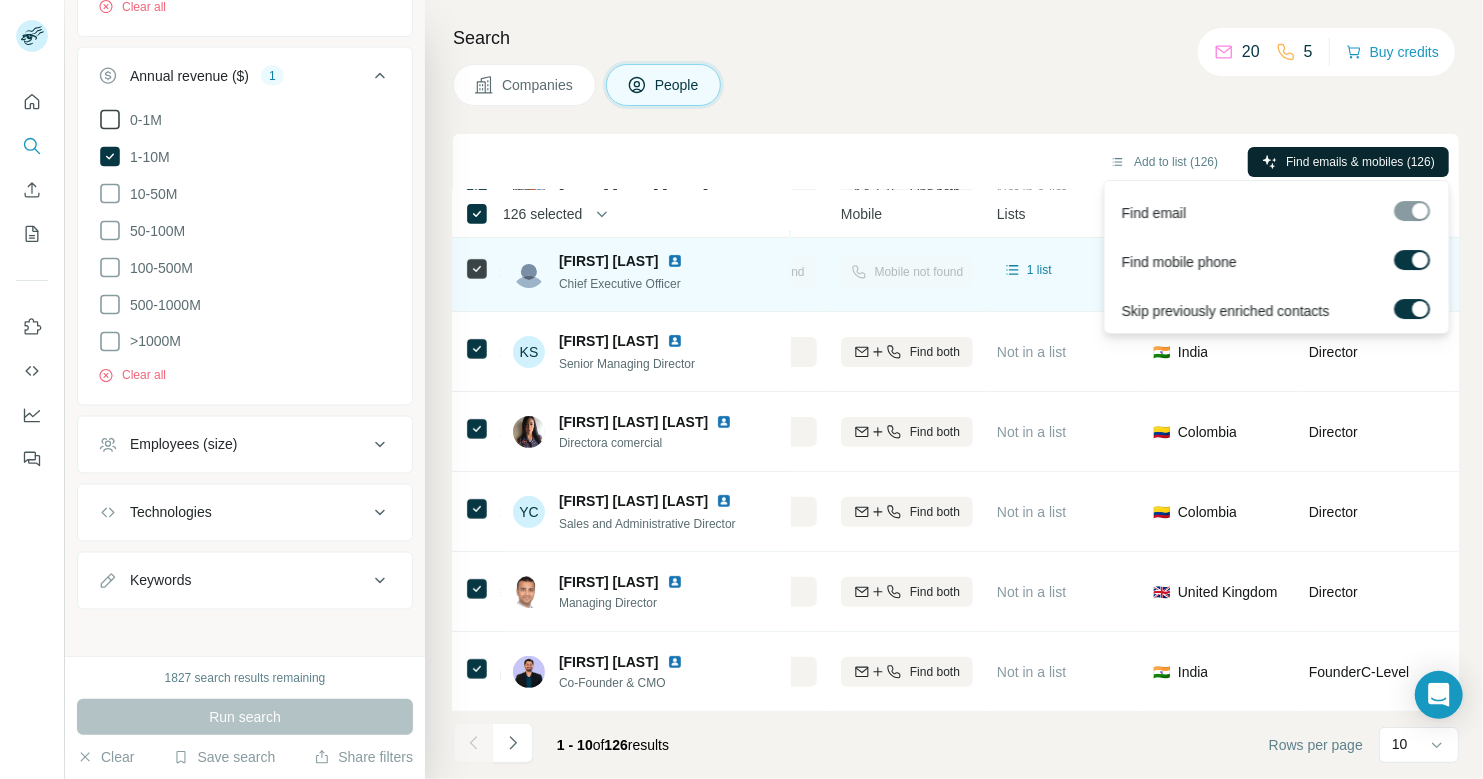click on "Find emails & mobiles (126)" at bounding box center (1360, 162) 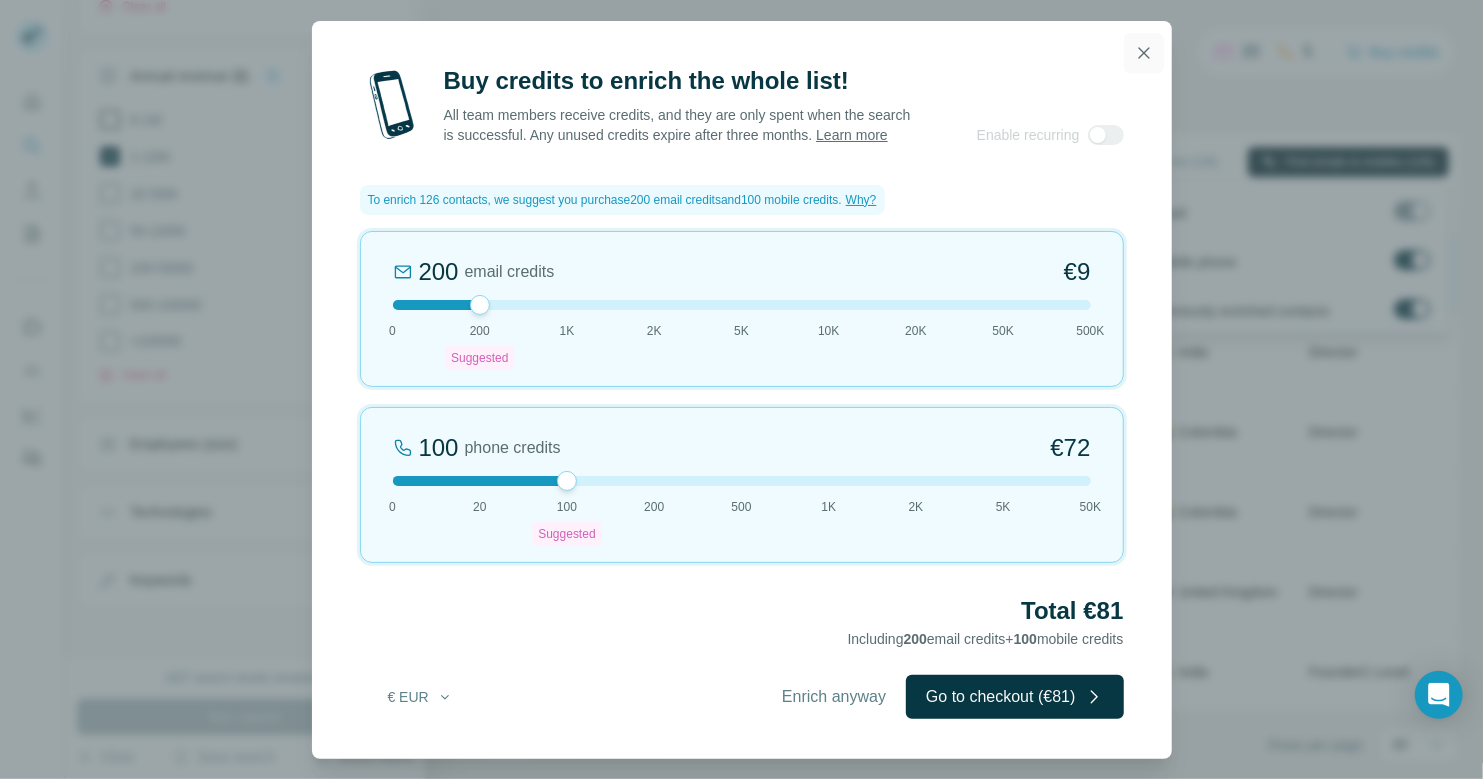 click at bounding box center [1144, 53] 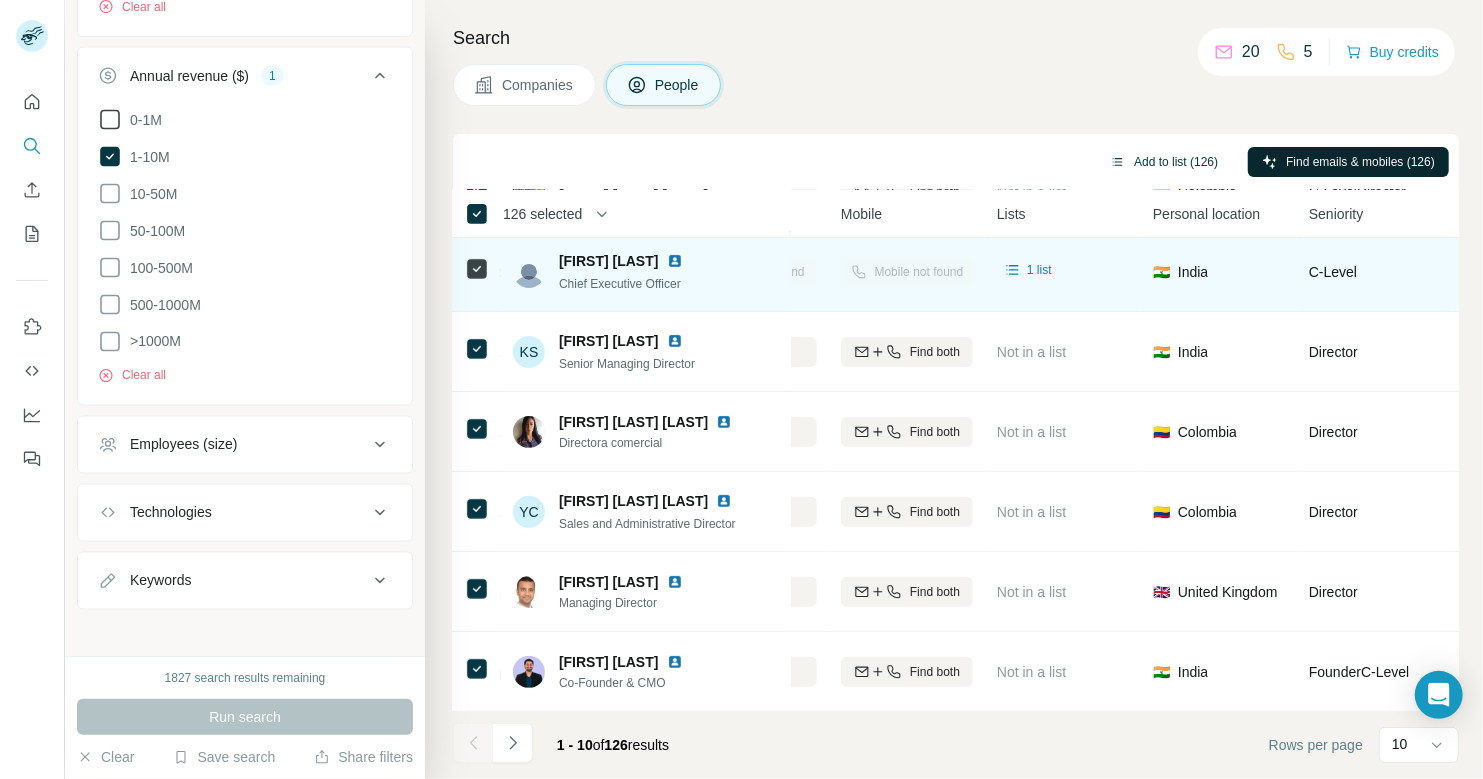 click on "Add to list (126)" at bounding box center (1164, 162) 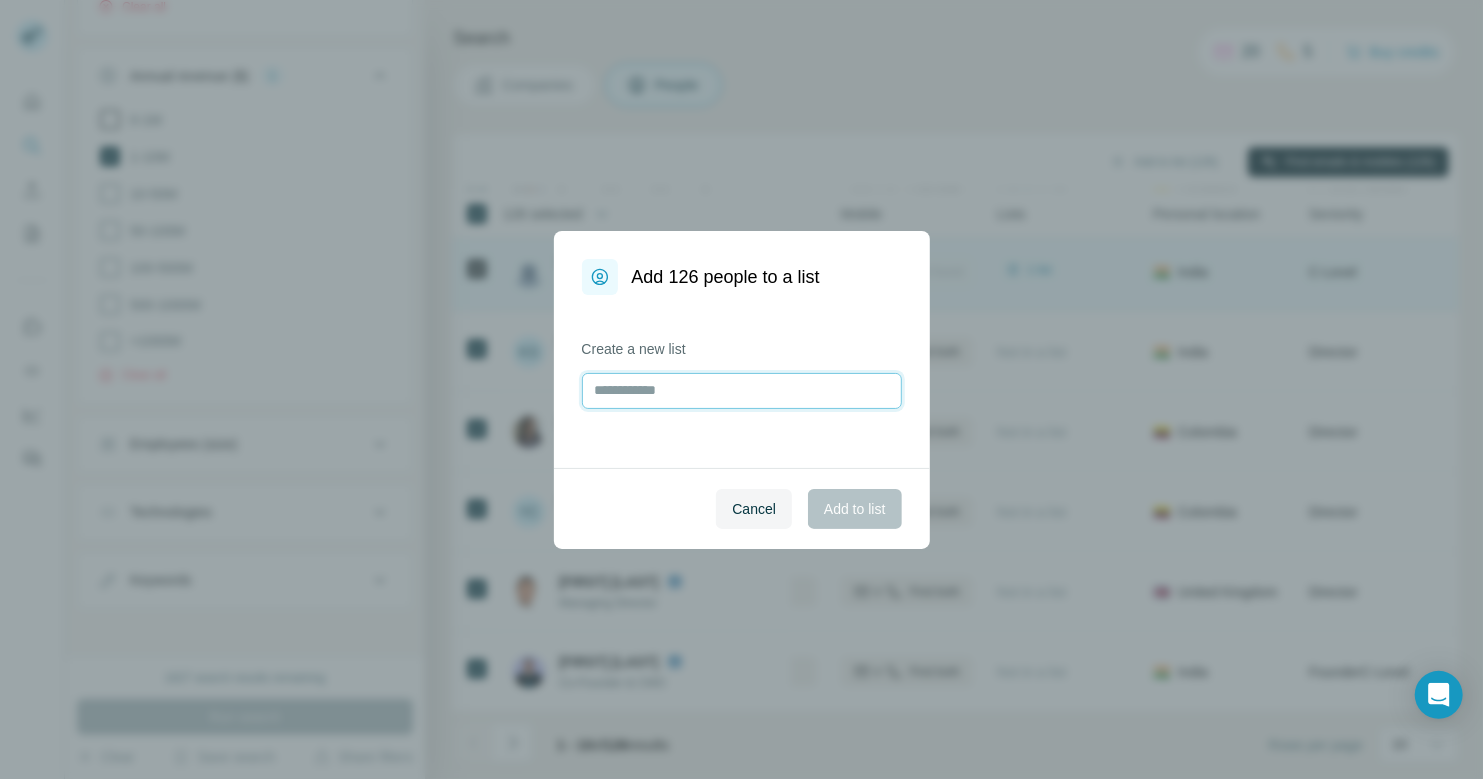 click at bounding box center [742, 391] 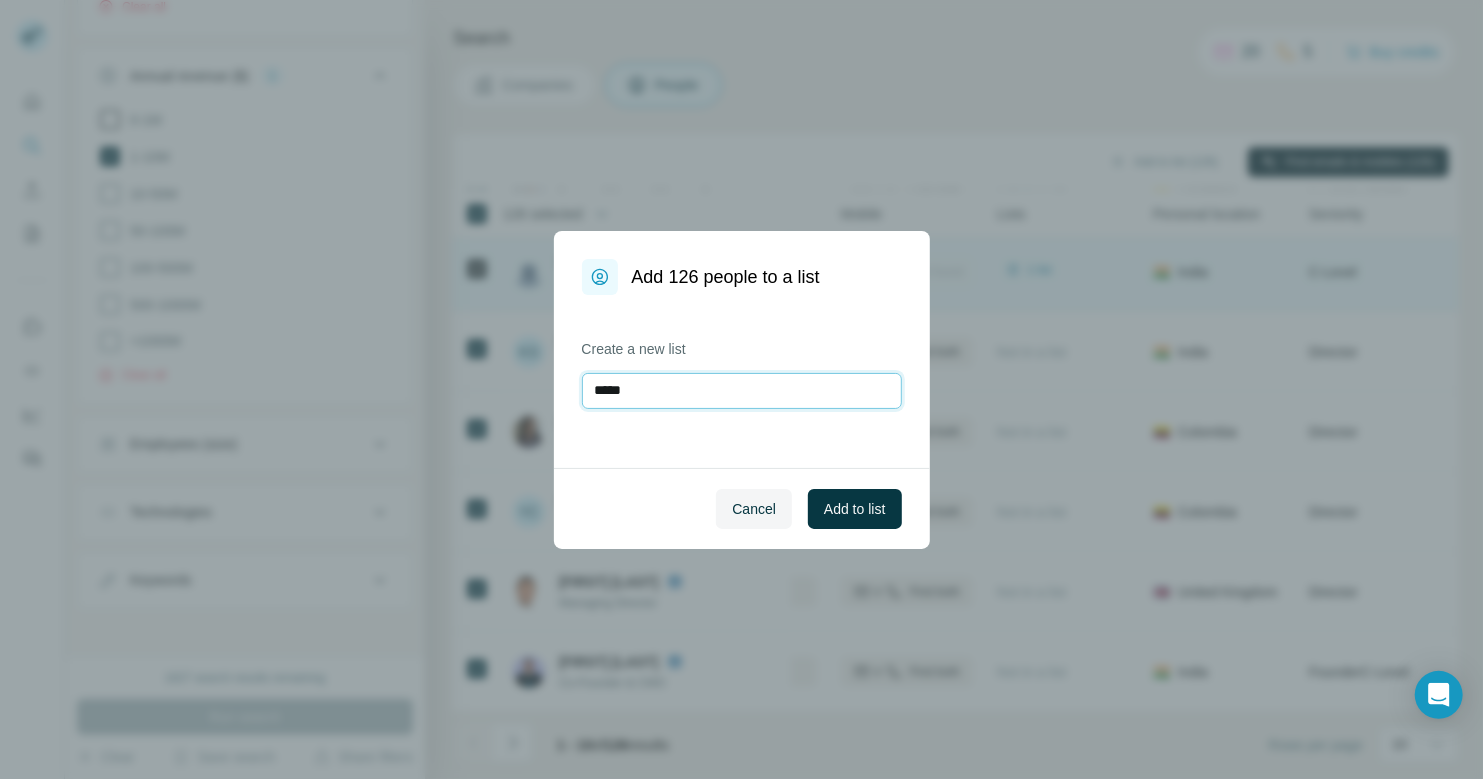 type on "*****" 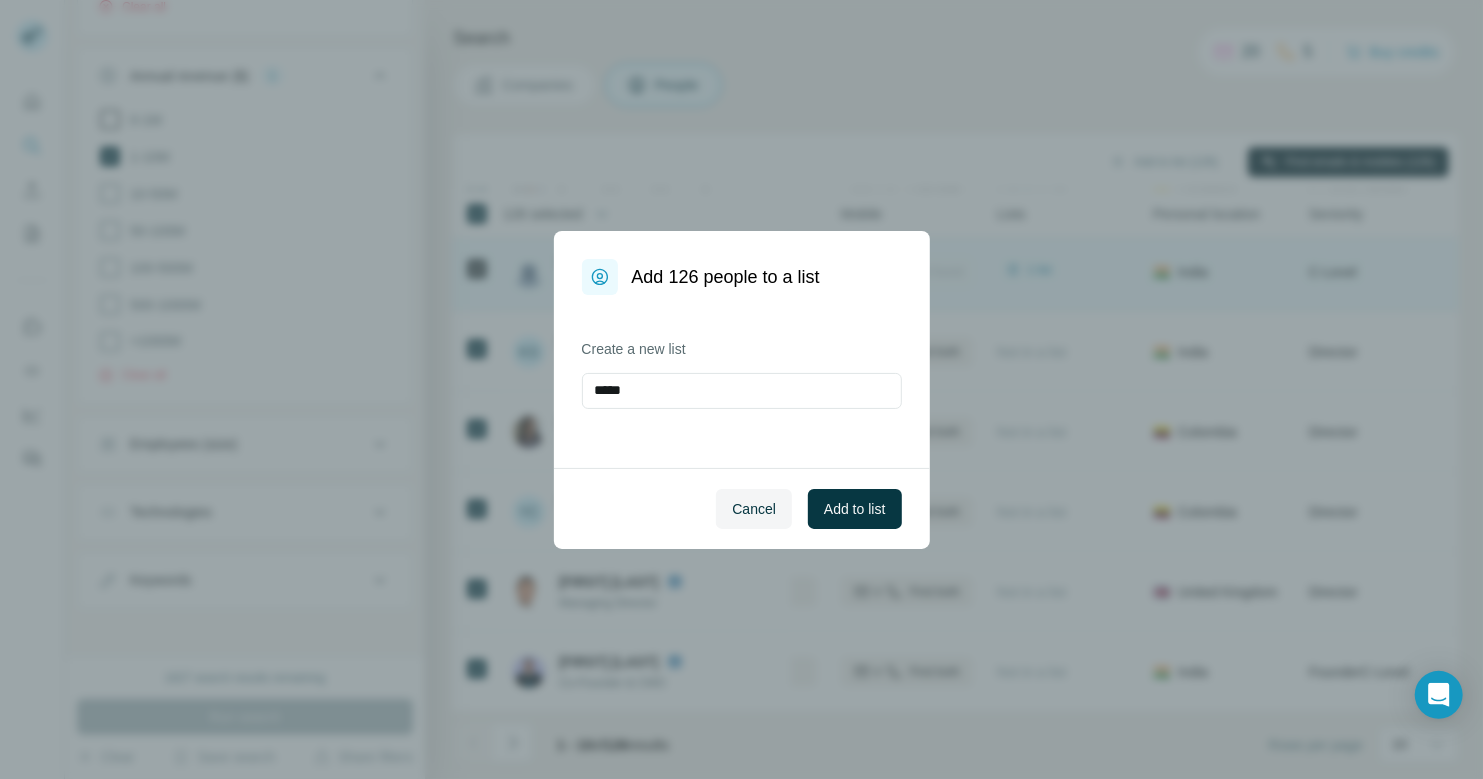 click on "Cancel Add to list" at bounding box center (742, 508) 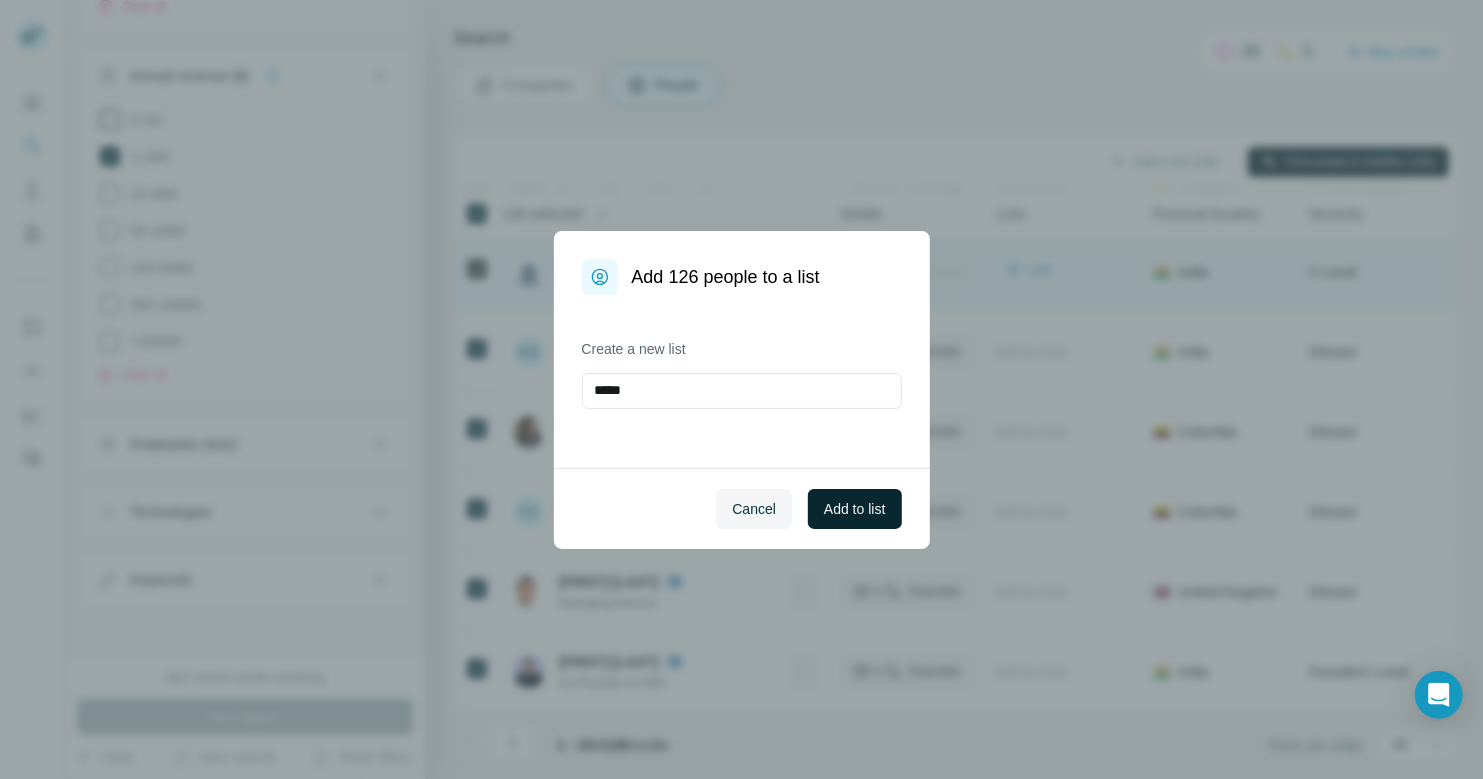 click on "Add to list" at bounding box center [854, 509] 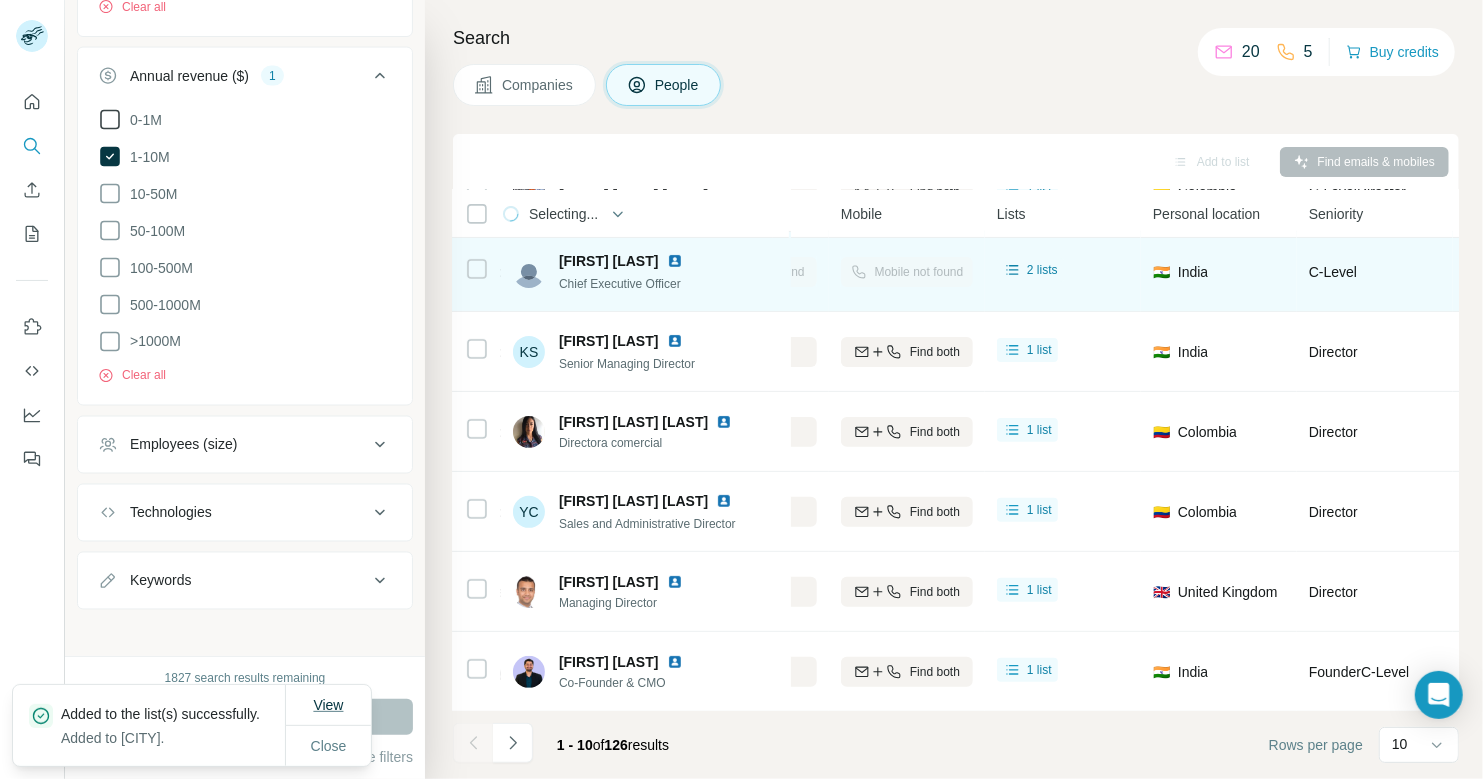click on "View" at bounding box center [328, 705] 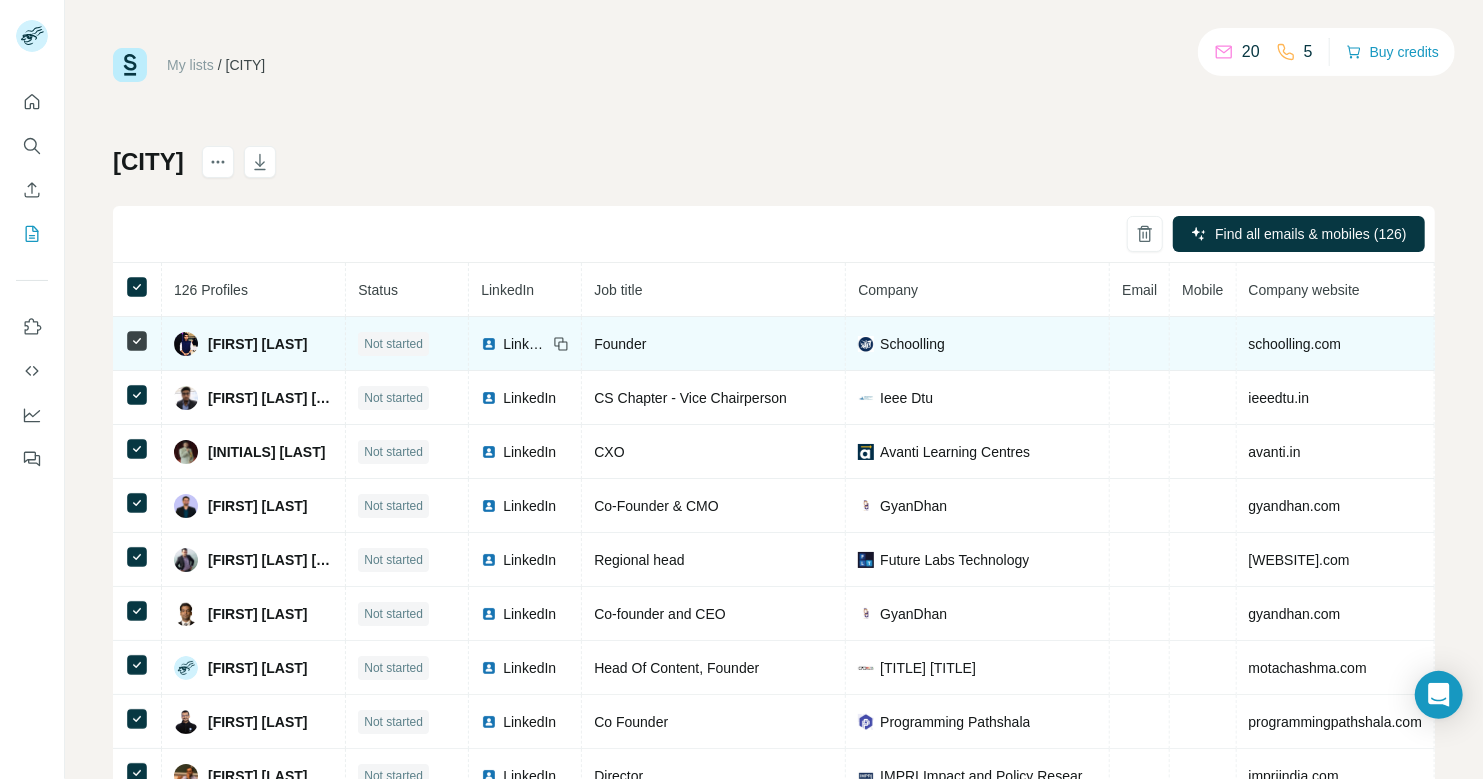 scroll, scrollTop: 61, scrollLeft: 0, axis: vertical 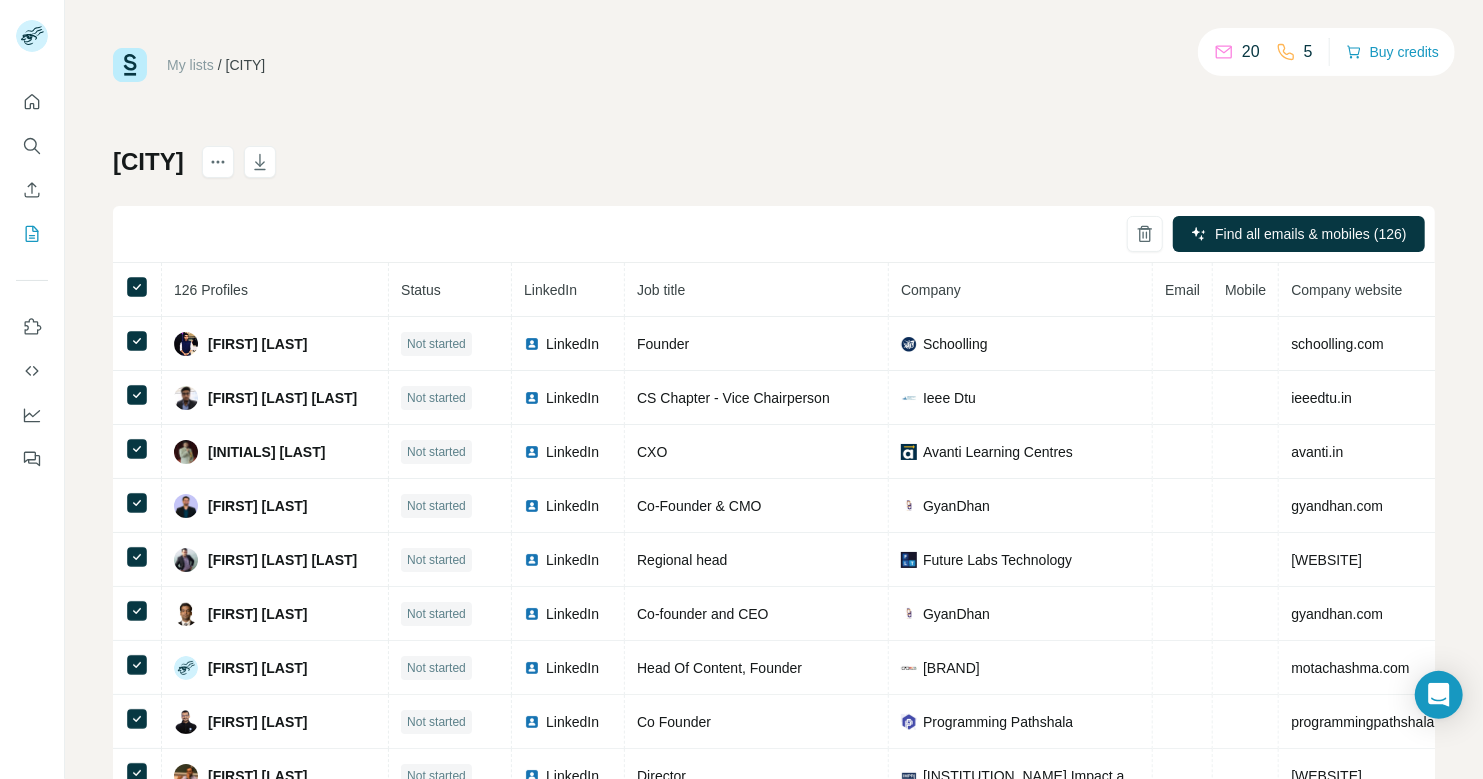 click at bounding box center [137, 290] 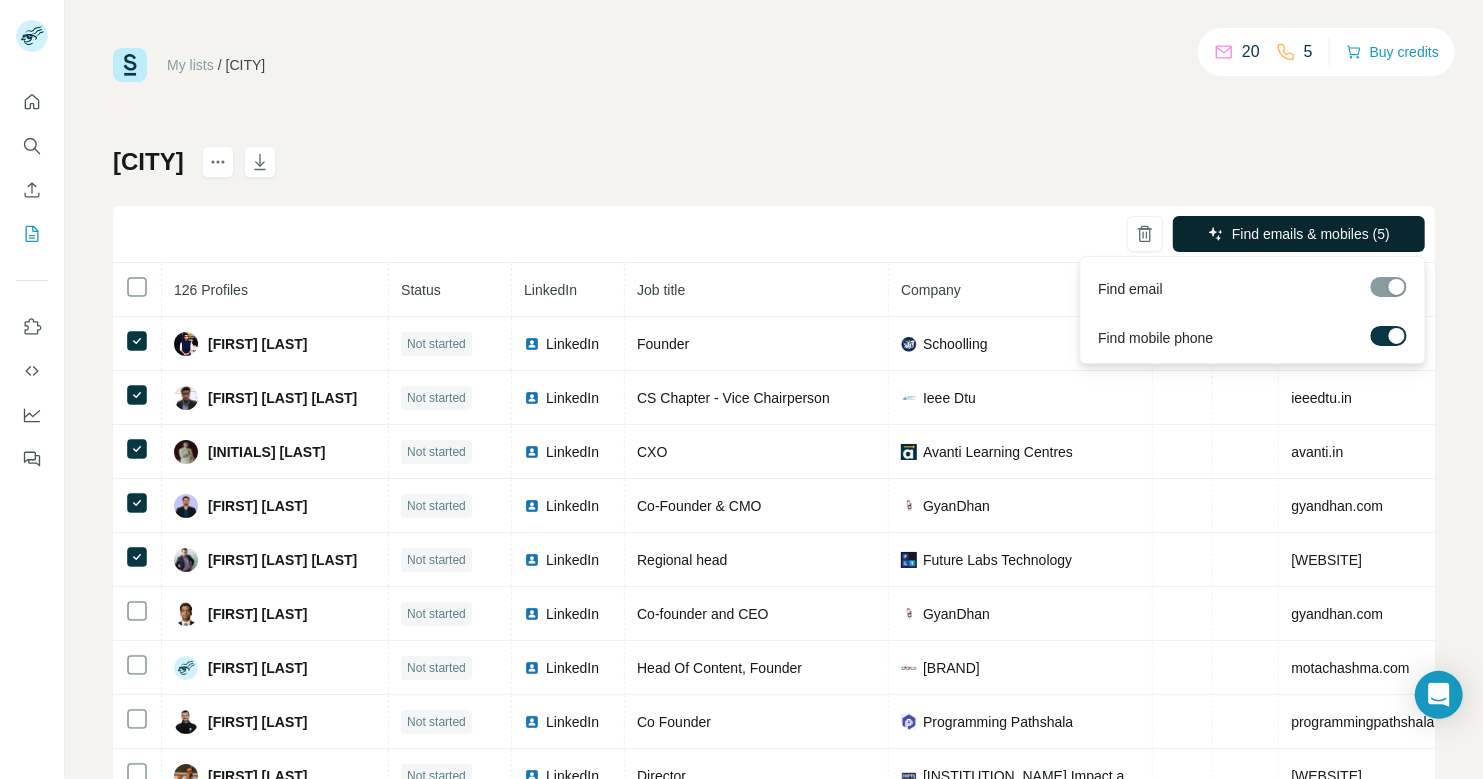 click on "Find emails & mobiles (5)" at bounding box center [1311, 234] 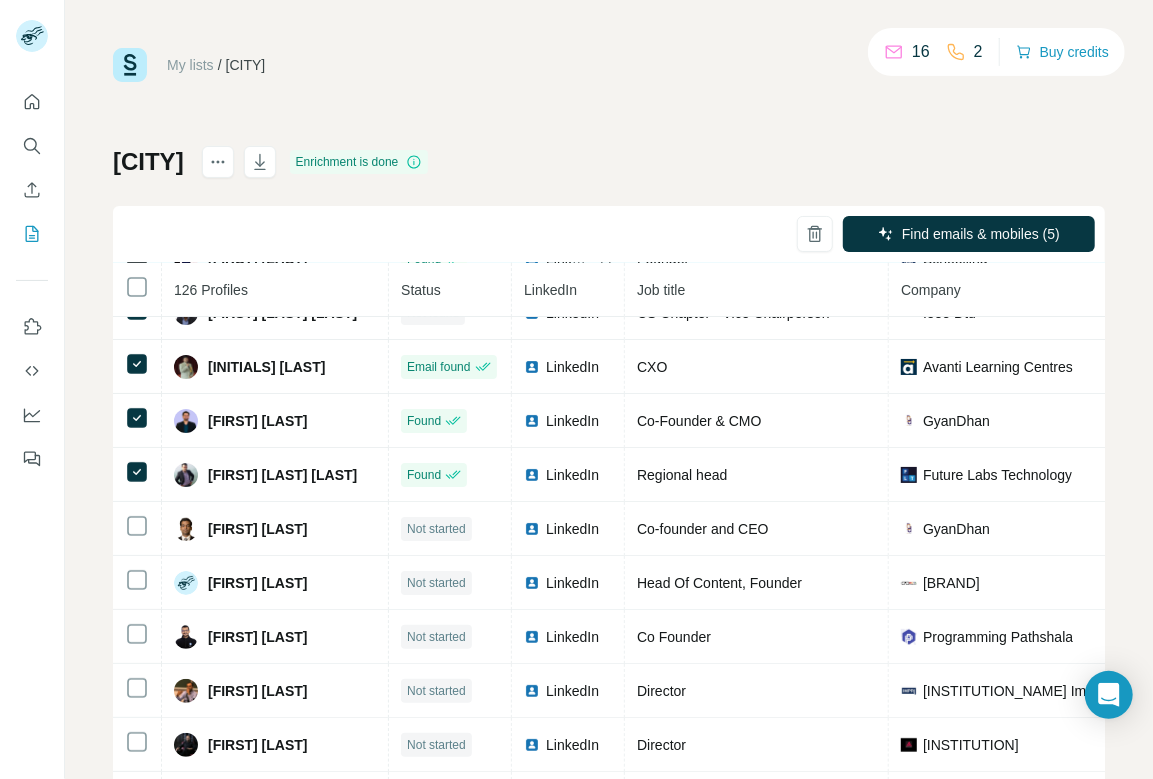 scroll, scrollTop: 0, scrollLeft: 0, axis: both 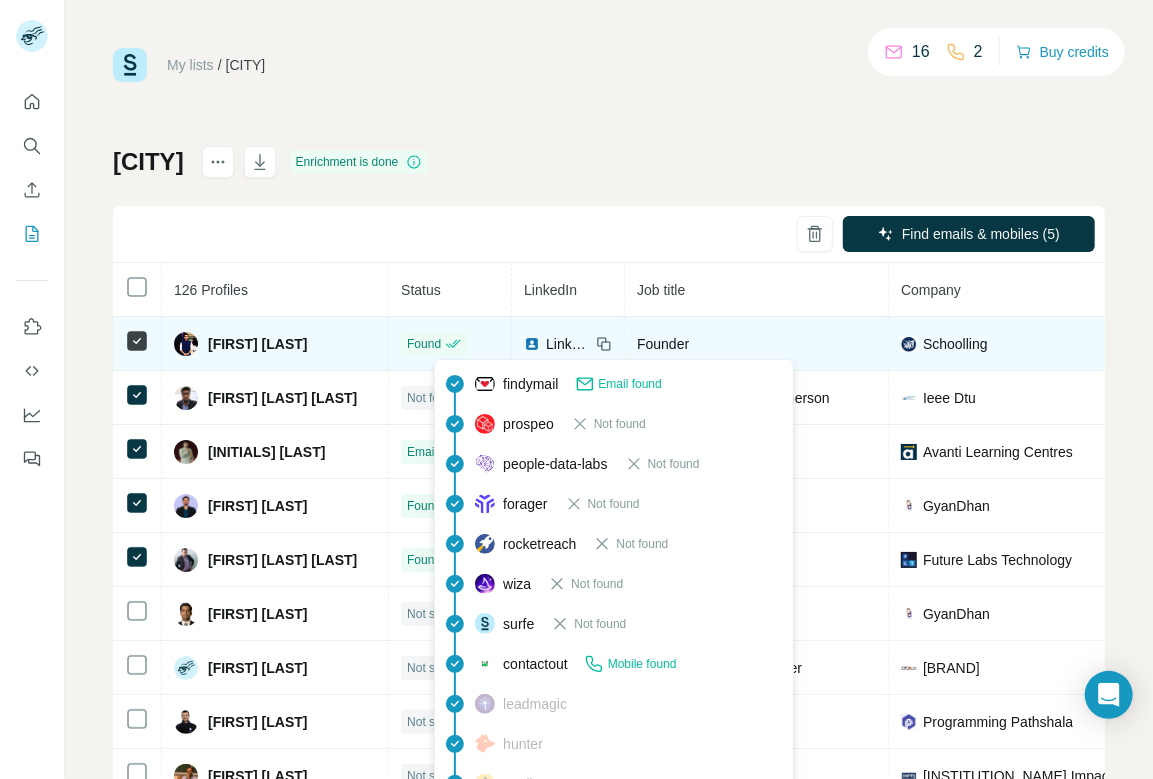 click on "Found" at bounding box center (424, 344) 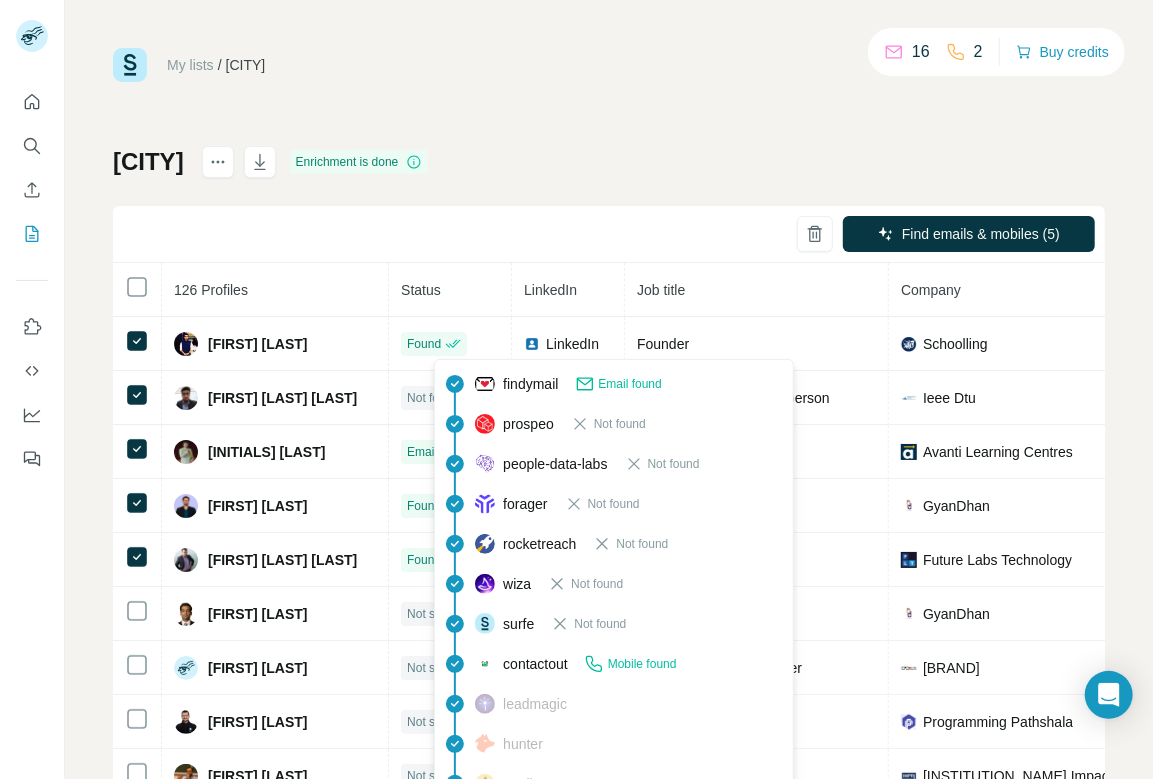 click on "Status" at bounding box center (450, 290) 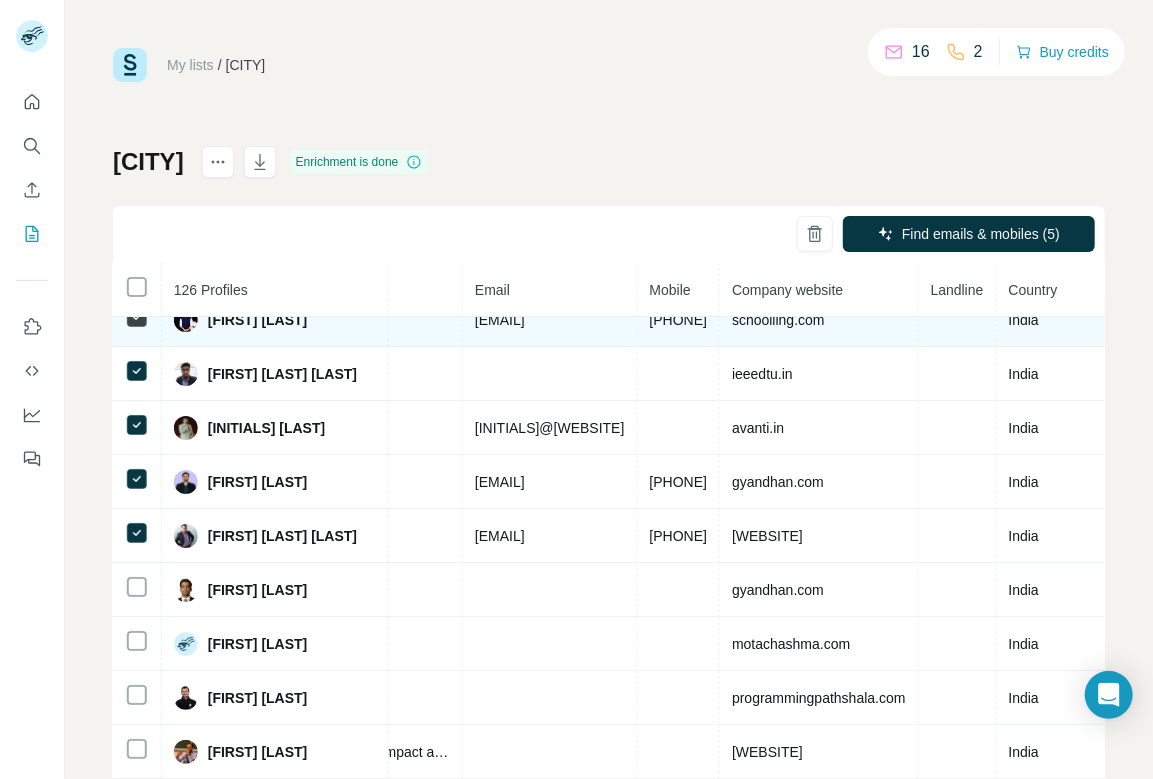 scroll, scrollTop: 27, scrollLeft: 691, axis: both 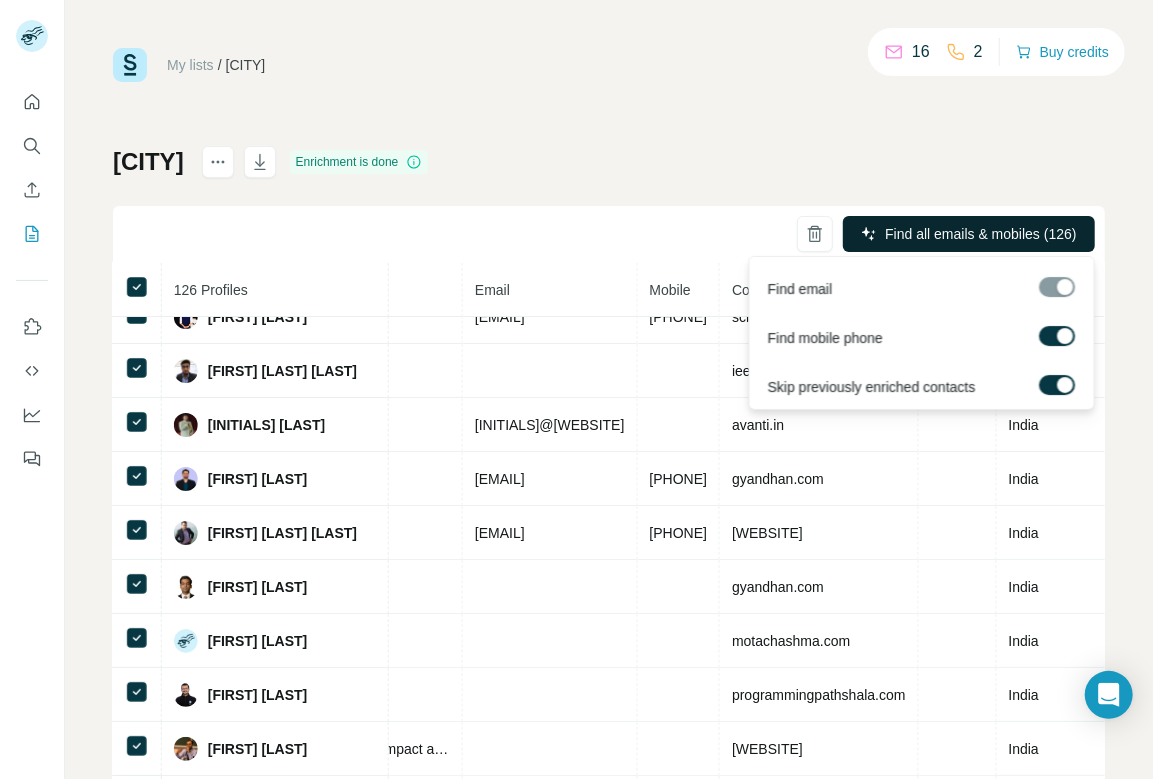 click on "Find all emails & mobiles (126)" at bounding box center [980, 234] 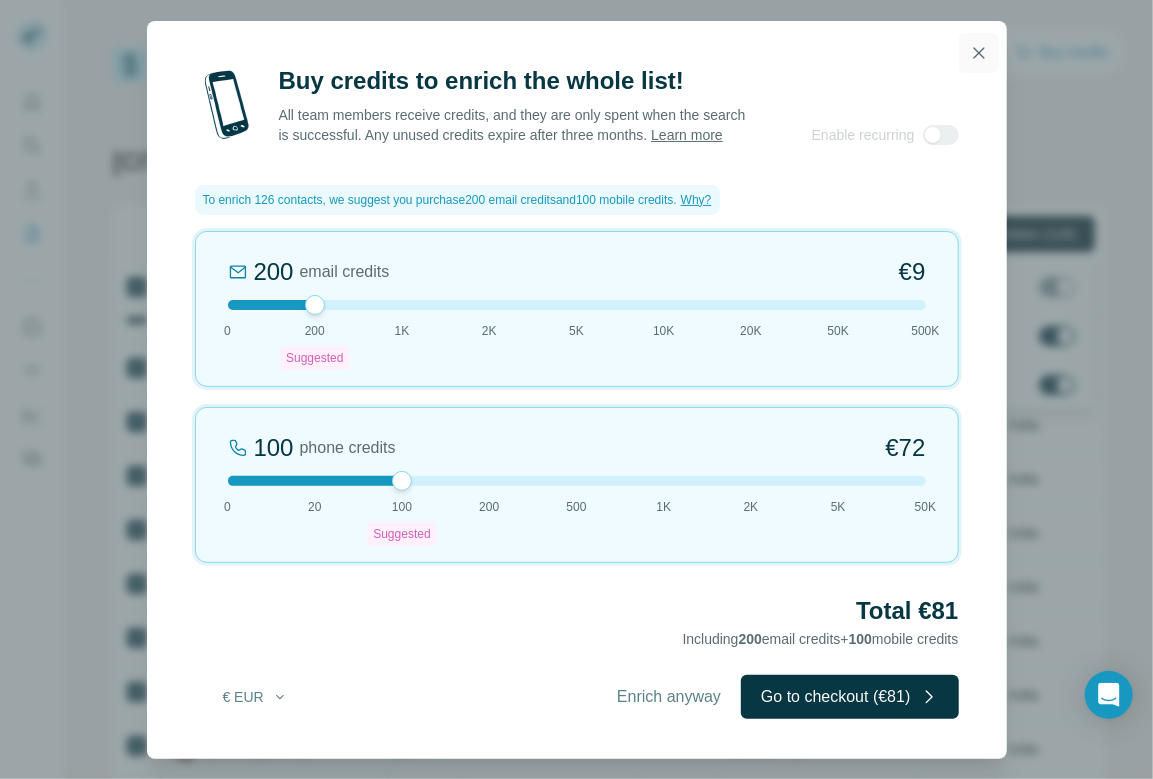 click 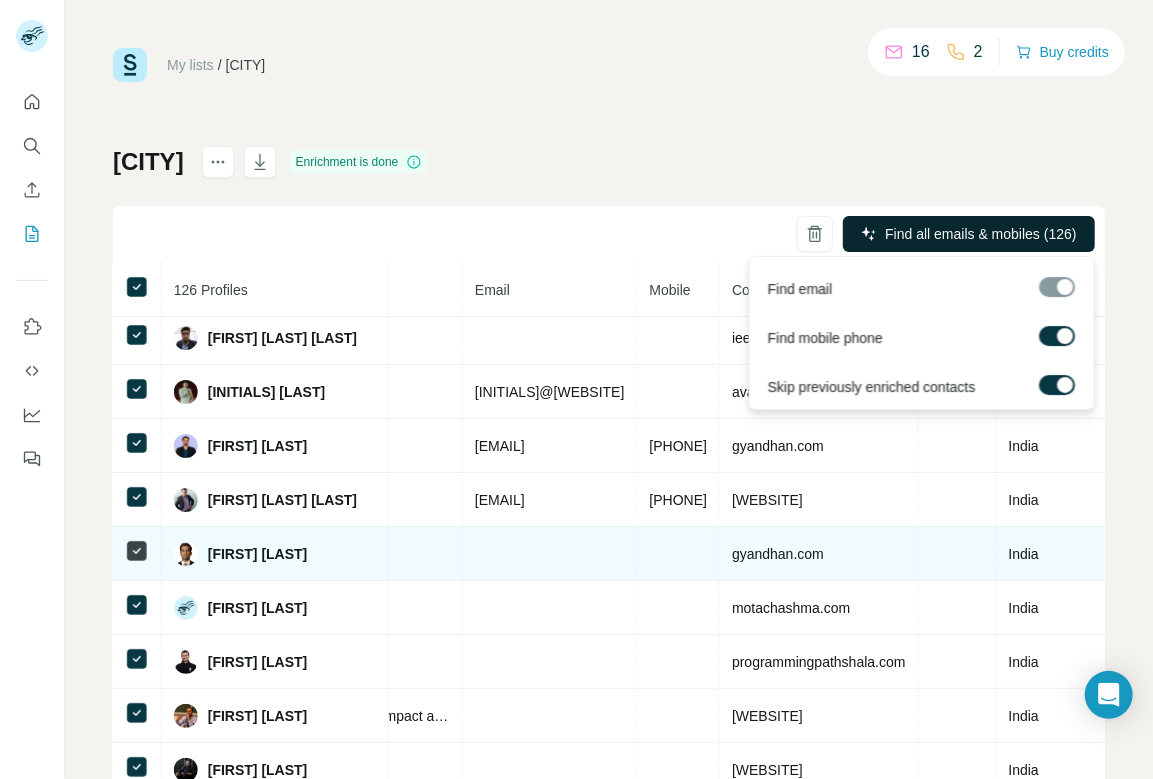 scroll, scrollTop: 107, scrollLeft: 691, axis: both 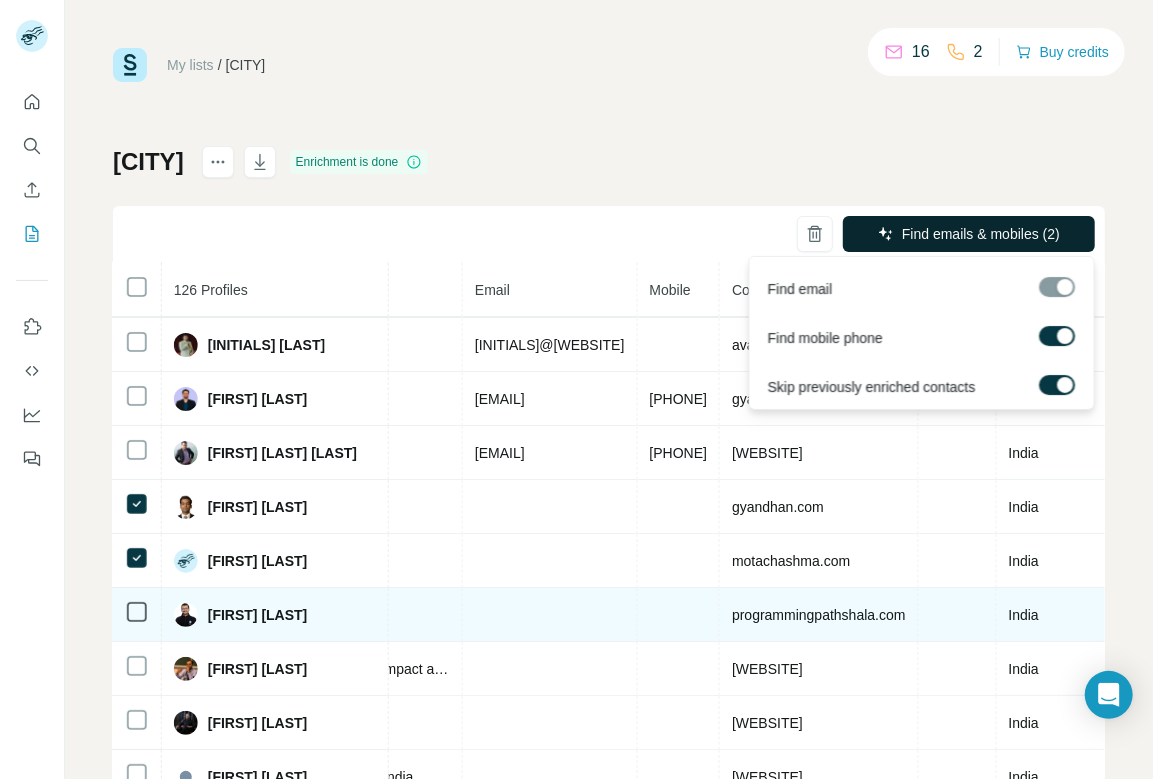 click 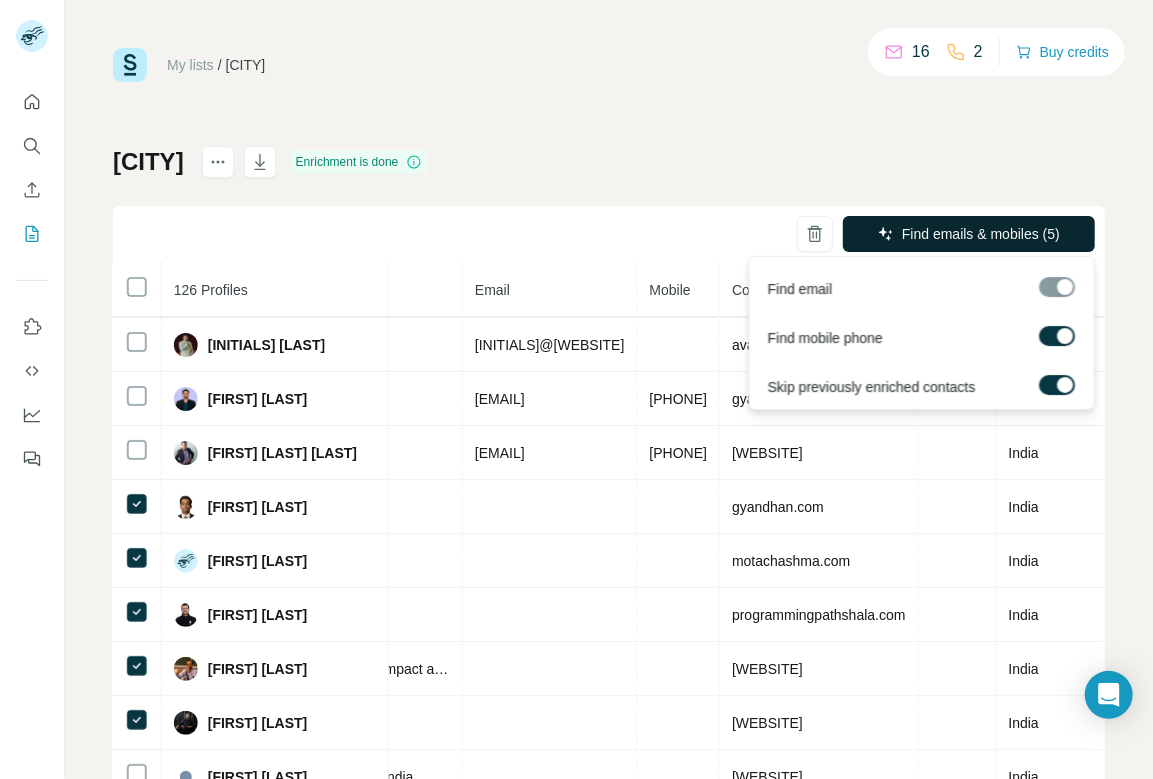 click on "Find emails & mobiles (5)" at bounding box center [981, 234] 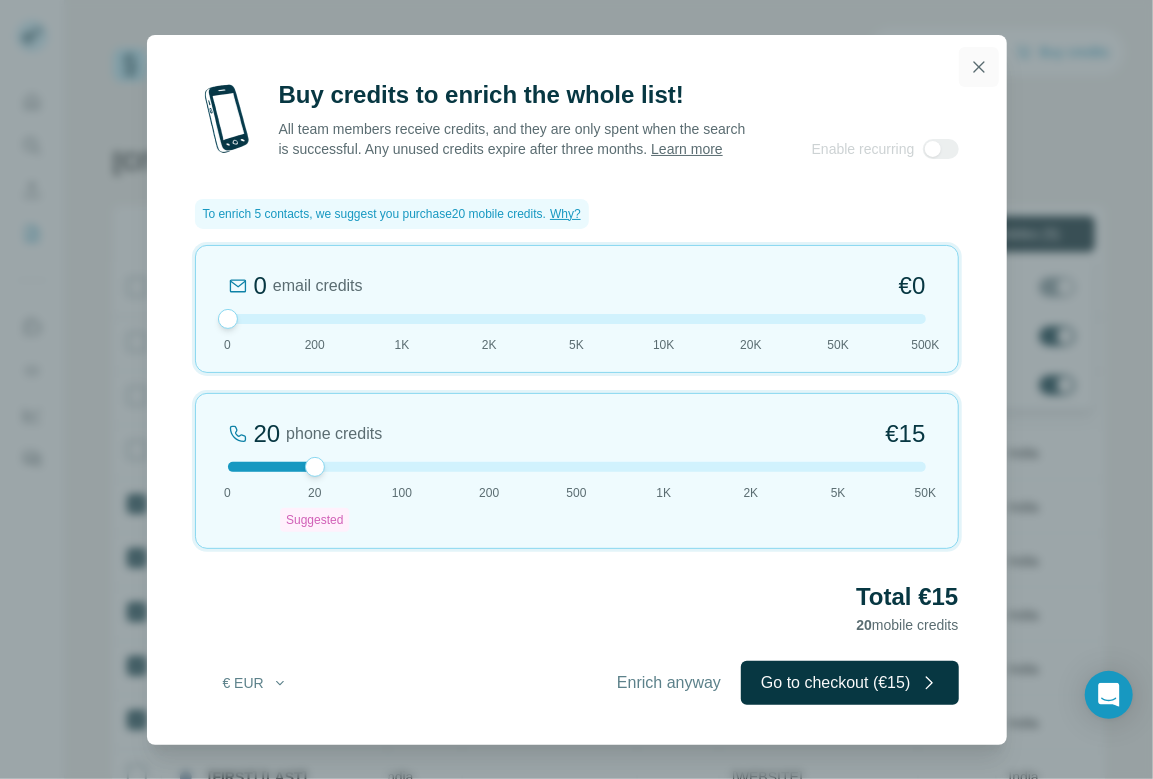click 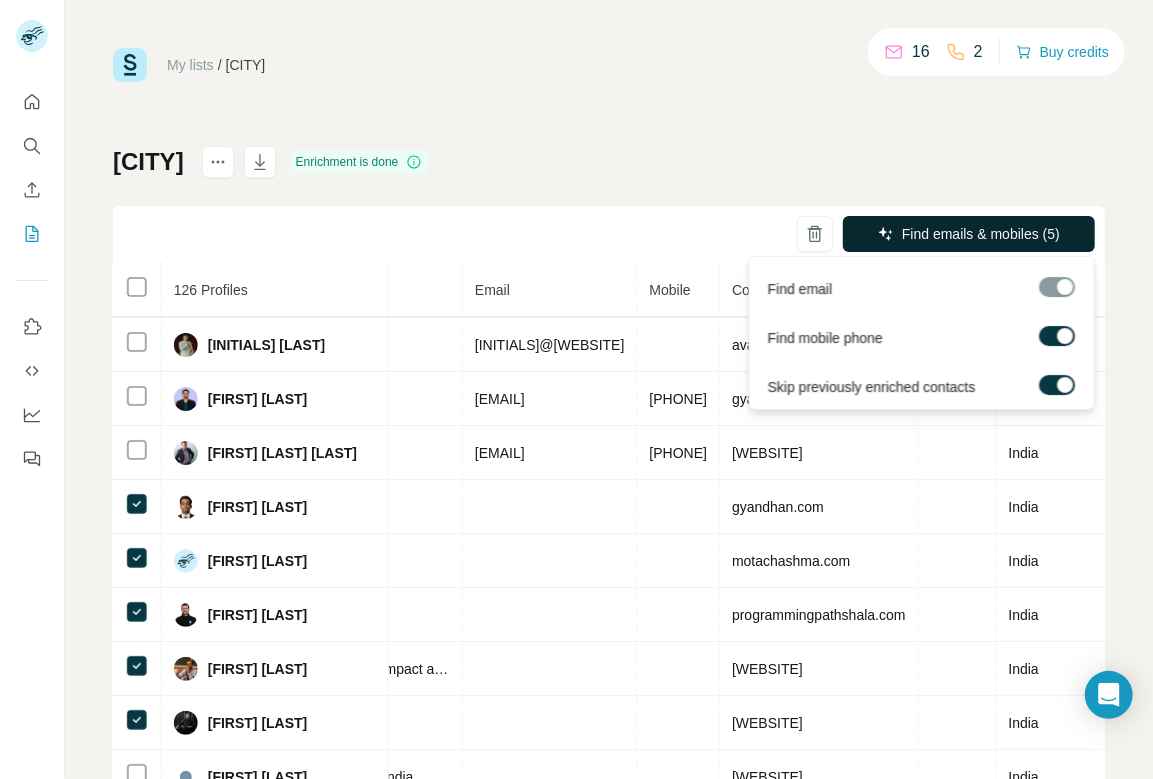 click at bounding box center [1066, 336] 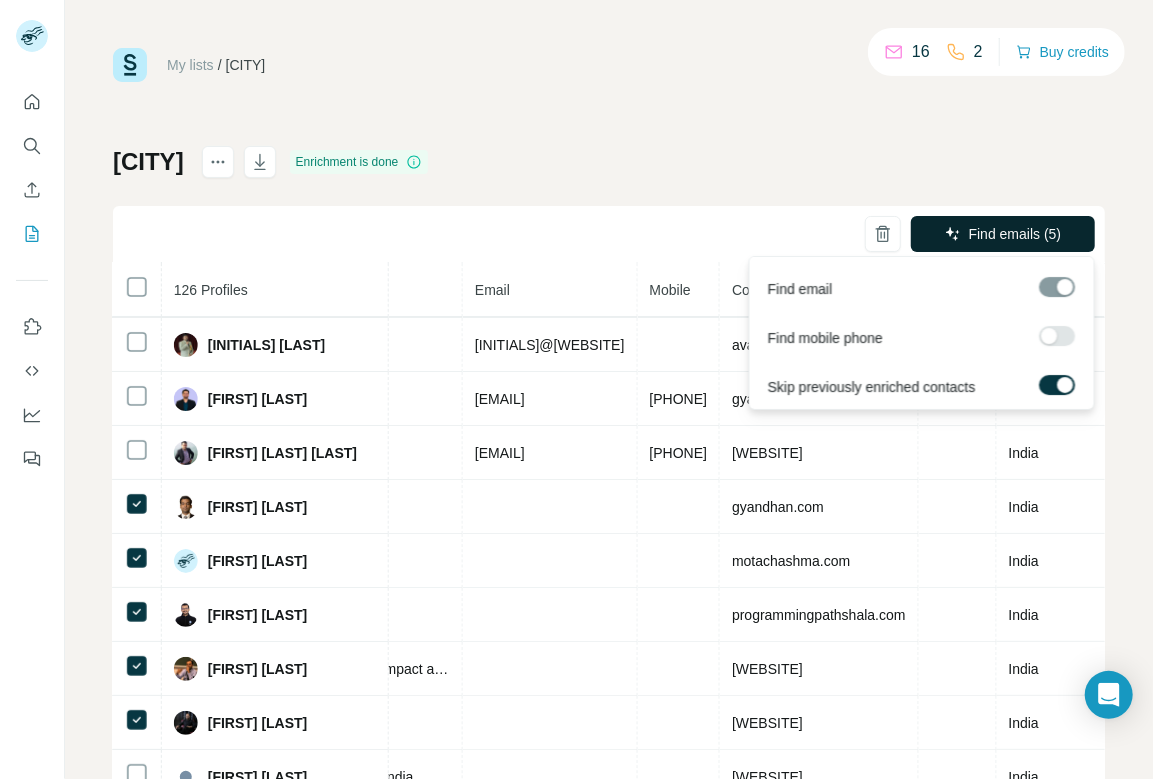 click on "Find emails (5)" at bounding box center [1015, 234] 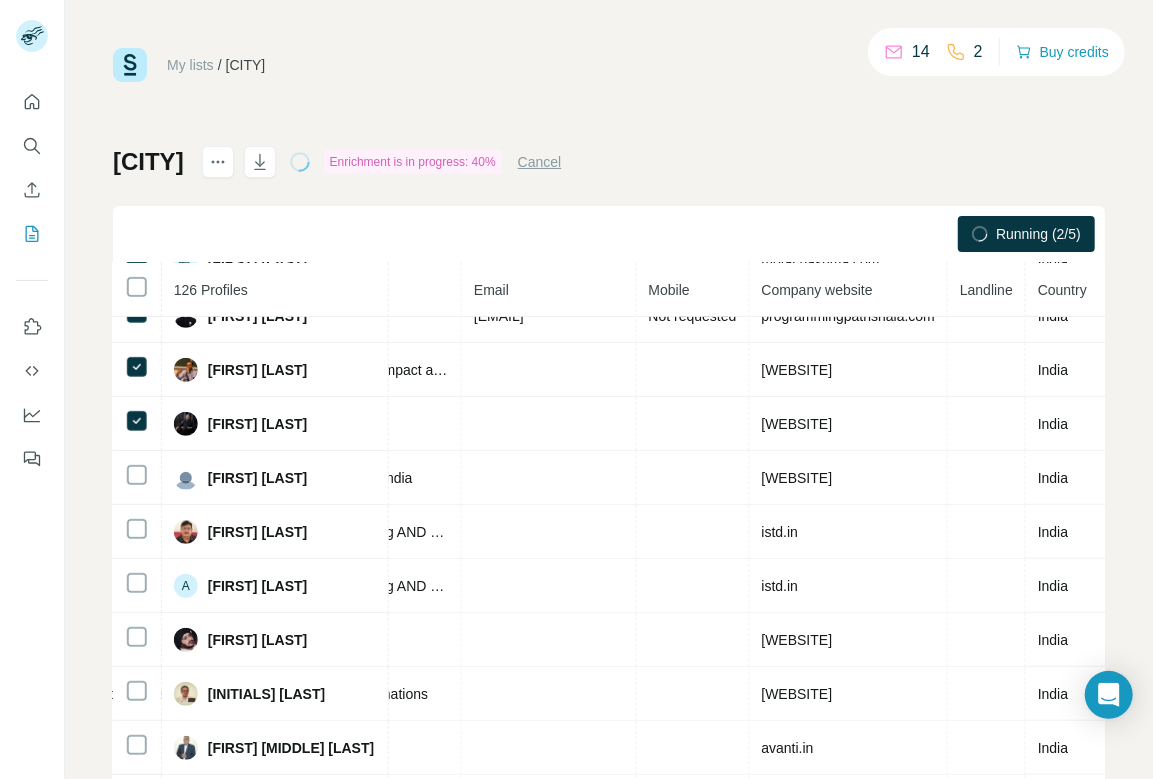 scroll, scrollTop: 506, scrollLeft: 691, axis: both 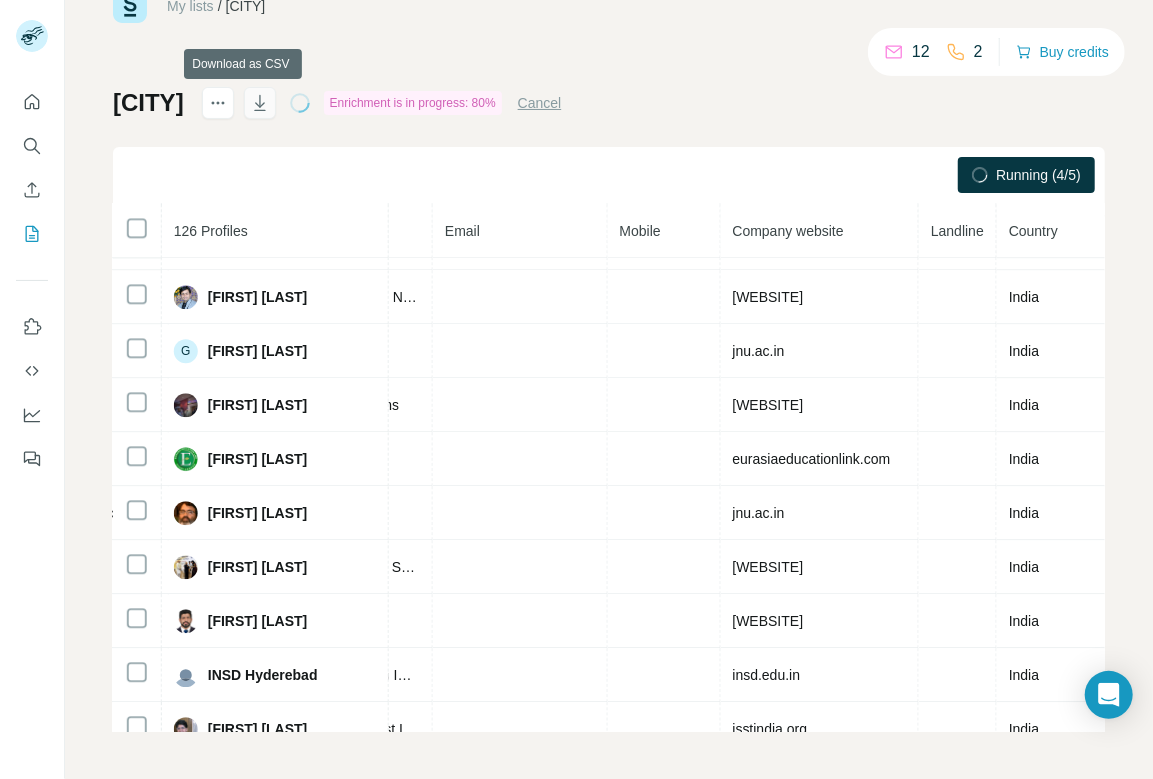 click 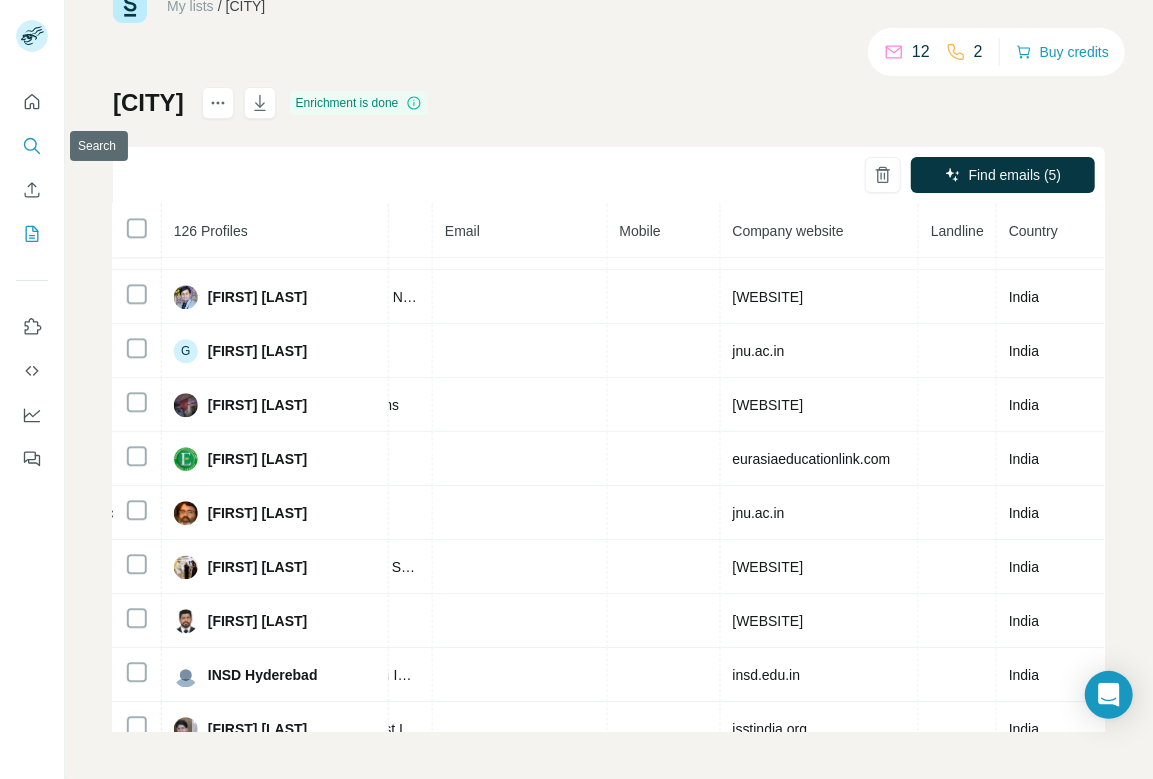 click at bounding box center (32, 146) 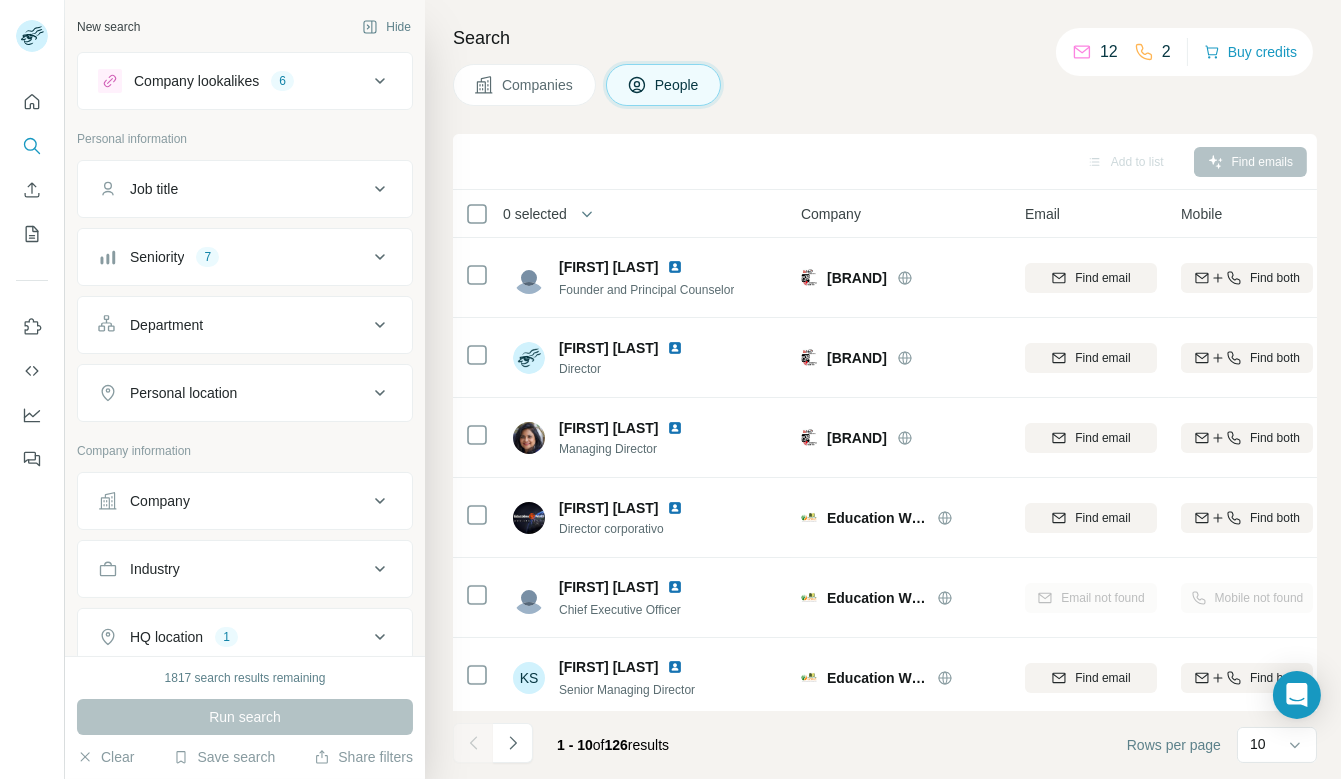 click on "Companies" at bounding box center (538, 85) 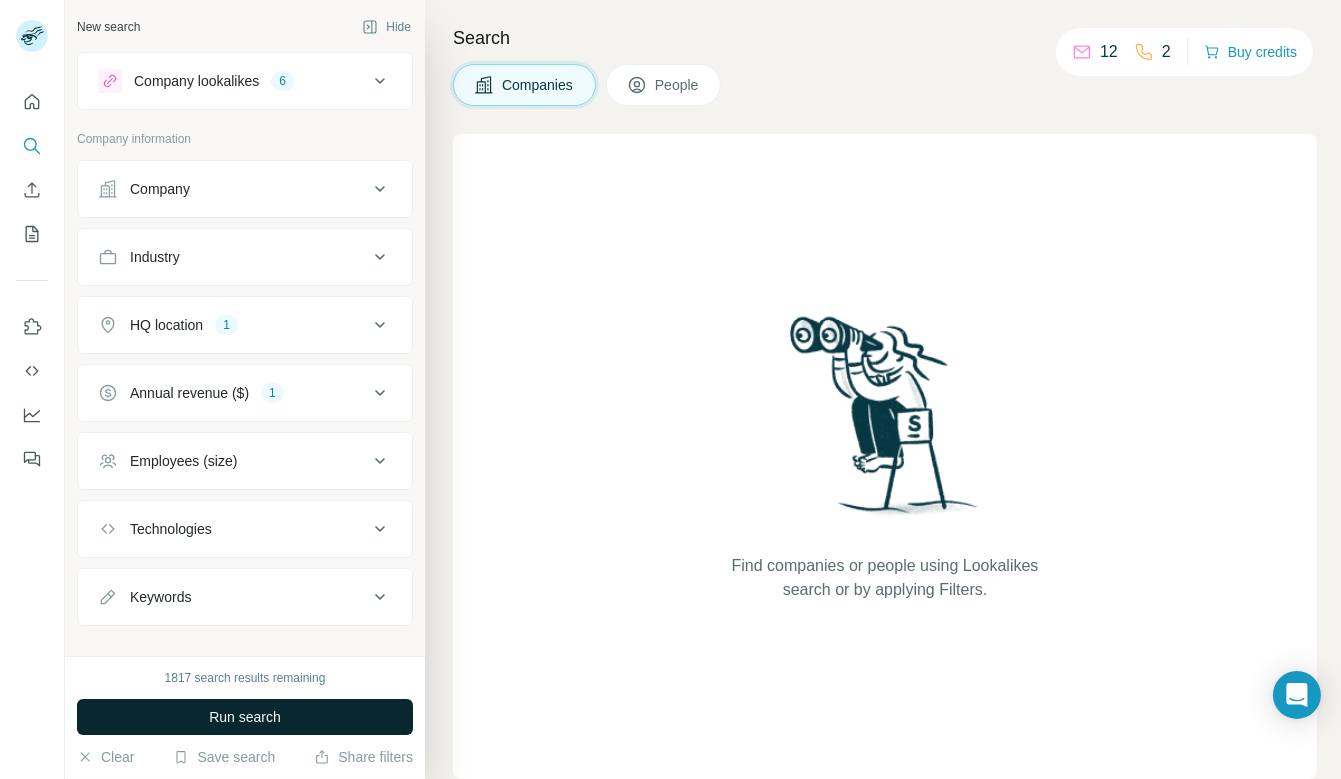 click on "Run search" at bounding box center [245, 717] 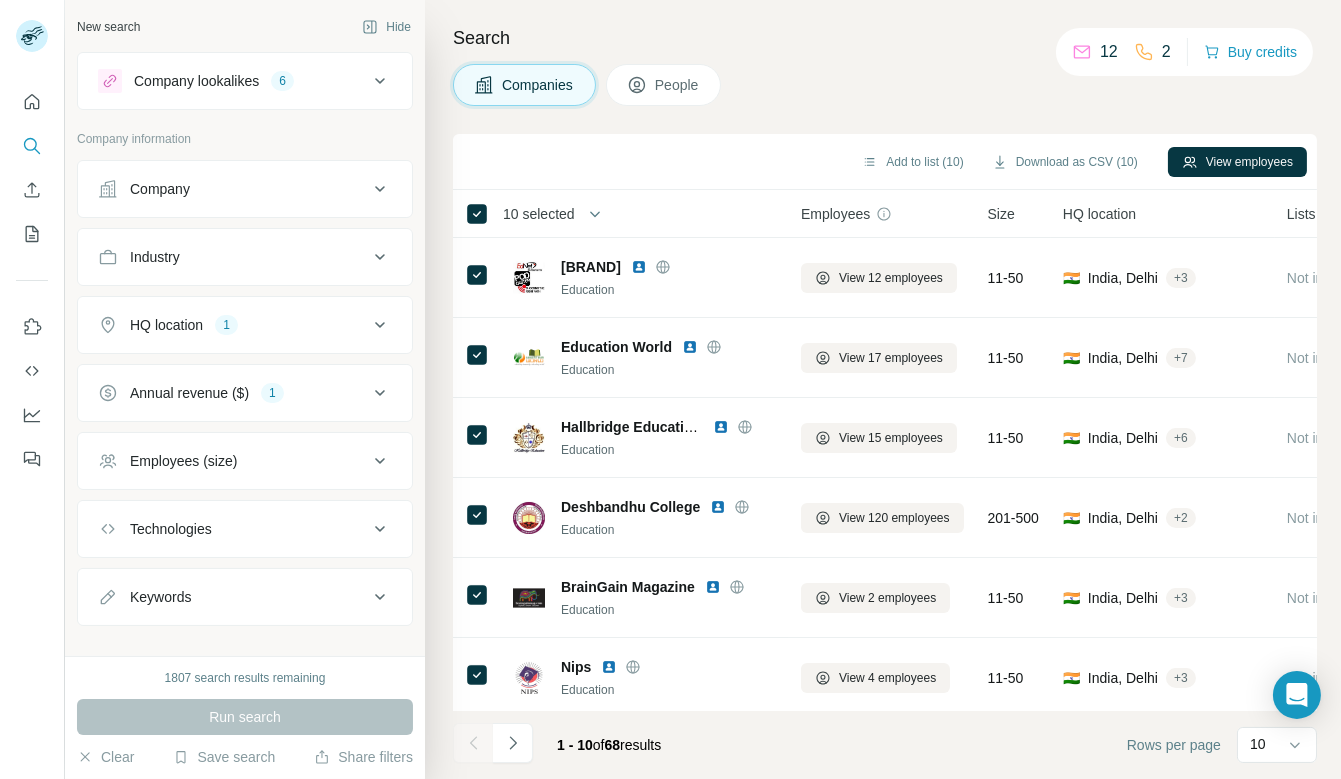 click on "10 selected" at bounding box center (539, 214) 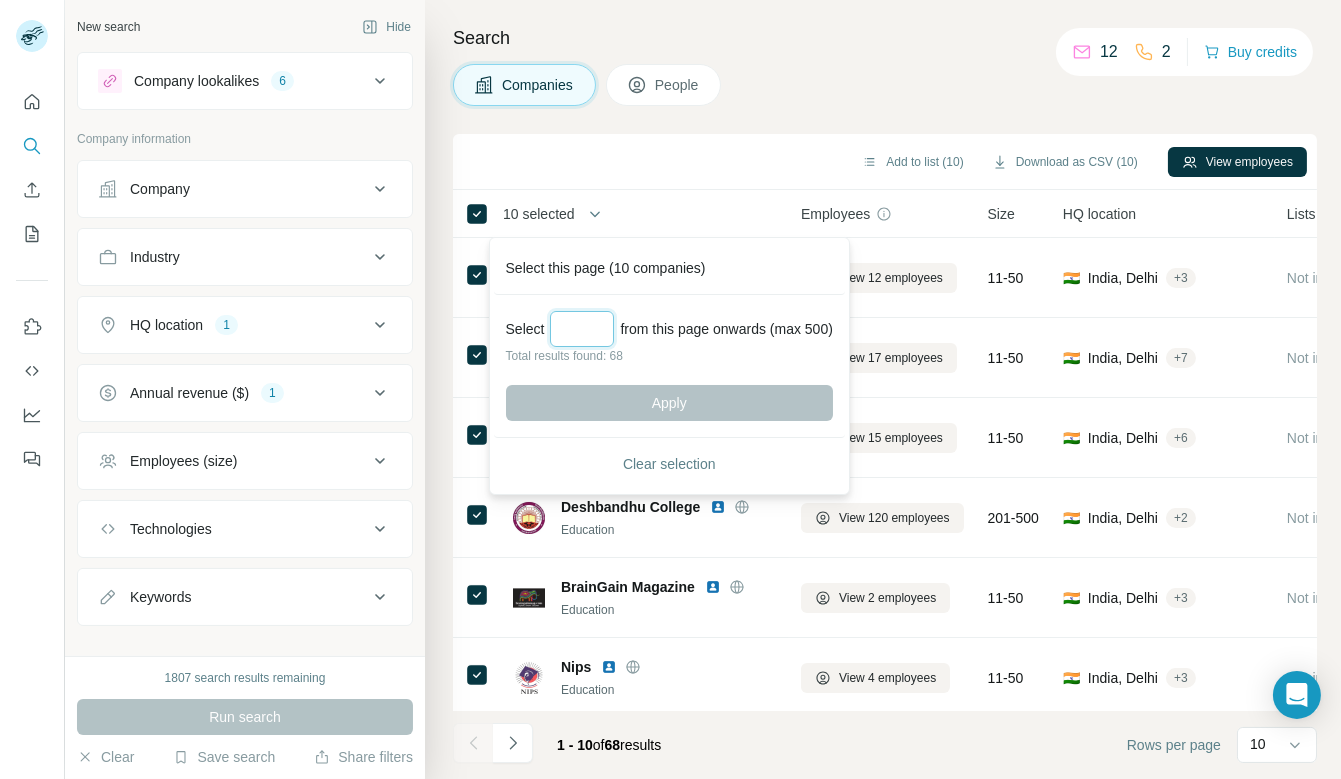 click at bounding box center [582, 329] 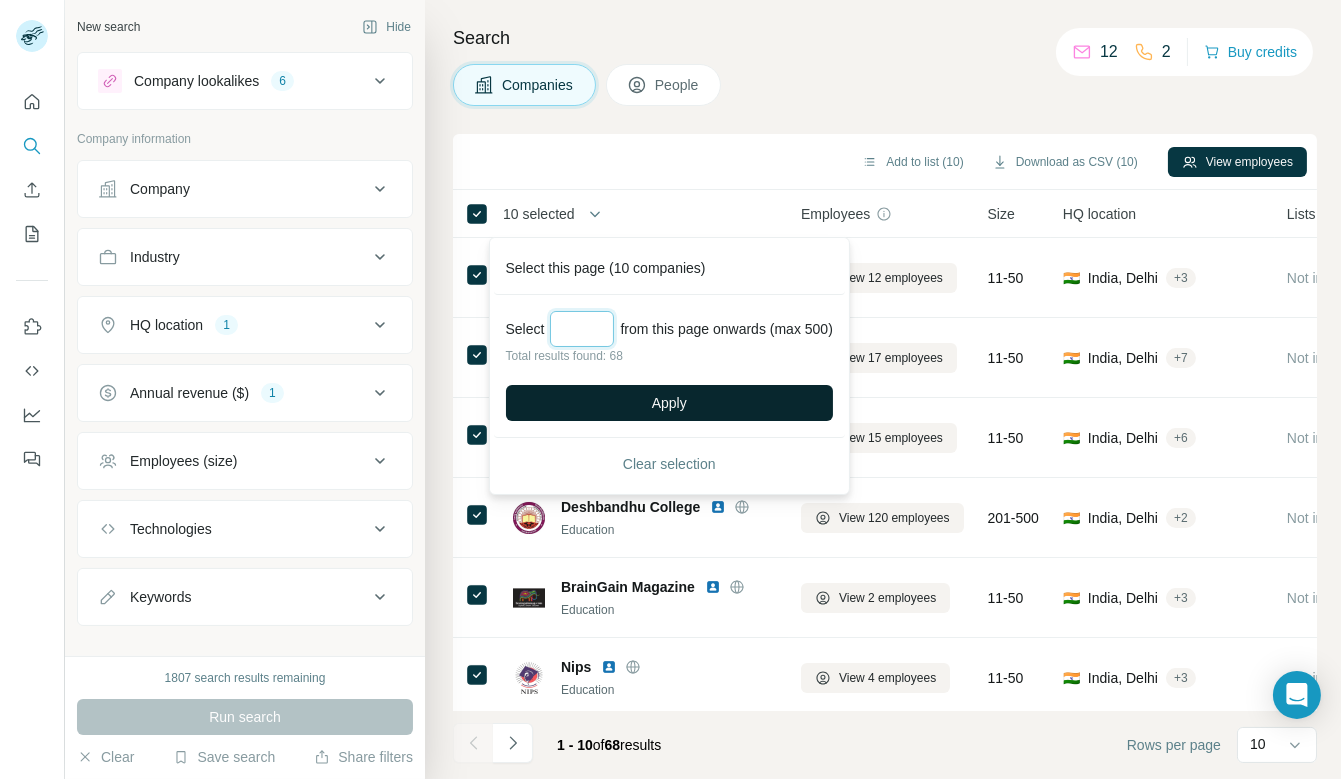 type on "**" 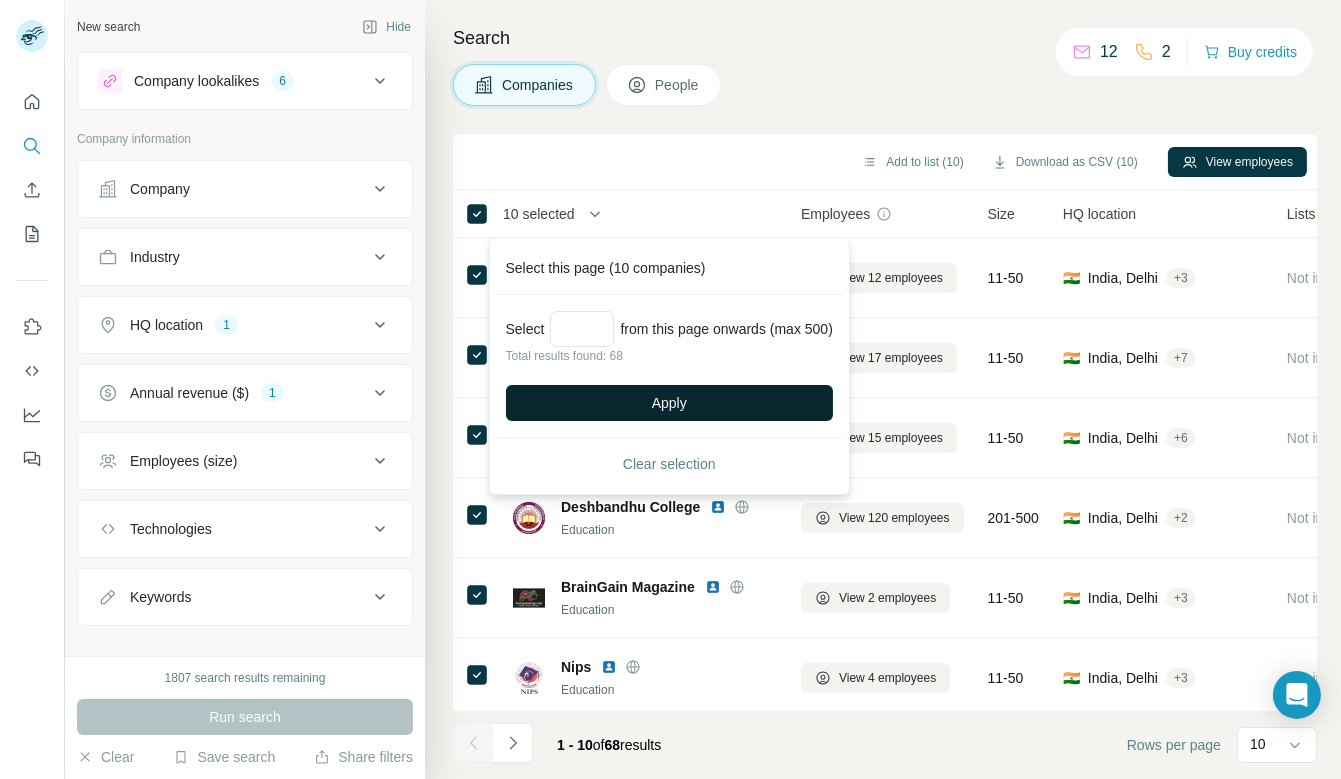 click on "Apply" at bounding box center [669, 403] 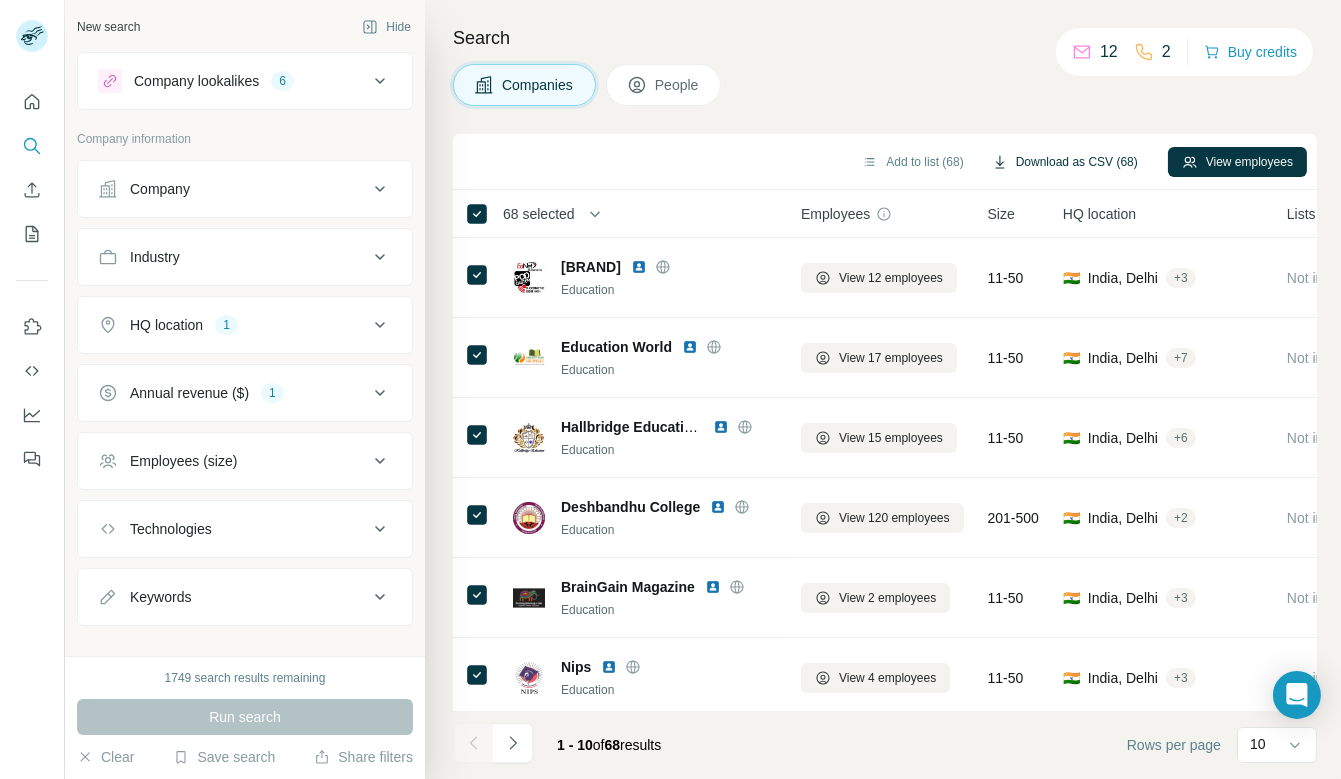 click on "Download as CSV (68)" at bounding box center (1065, 162) 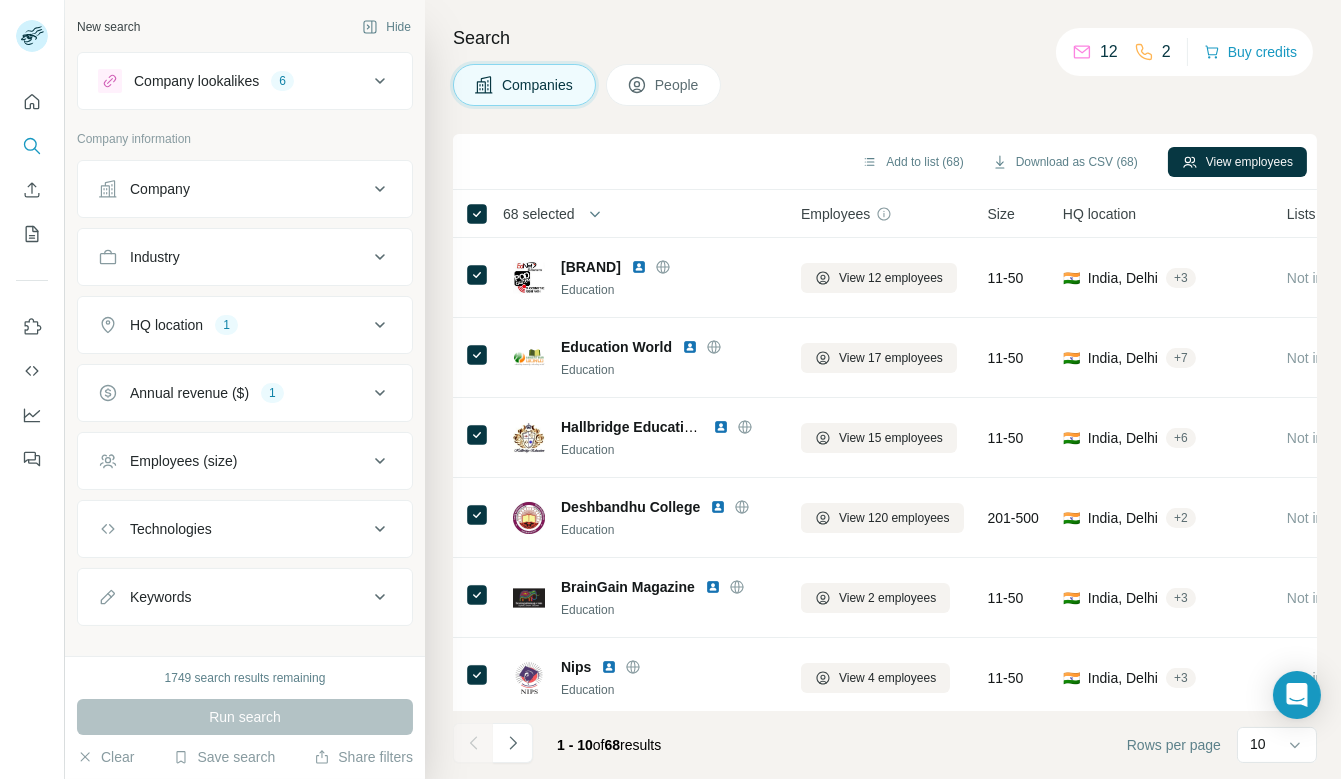 click on "Annual revenue ($) 1" at bounding box center [233, 393] 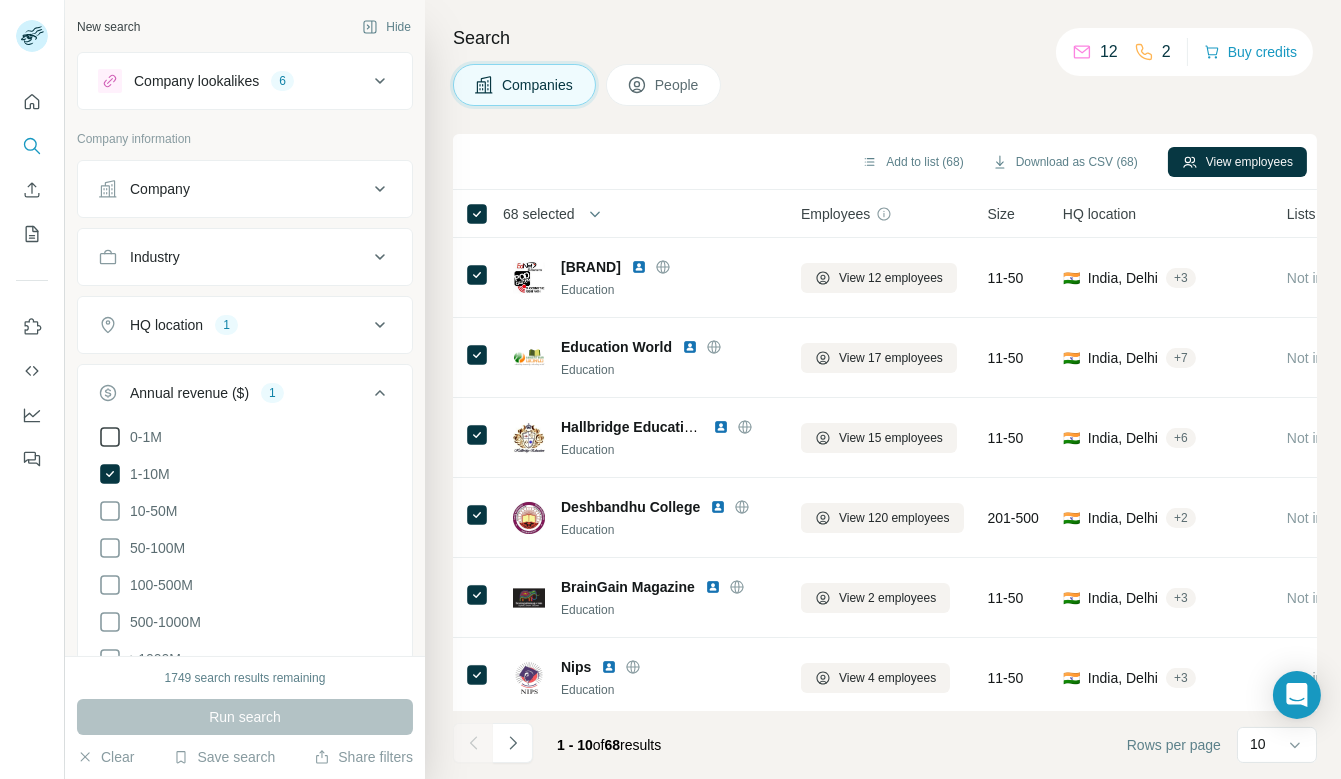 click 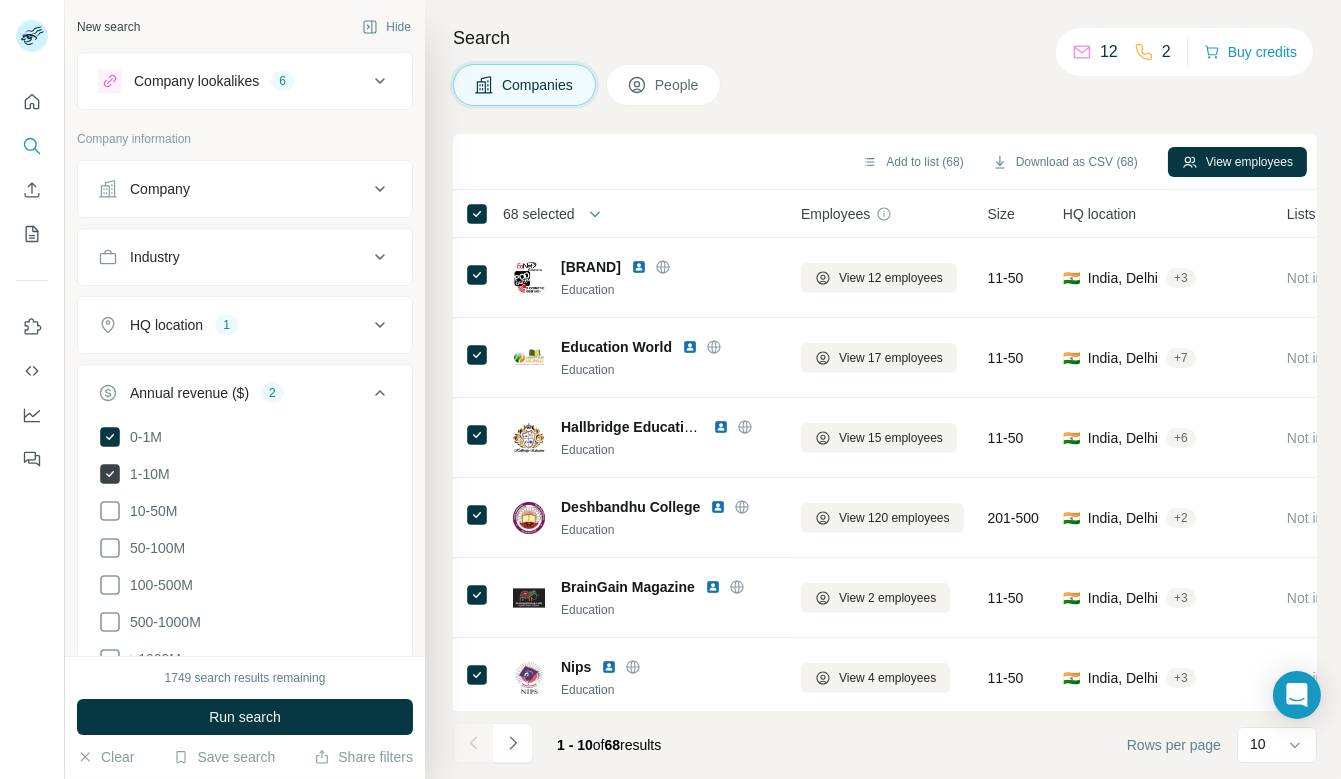 click 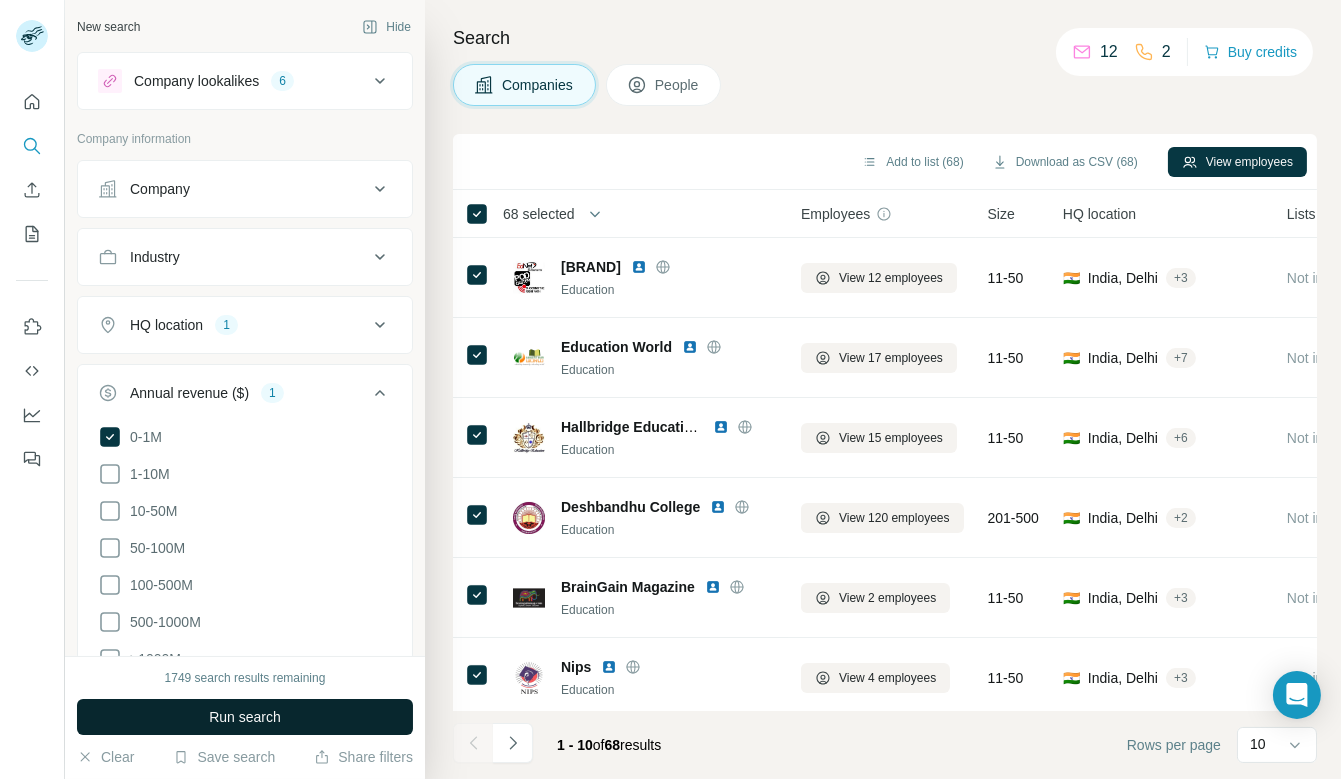 click on "Run search" at bounding box center (245, 717) 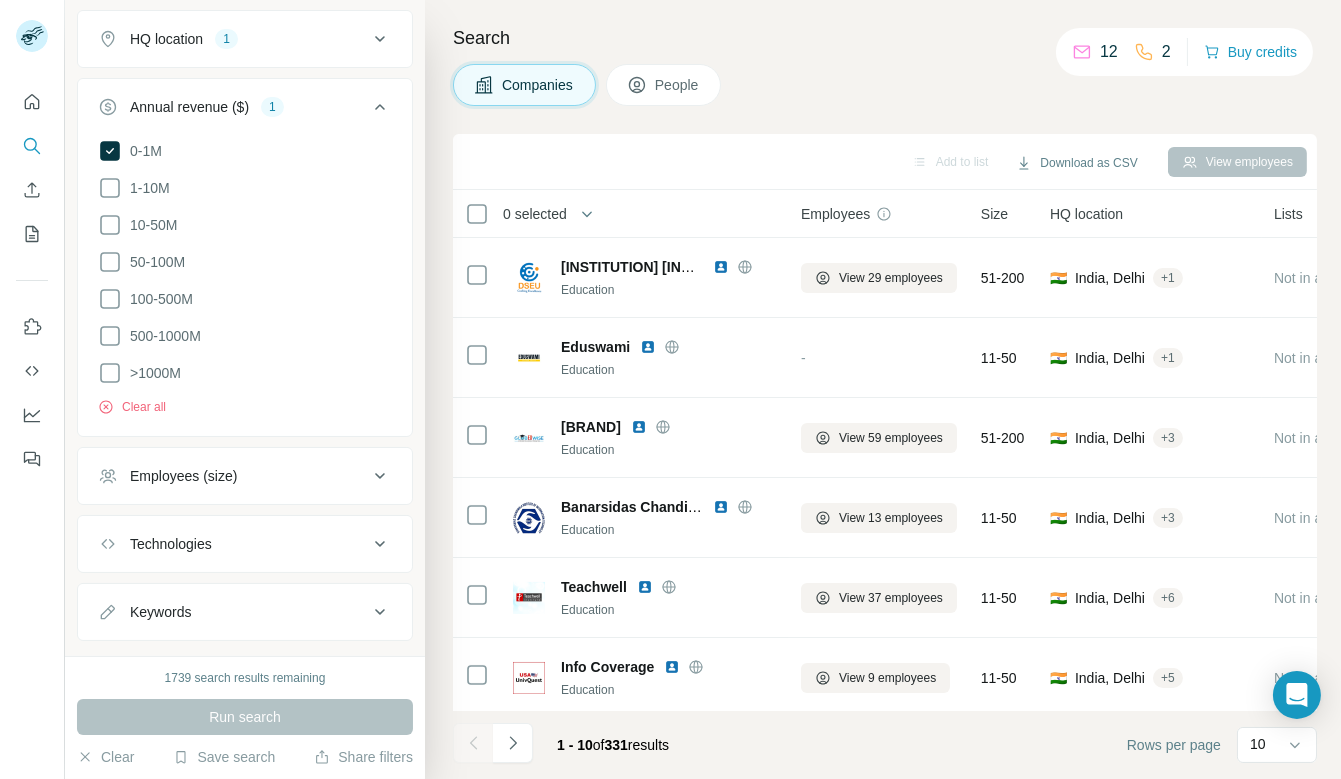scroll, scrollTop: 315, scrollLeft: 0, axis: vertical 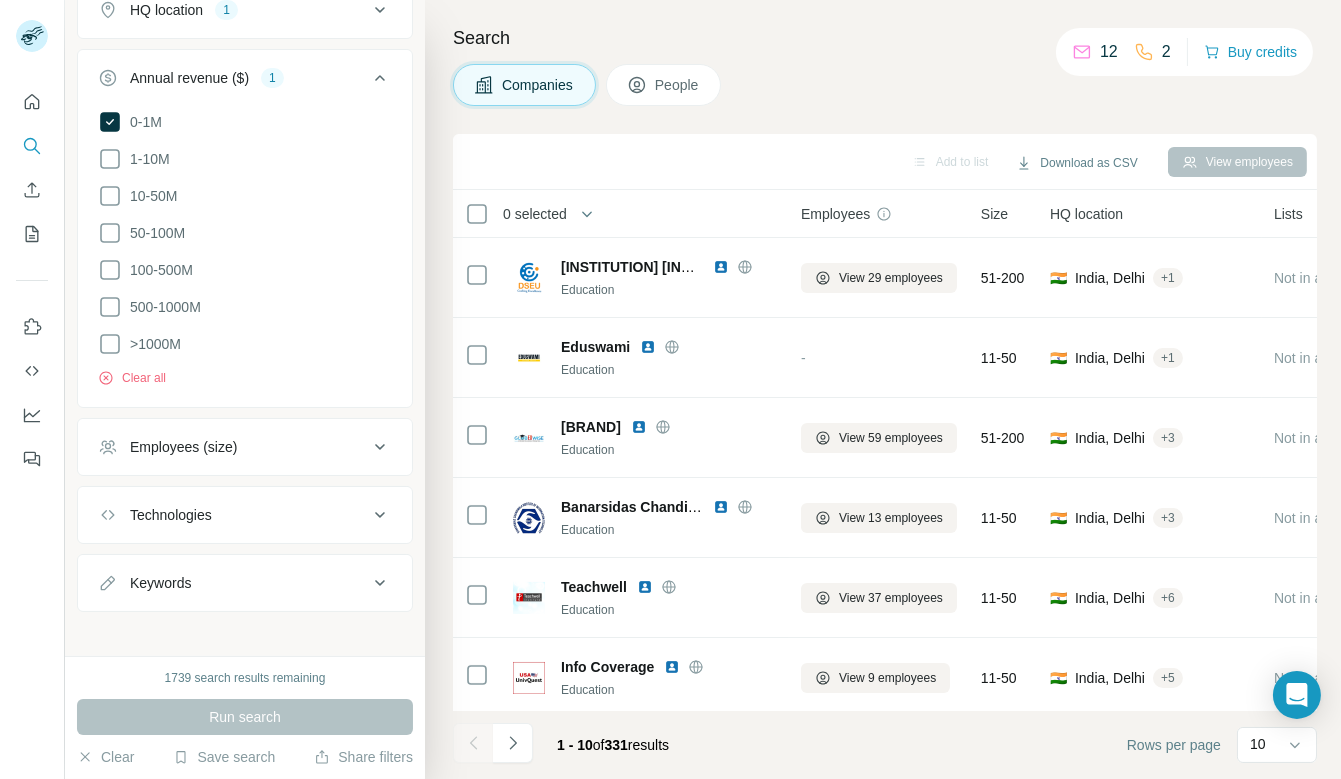 click on "Employees (size)" at bounding box center [245, 447] 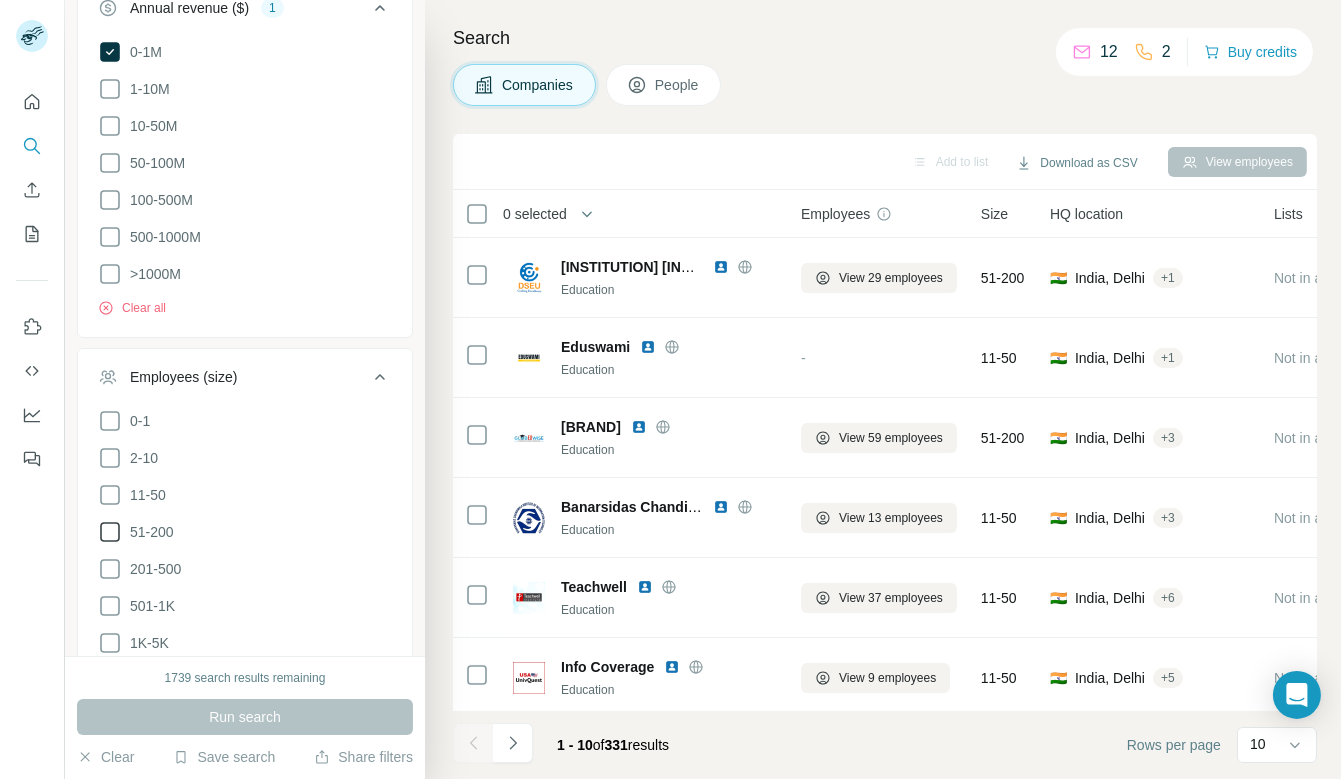 scroll, scrollTop: 428, scrollLeft: 0, axis: vertical 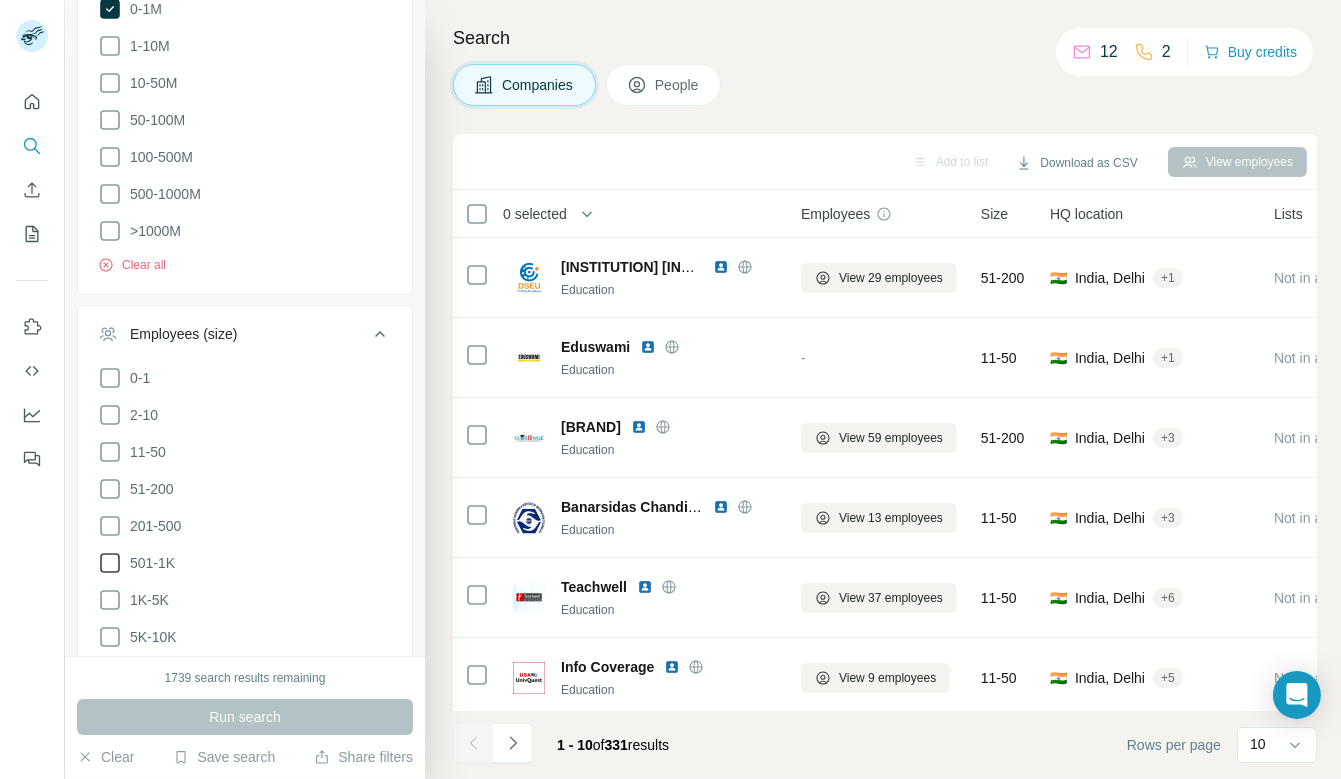 click 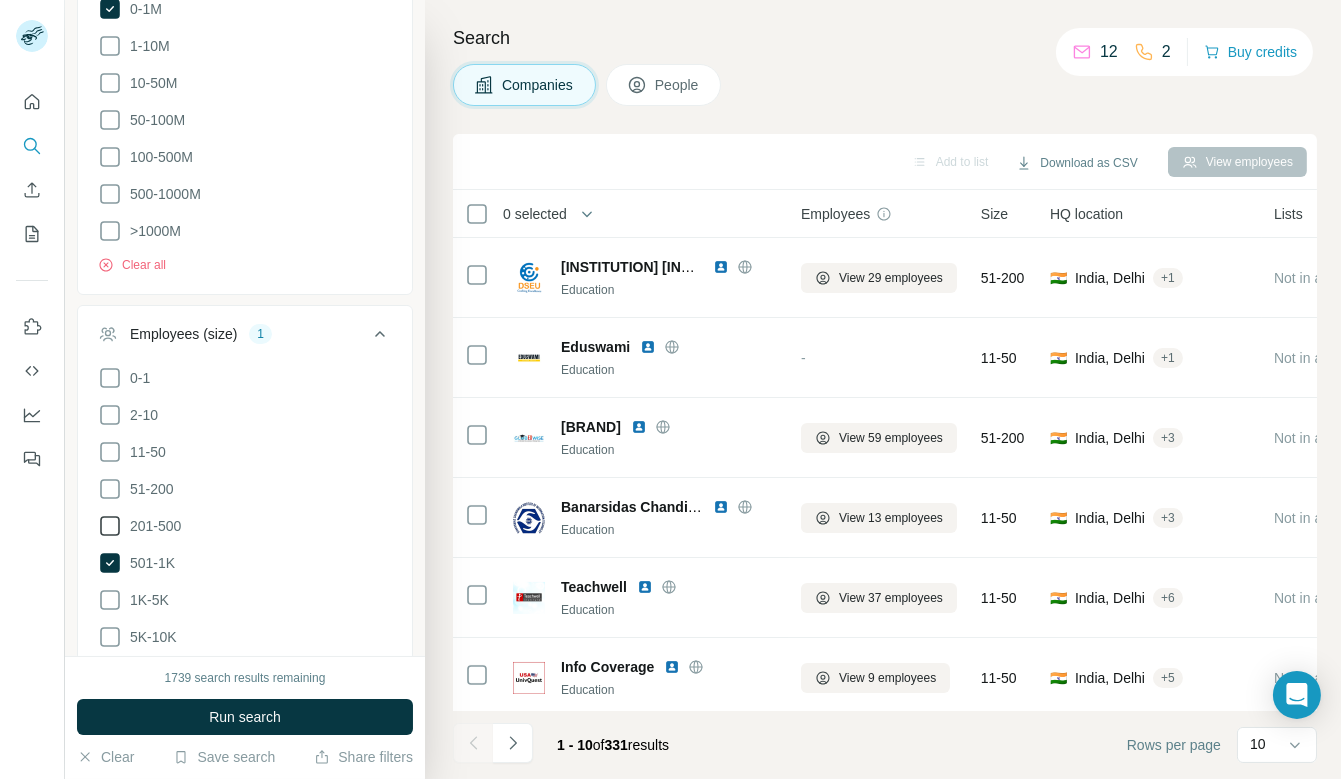 click 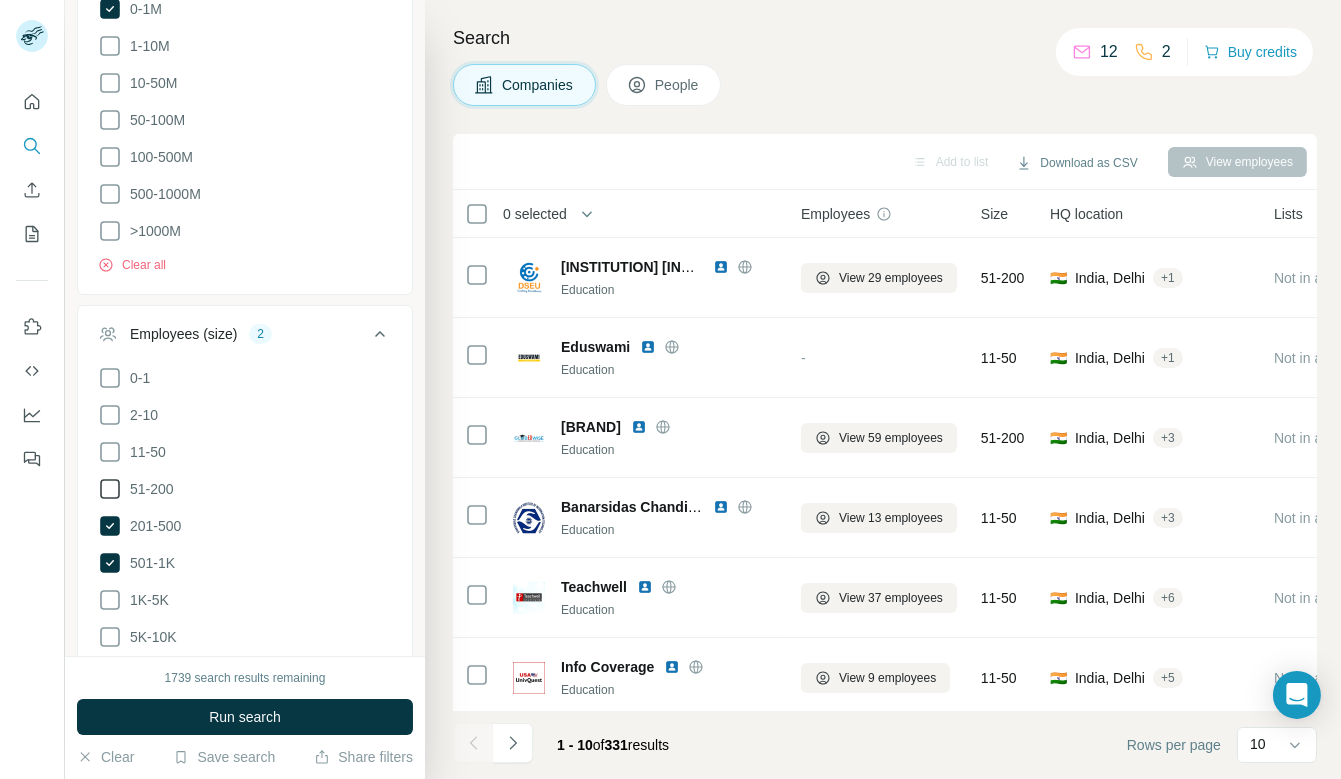 click 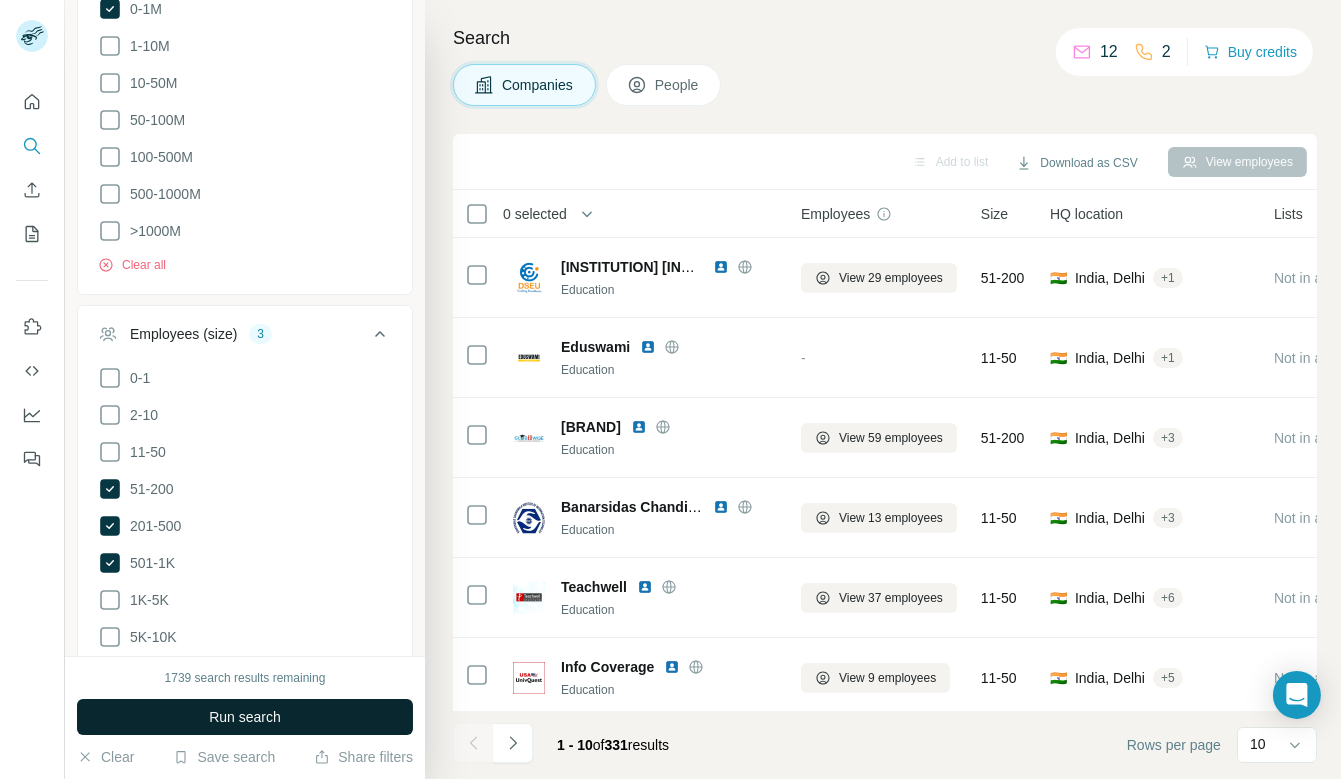 click on "Run search" at bounding box center (245, 717) 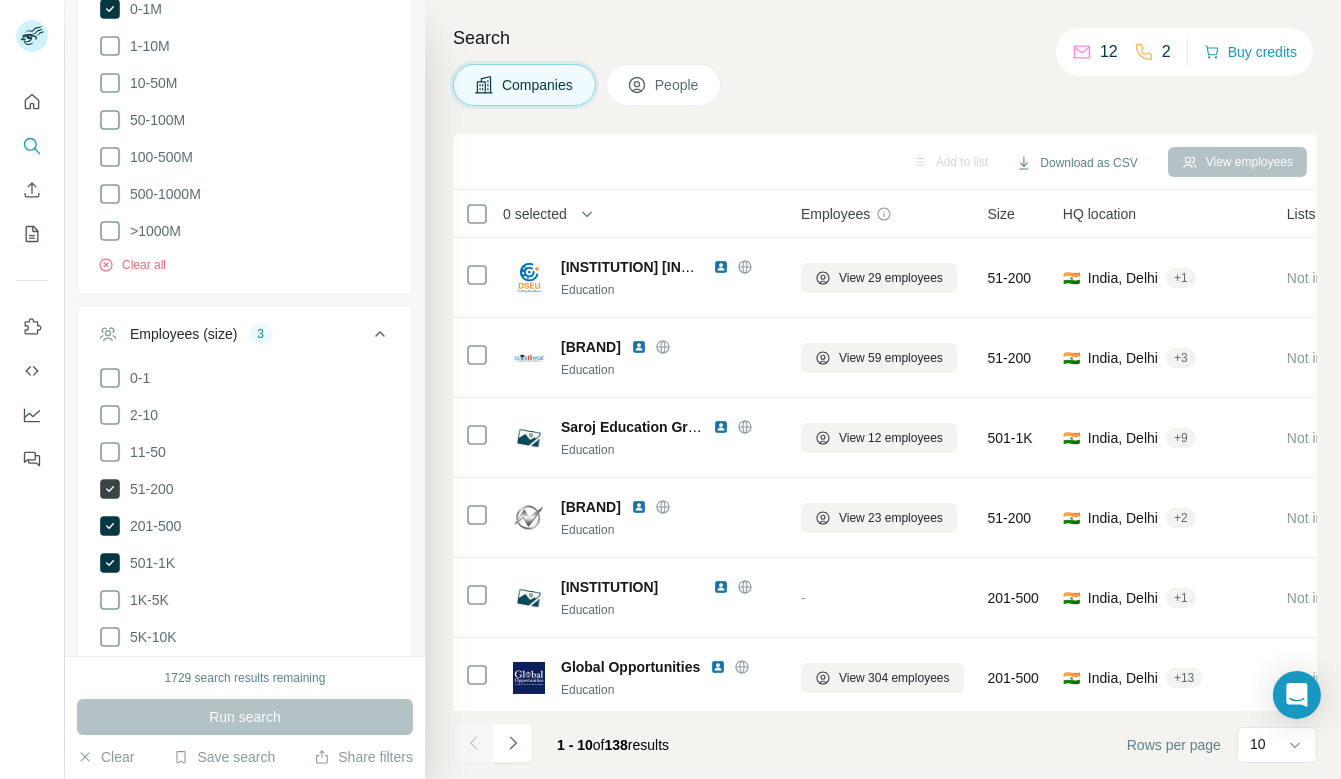 click 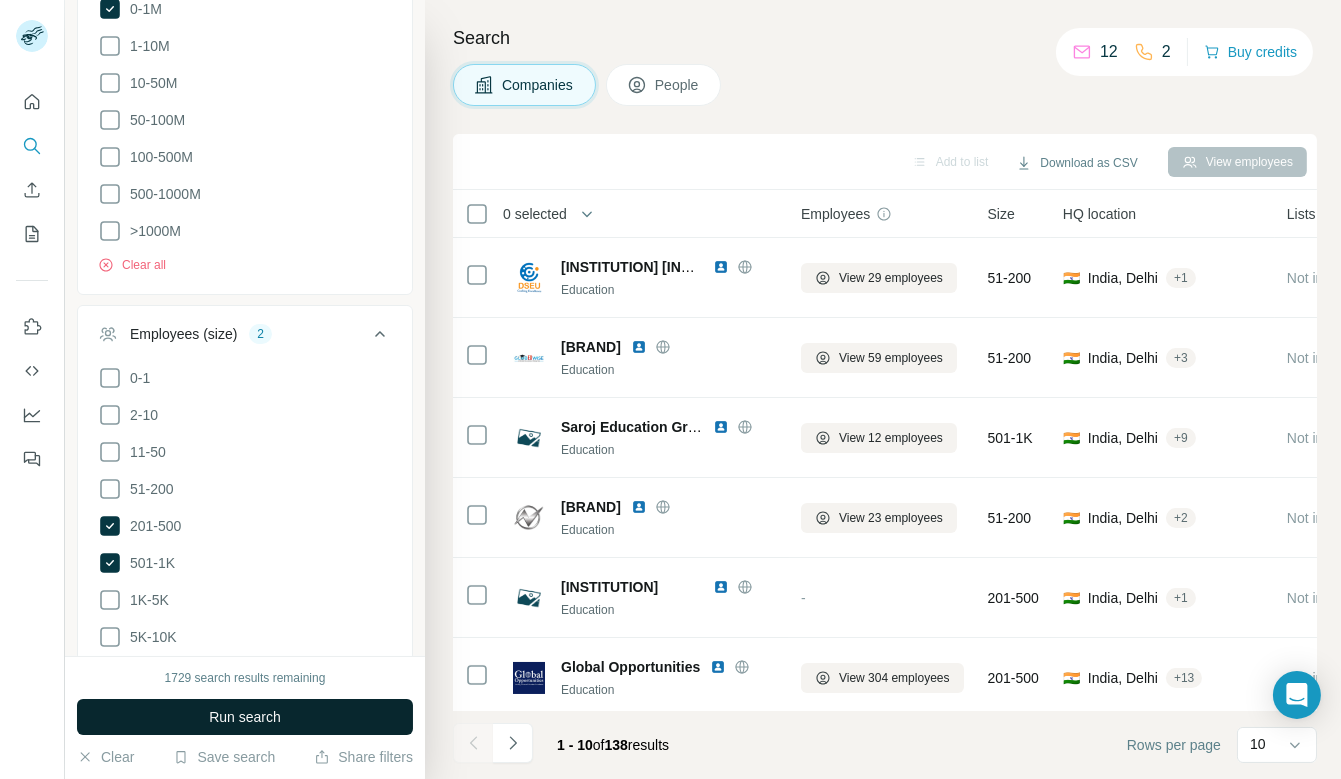 click on "Run search" at bounding box center [245, 717] 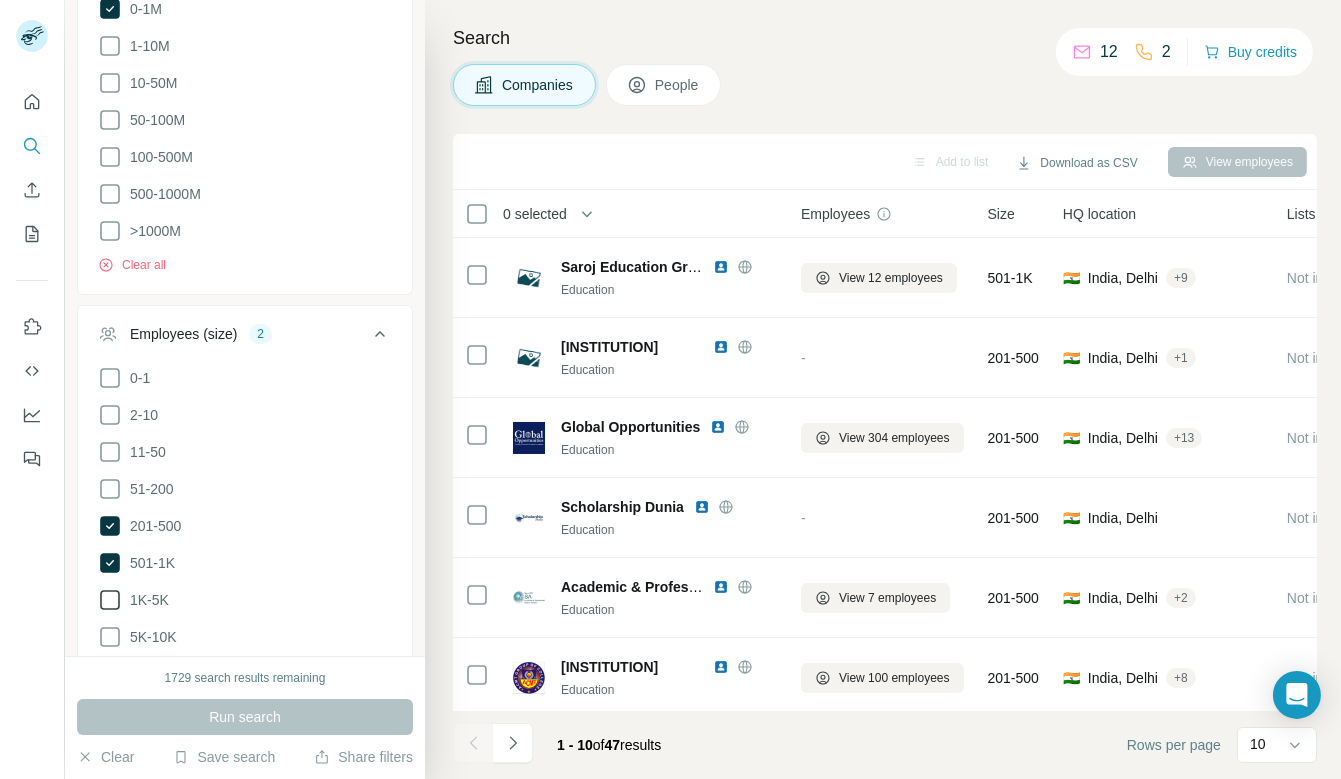 click 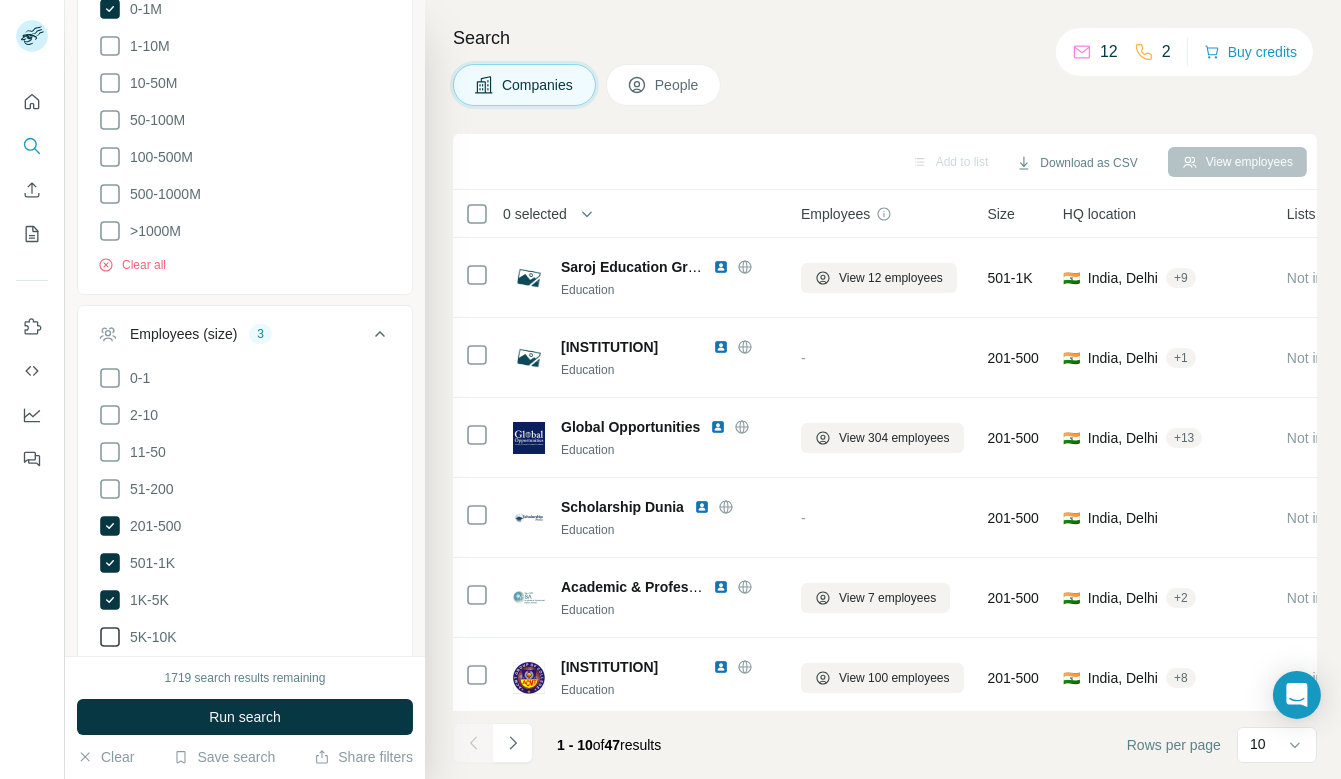 click 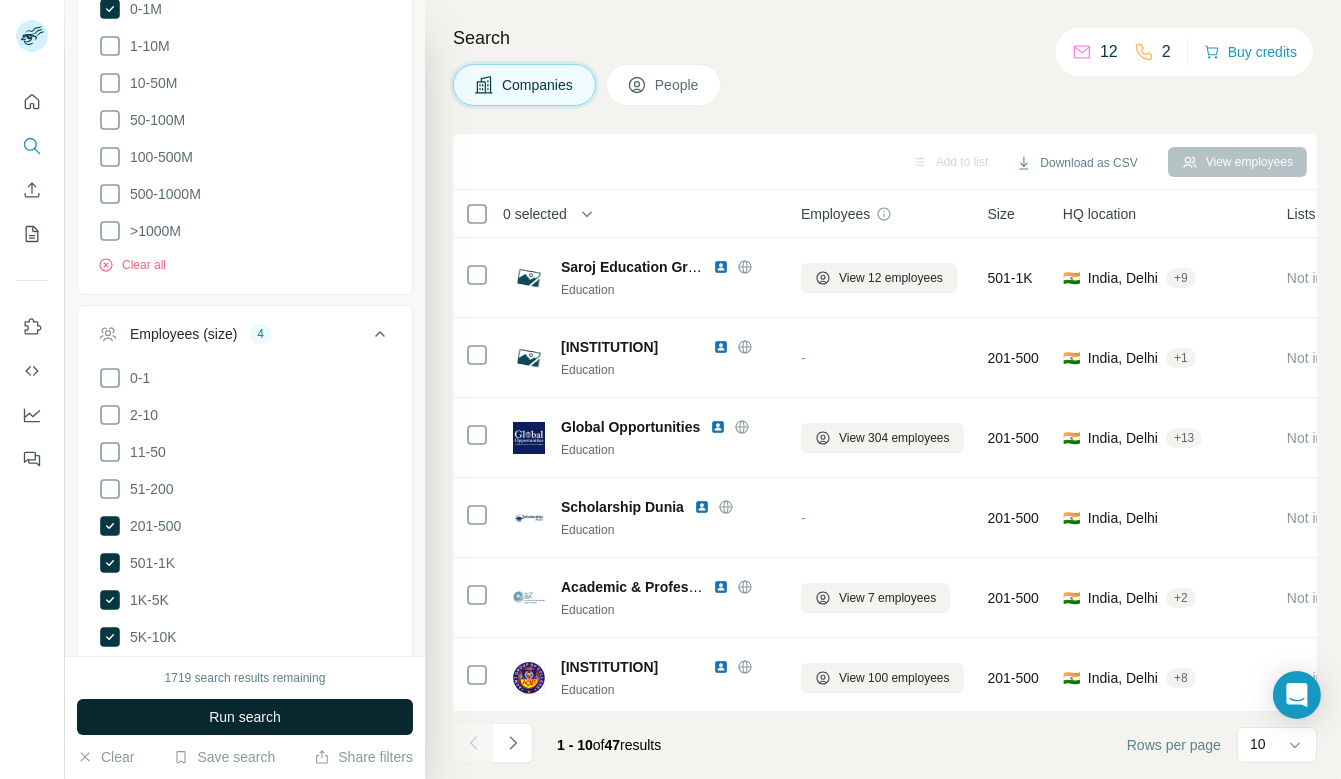 click on "Run search" at bounding box center [245, 717] 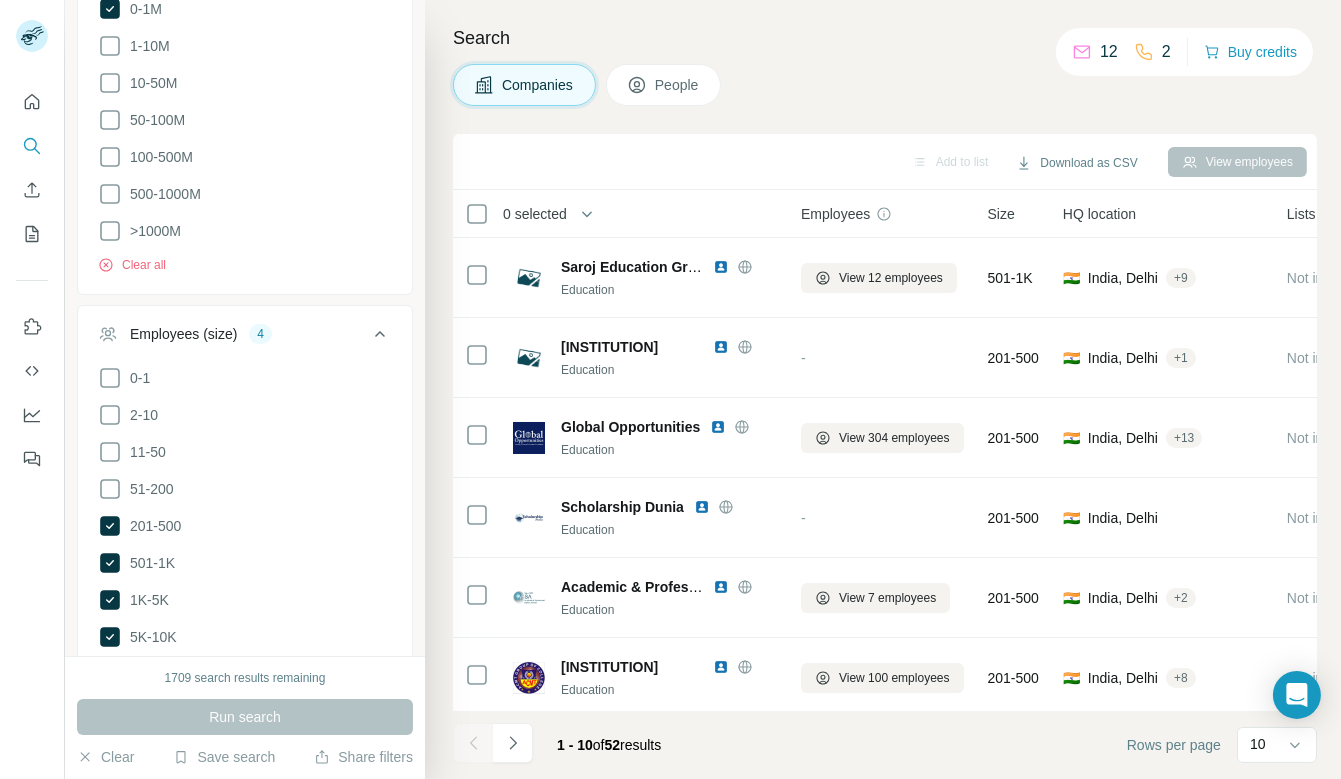 scroll, scrollTop: 618, scrollLeft: 0, axis: vertical 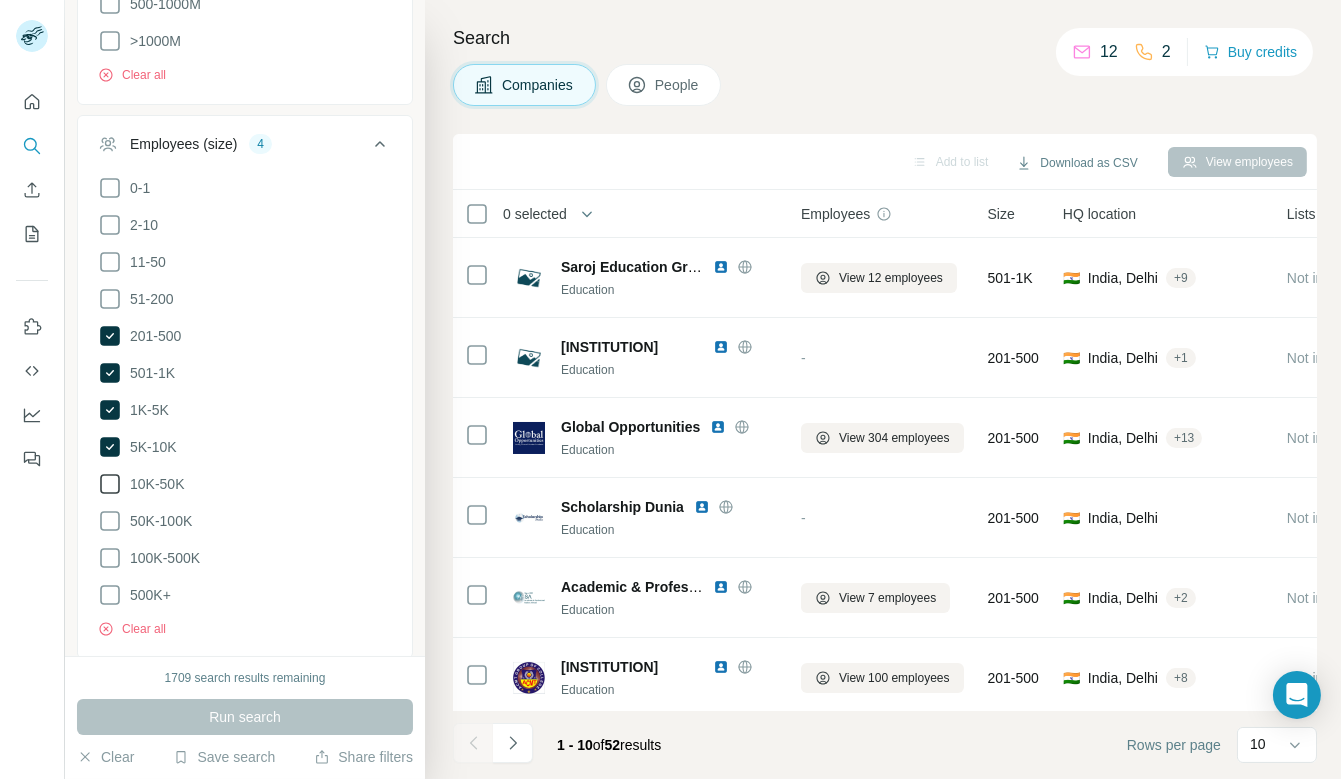 click 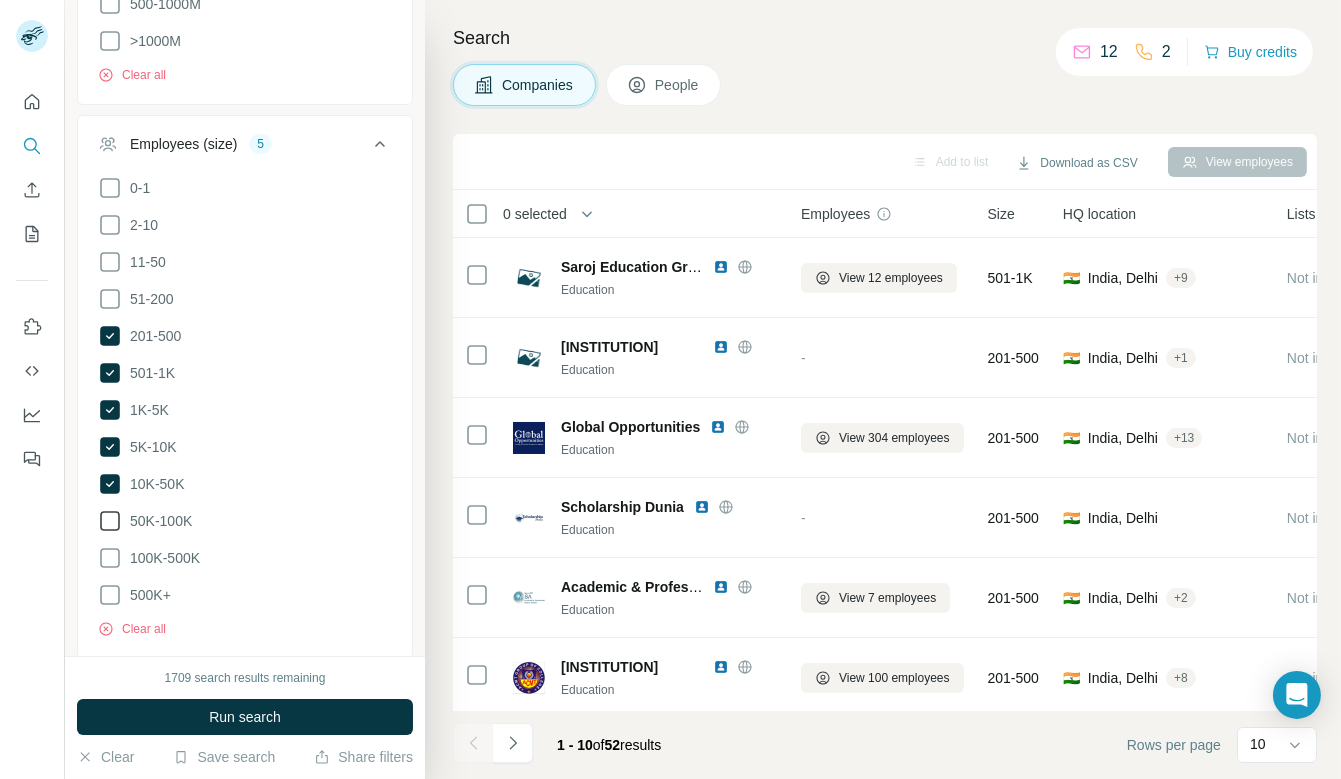 click 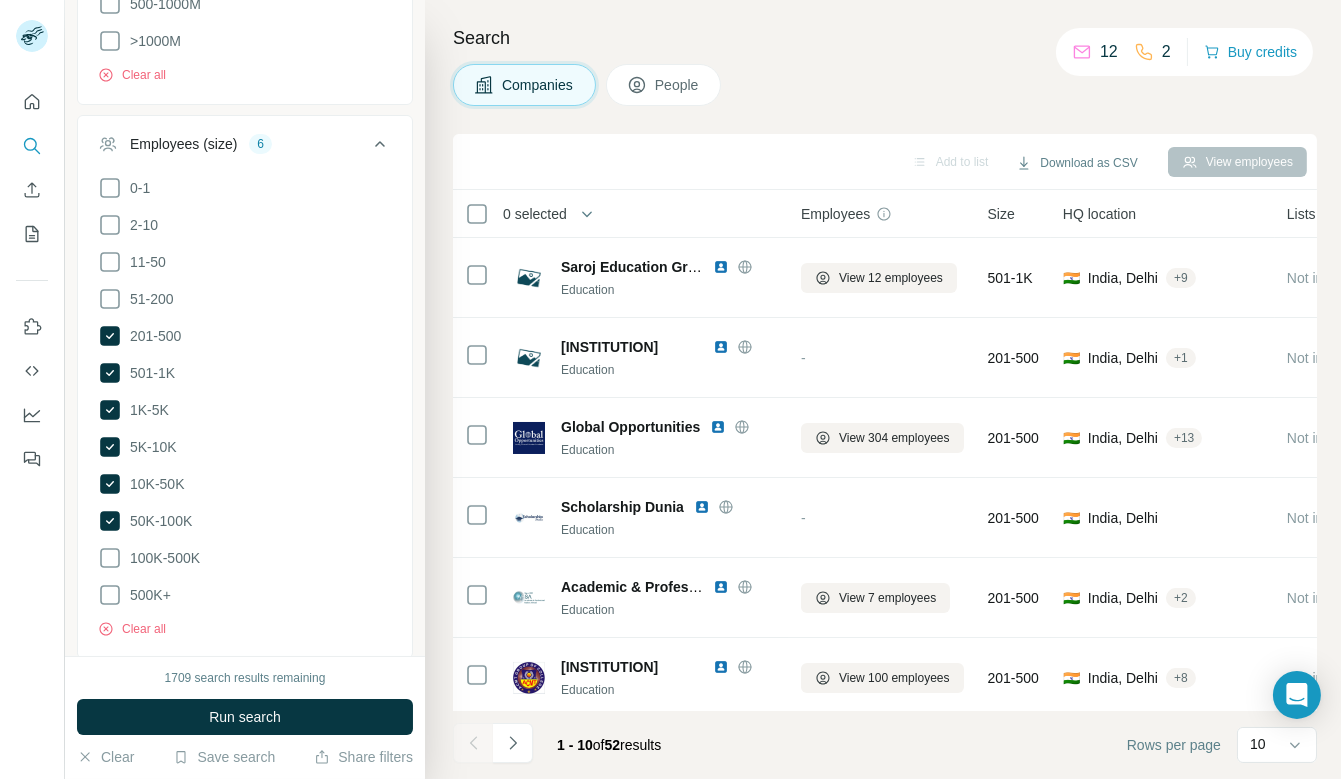 click on "0-1 2-10 11-50 51-200 201-500 501-1K 1K-5K 5K-10K 10K-50K 50K-100K 100K-500K 500K+" at bounding box center [245, 392] 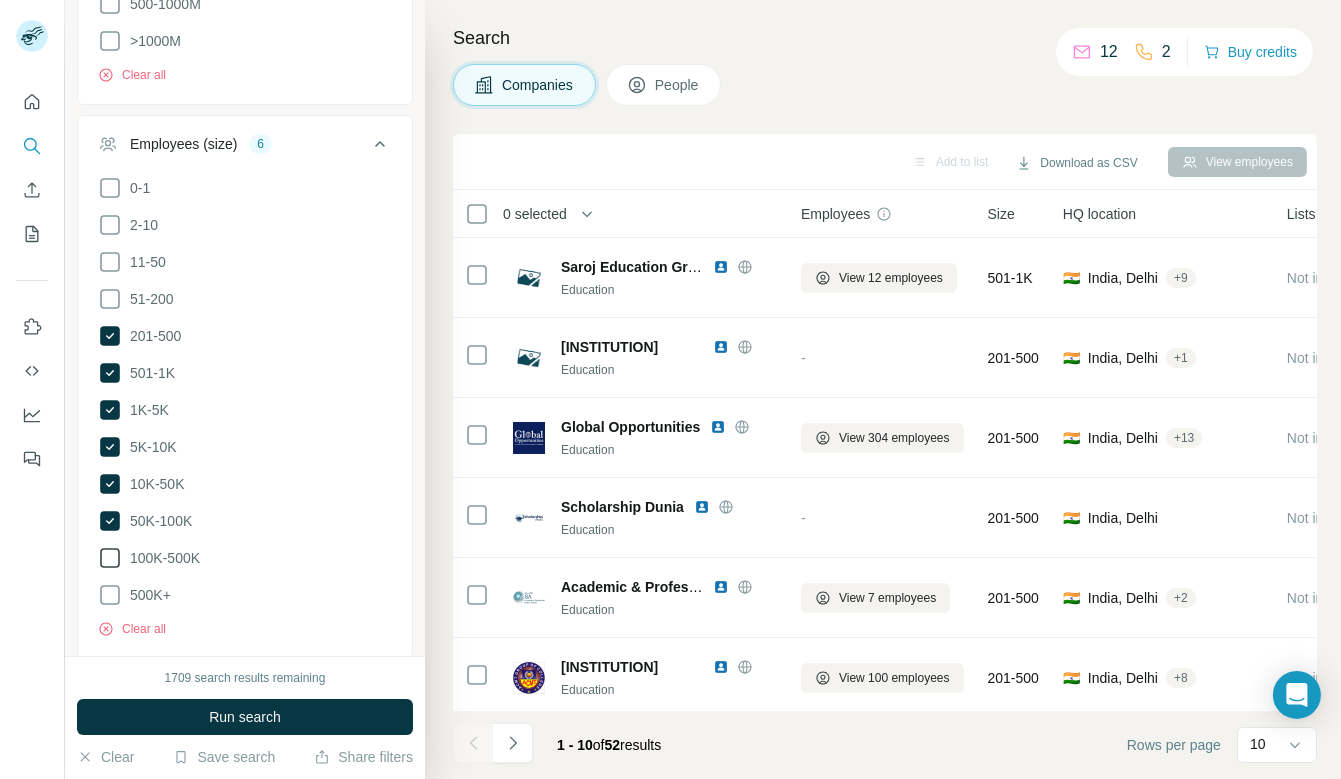 click 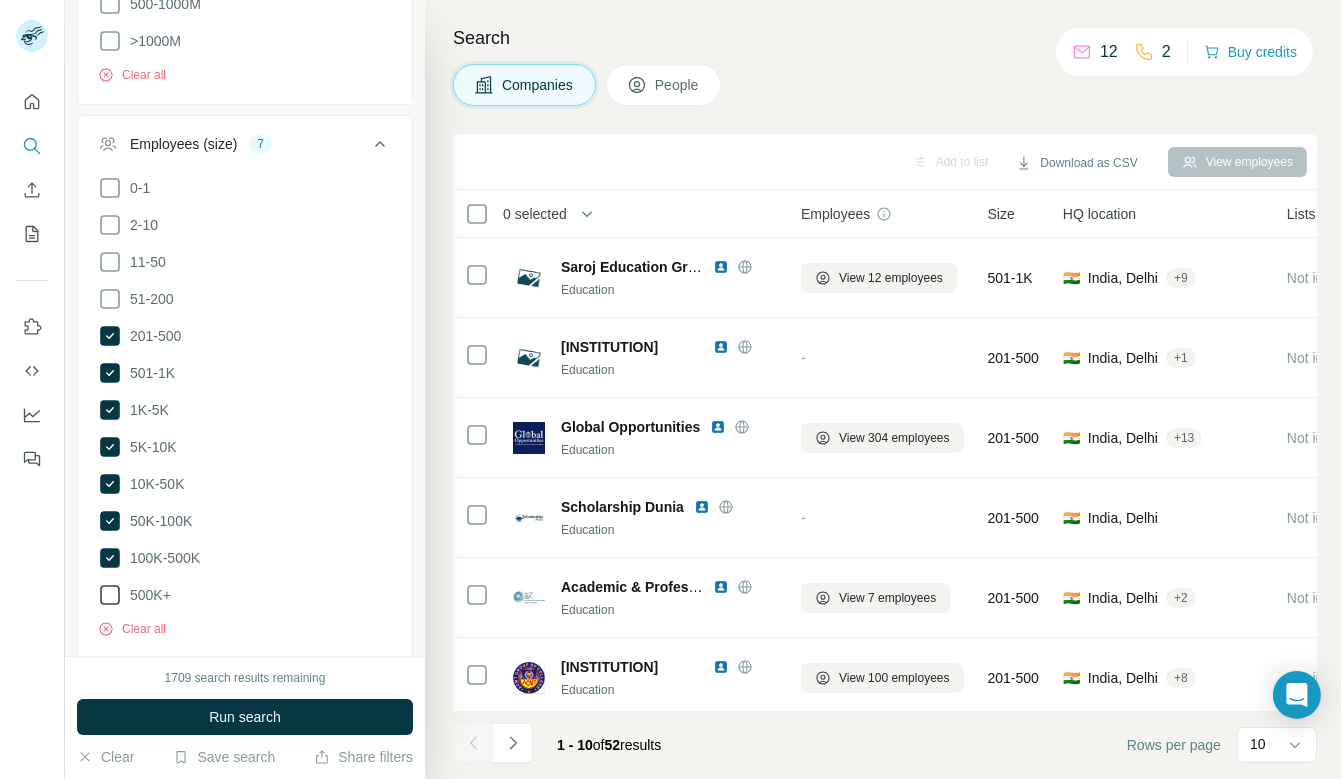 click 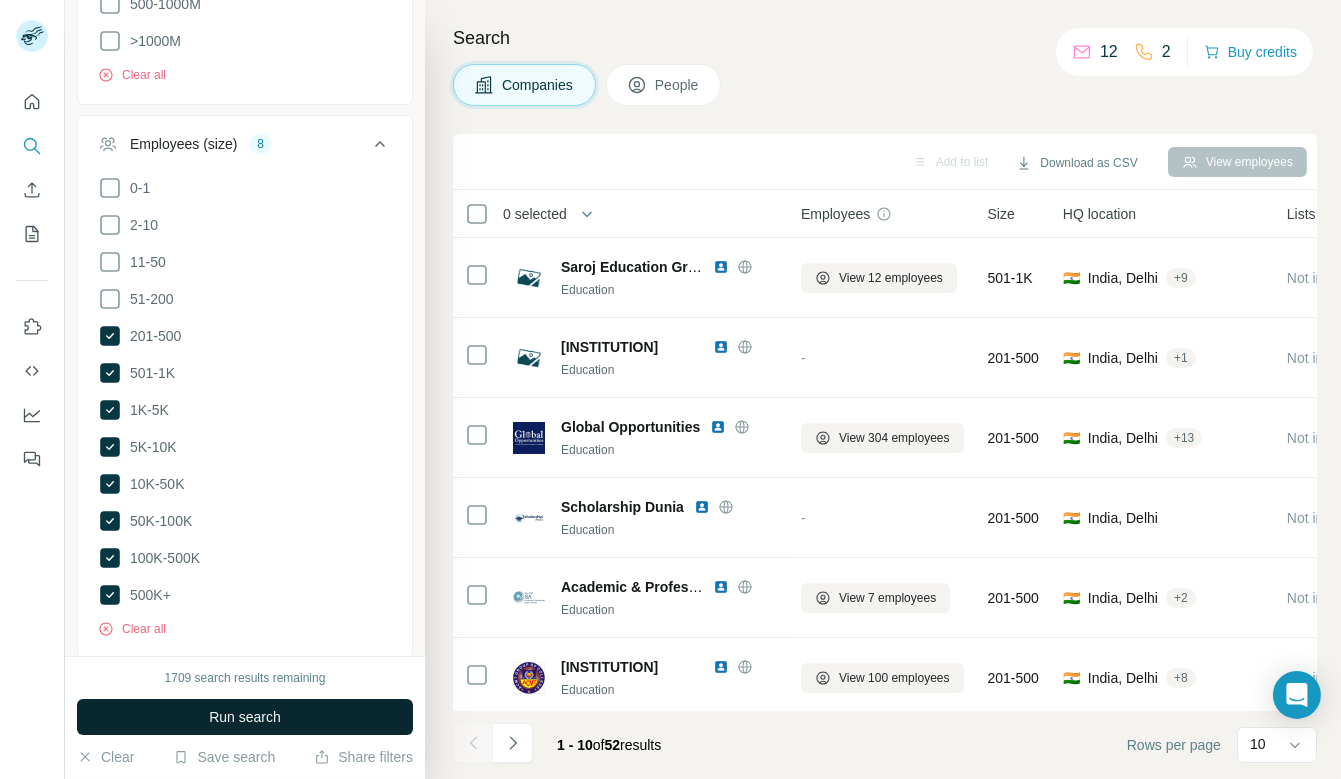click on "Run search" at bounding box center [245, 717] 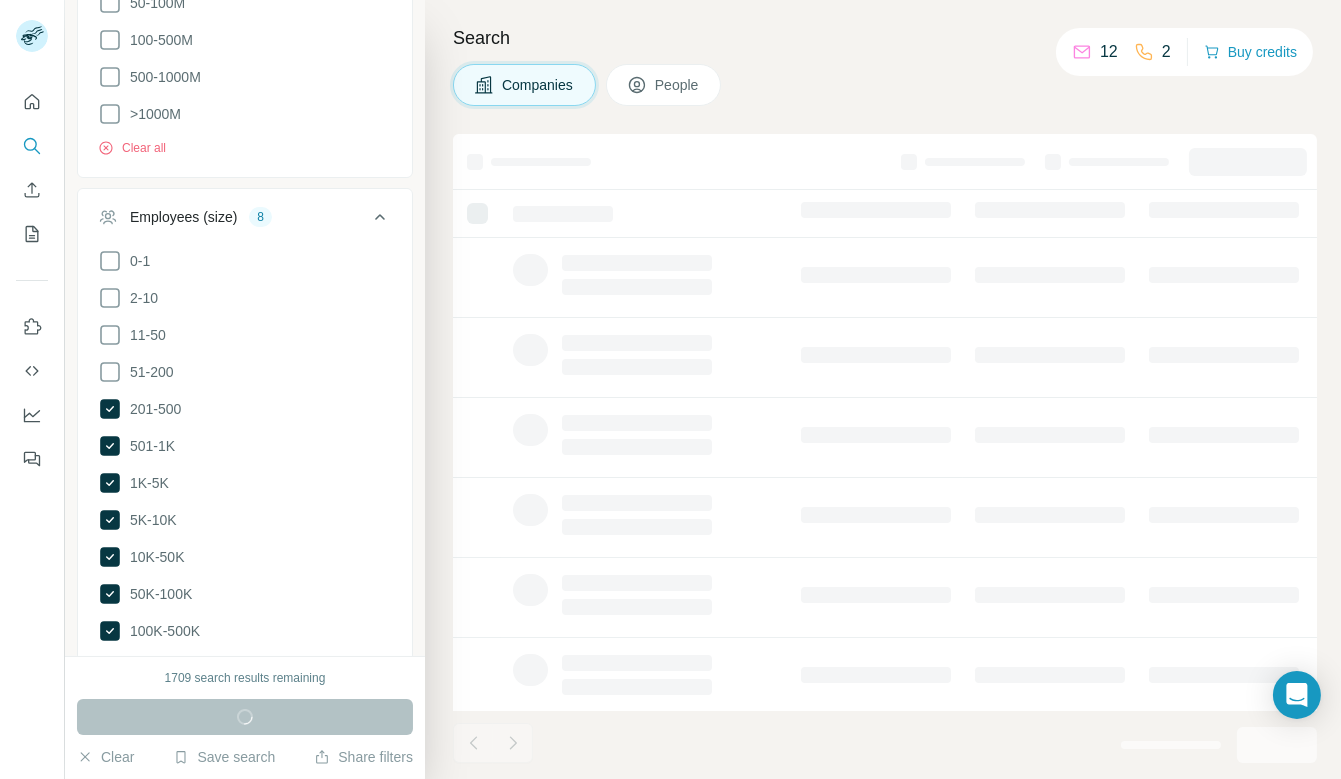 scroll, scrollTop: 529, scrollLeft: 0, axis: vertical 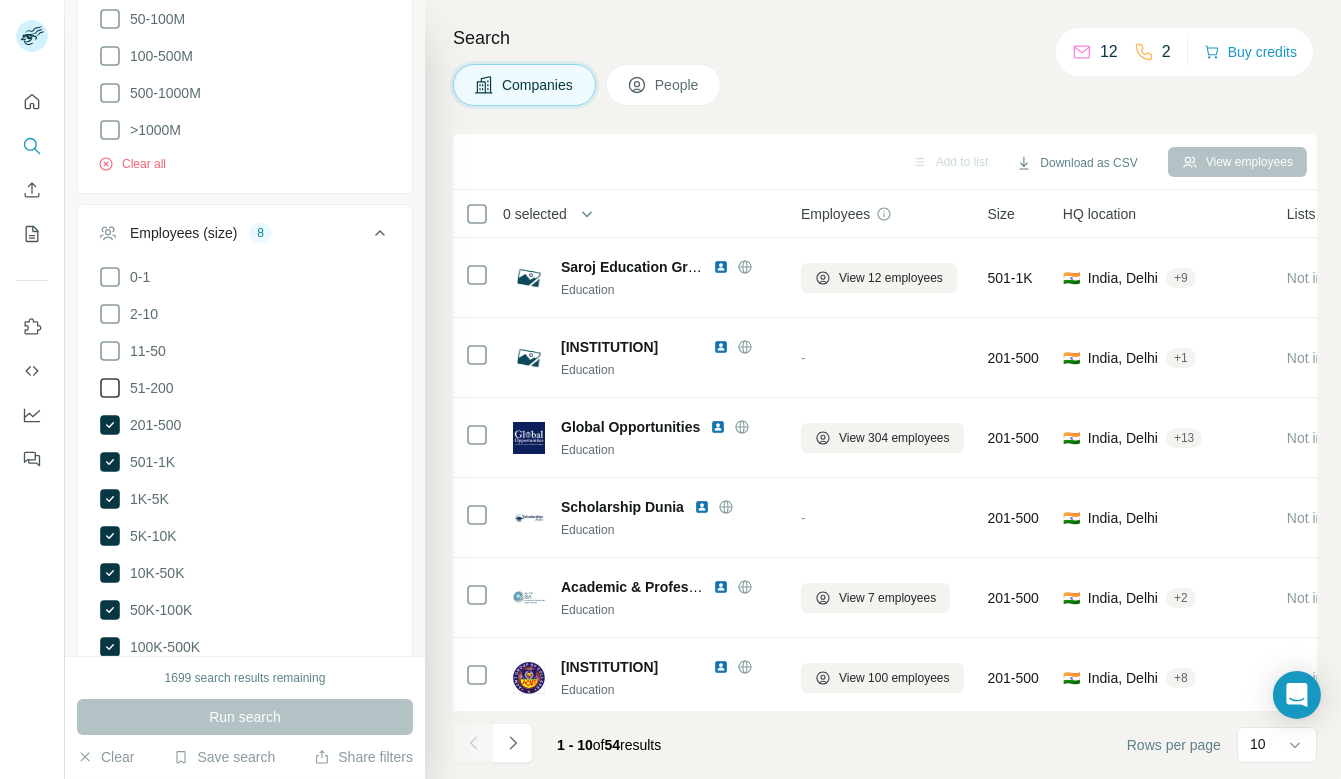 click 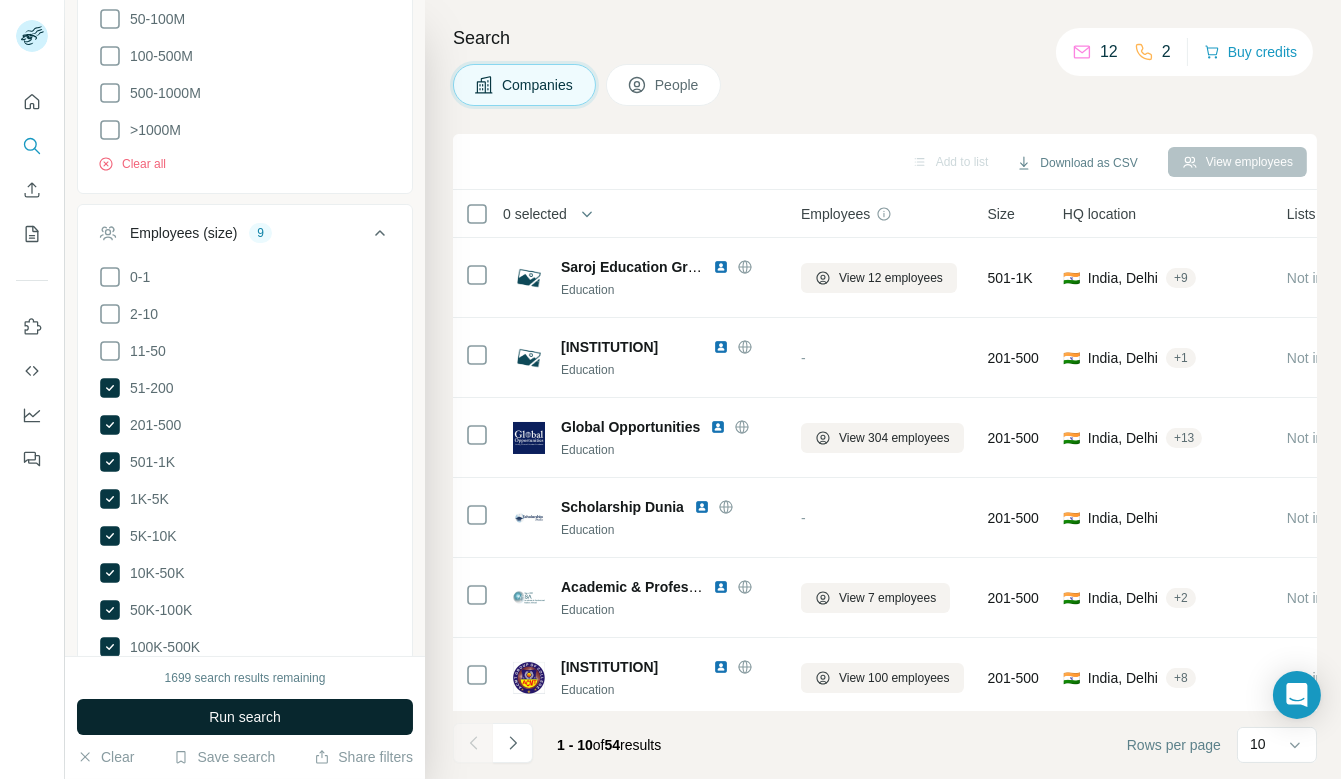 click on "Run search" at bounding box center (245, 717) 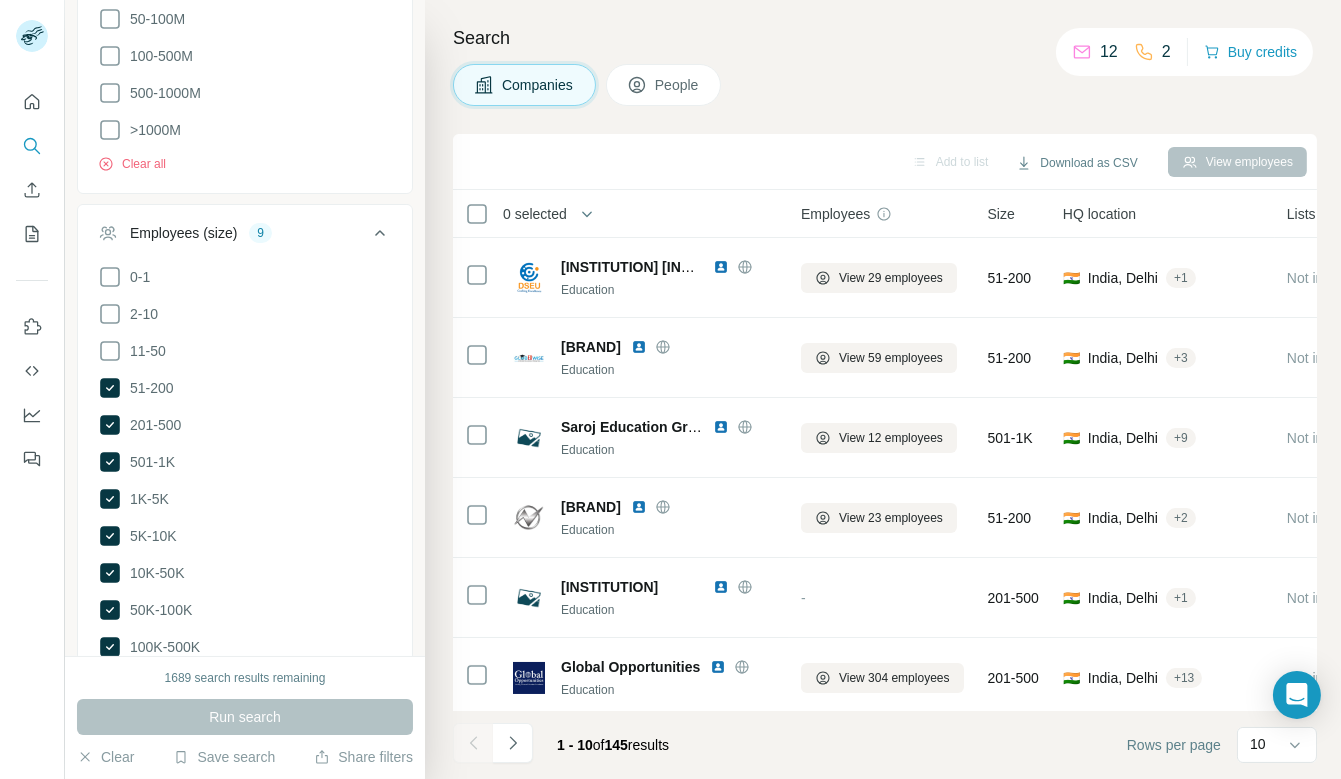 click on "0 selected" at bounding box center (535, 214) 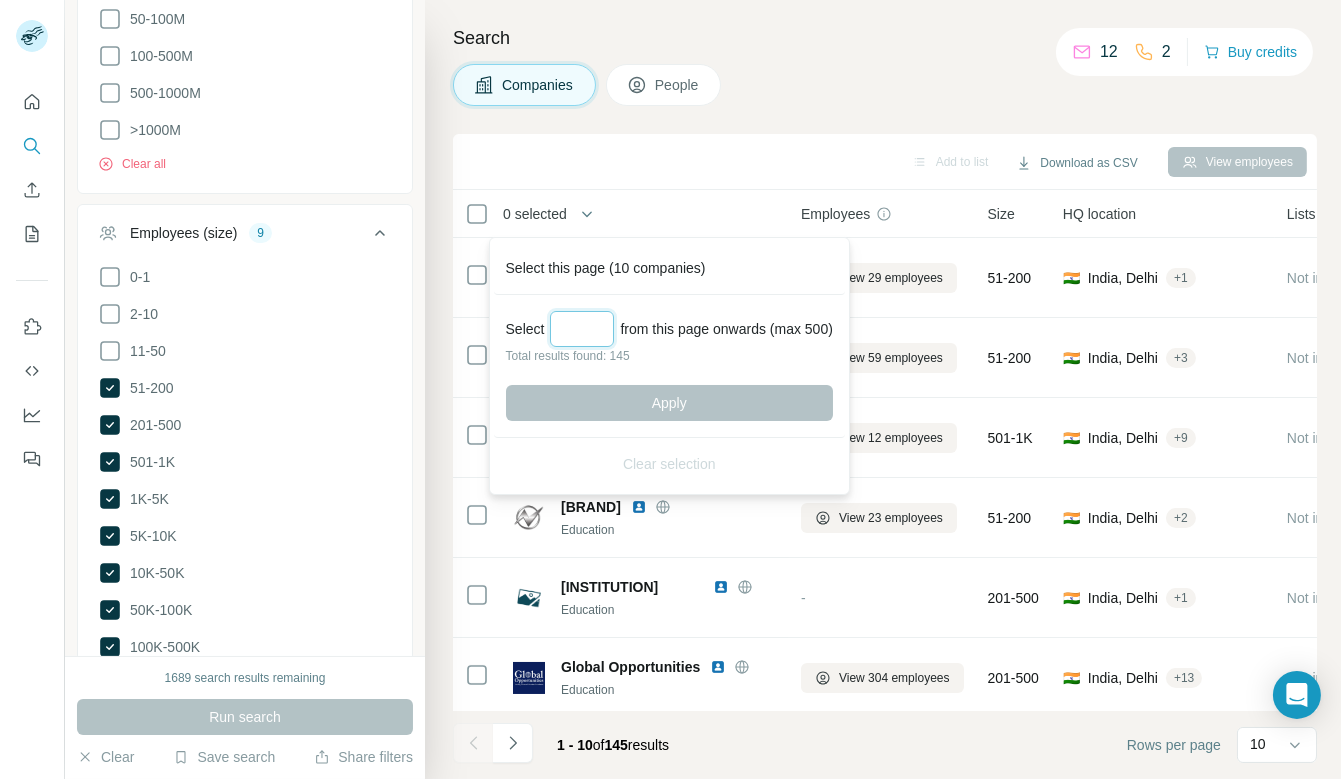 click at bounding box center (582, 329) 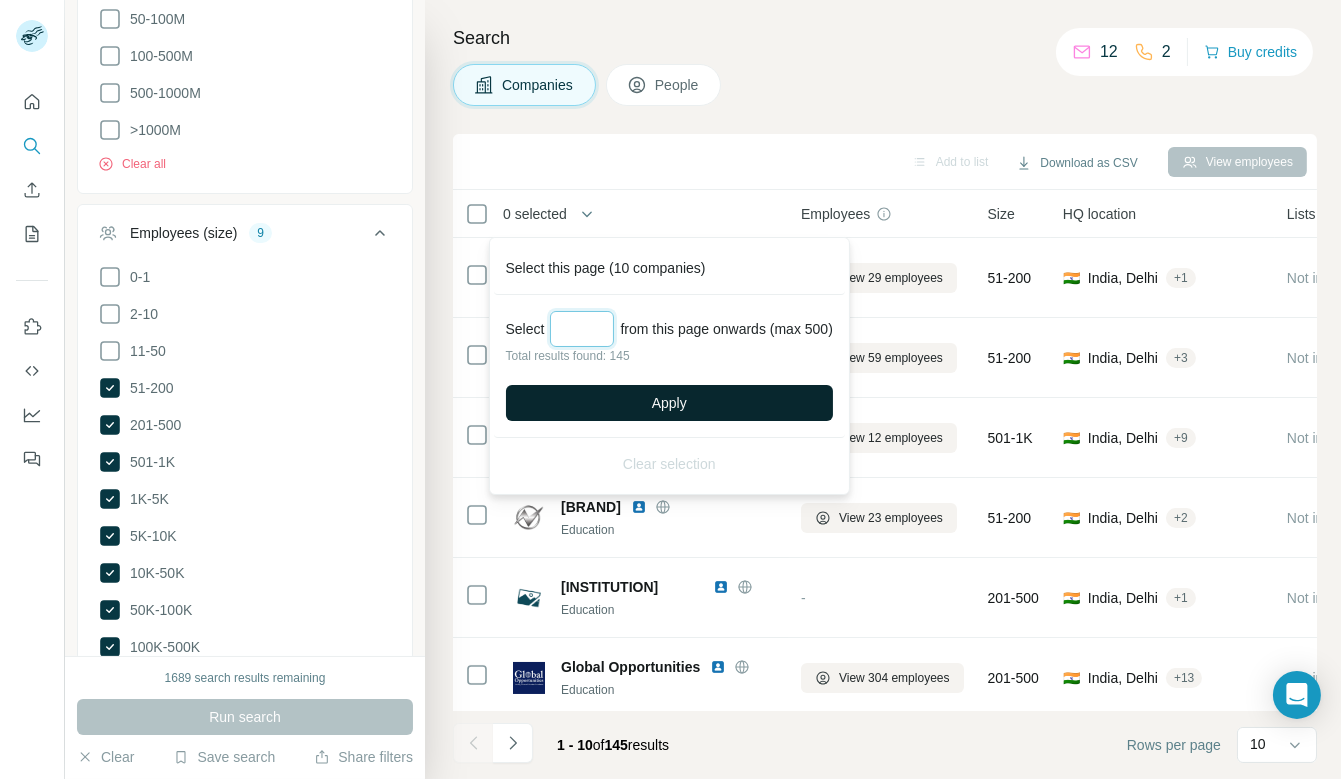 type on "***" 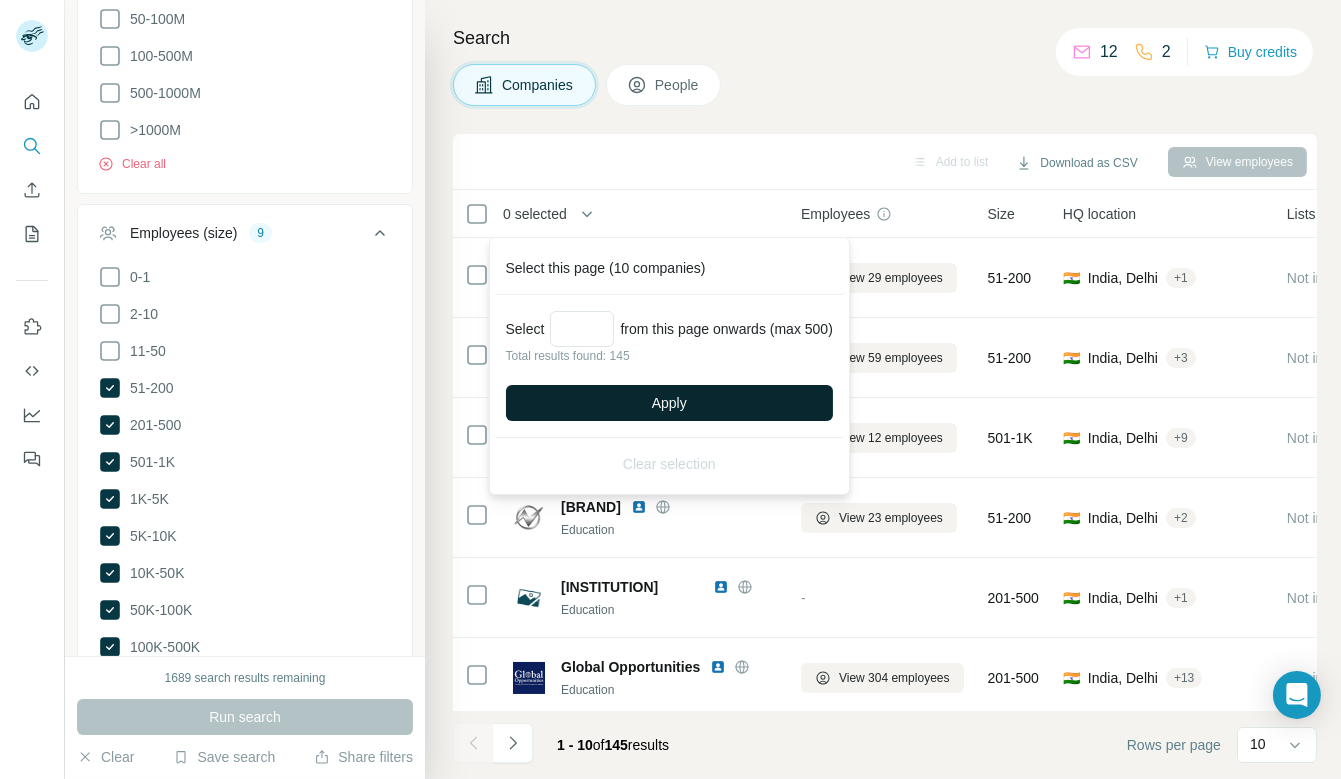 click on "Apply" at bounding box center [669, 403] 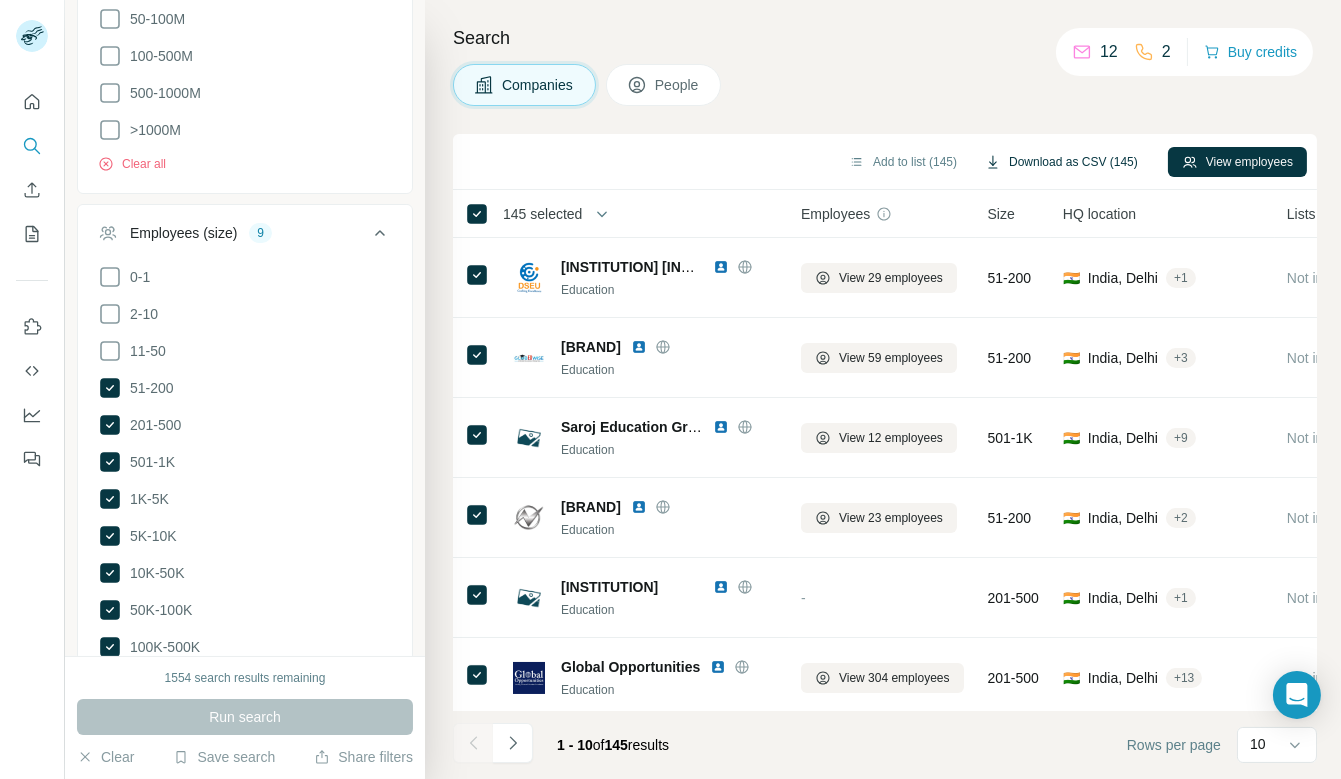 click on "Download as CSV (145)" at bounding box center (1061, 162) 